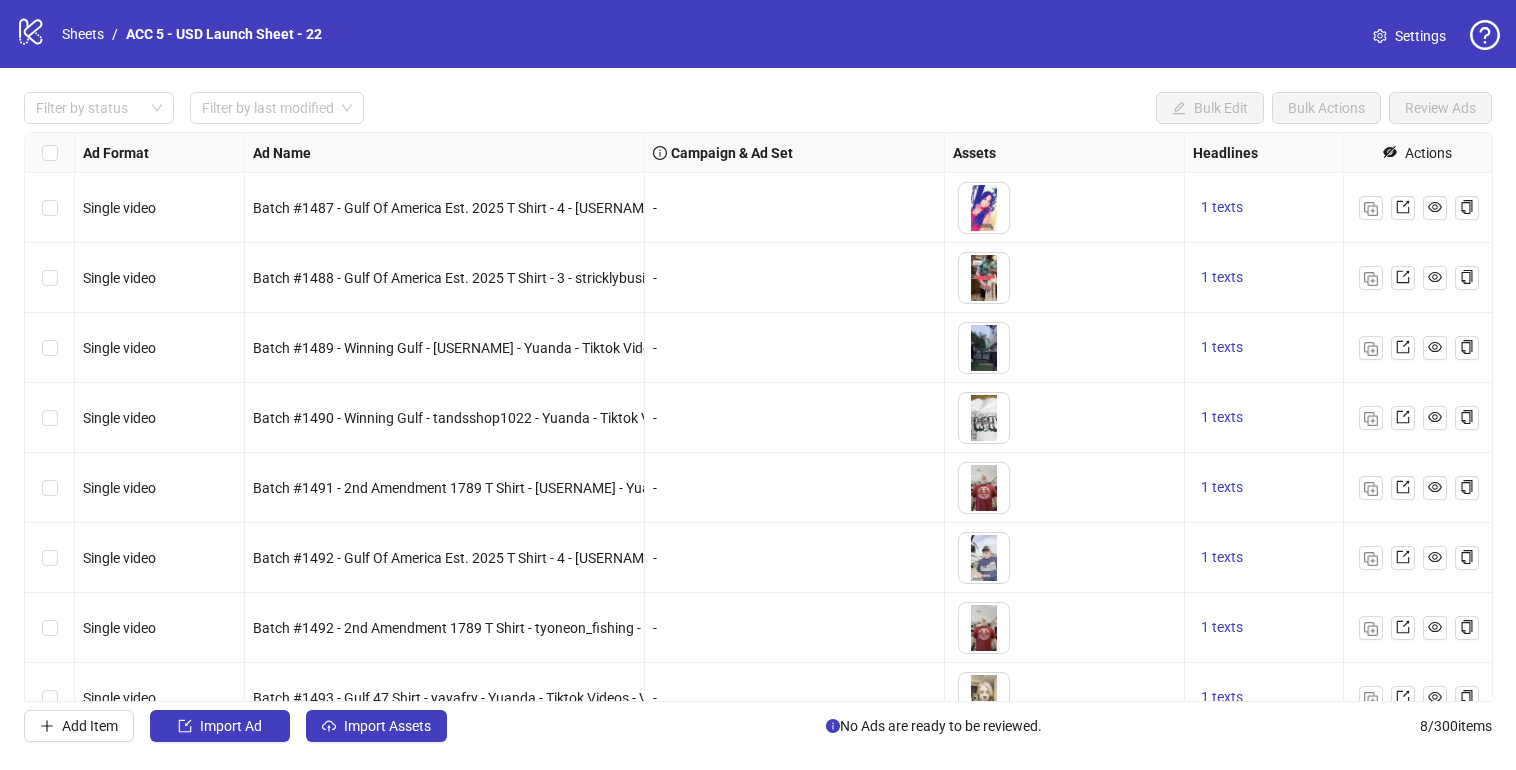 scroll, scrollTop: 0, scrollLeft: 0, axis: both 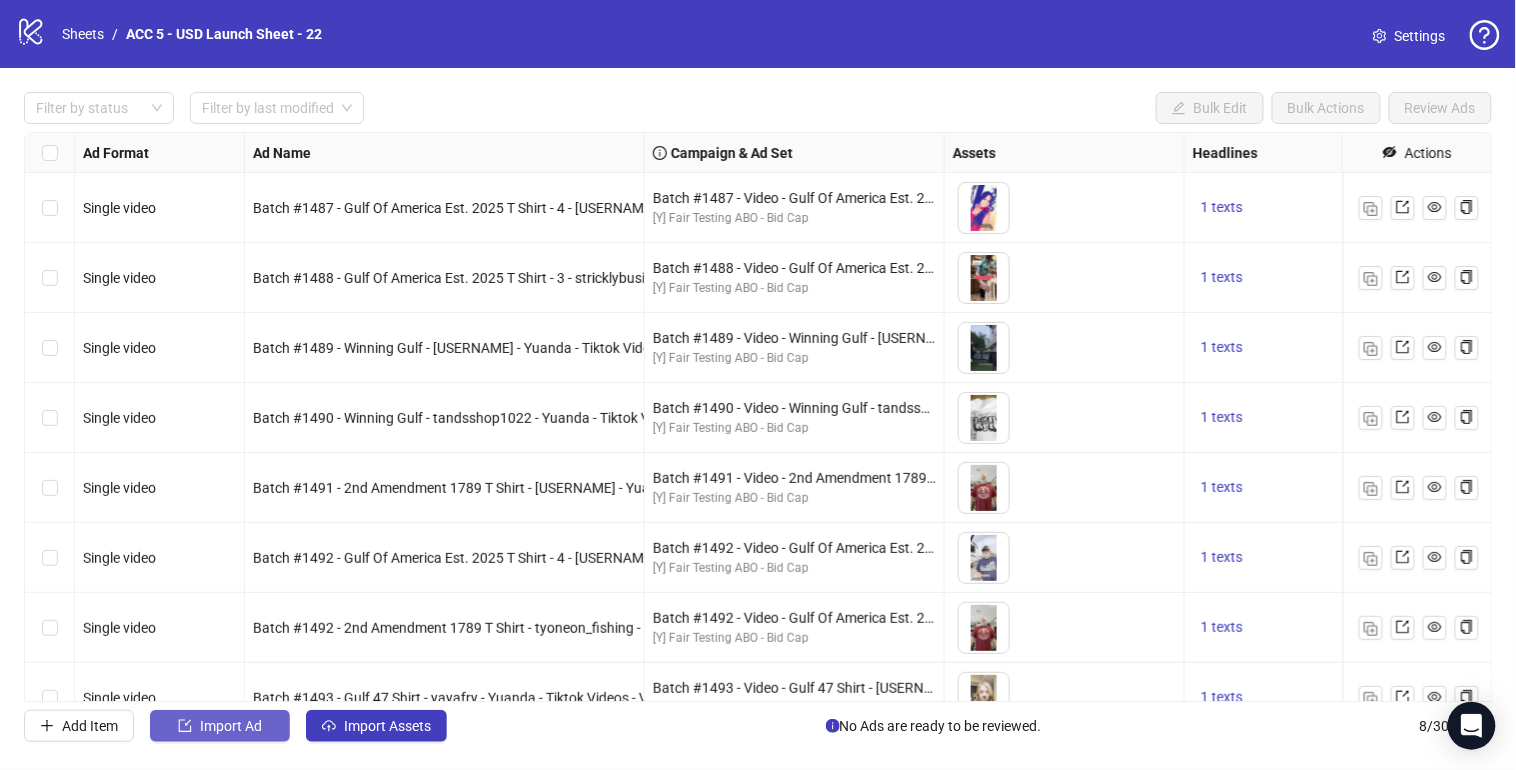 click on "Import Ad" at bounding box center (231, 726) 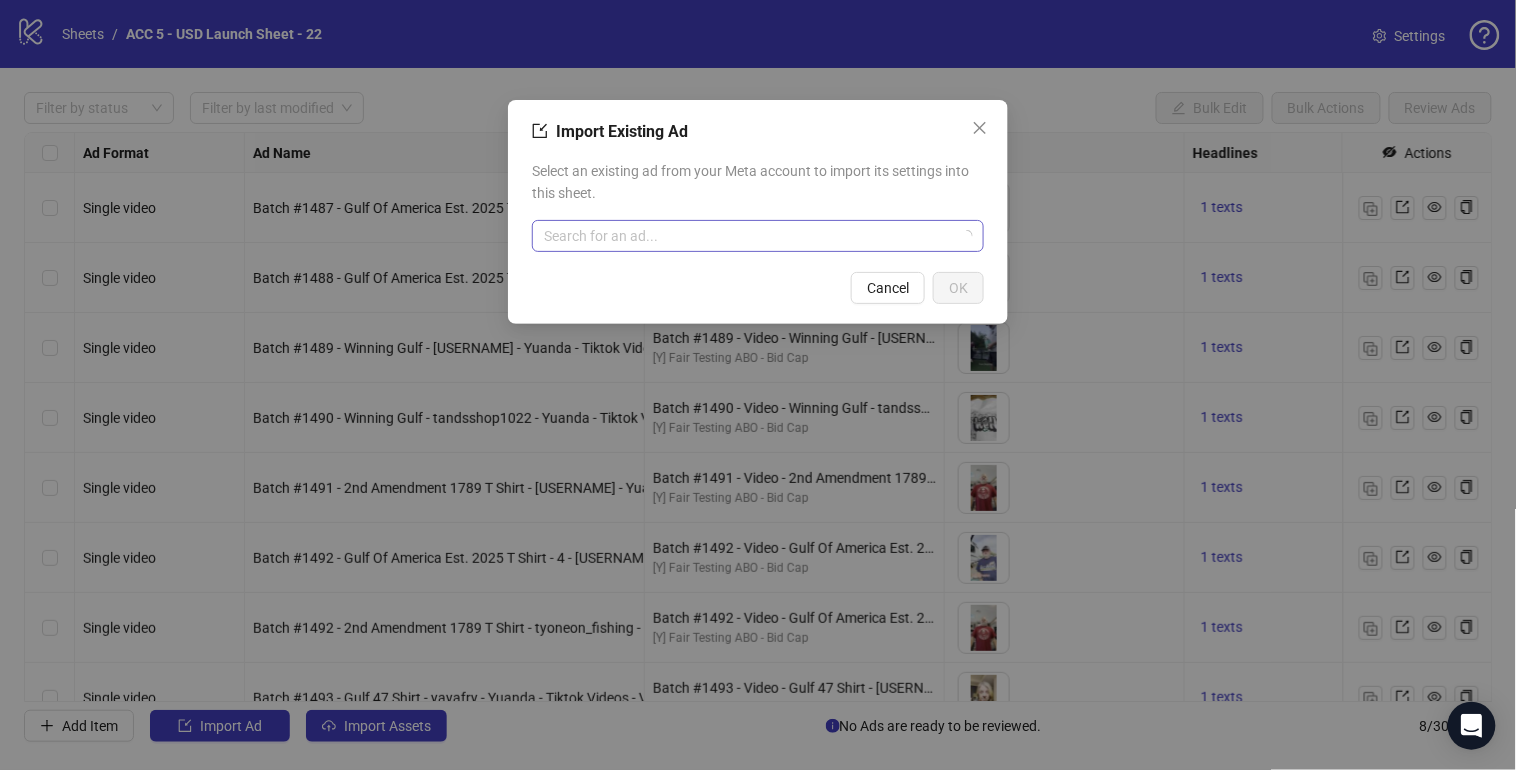click at bounding box center [749, 236] 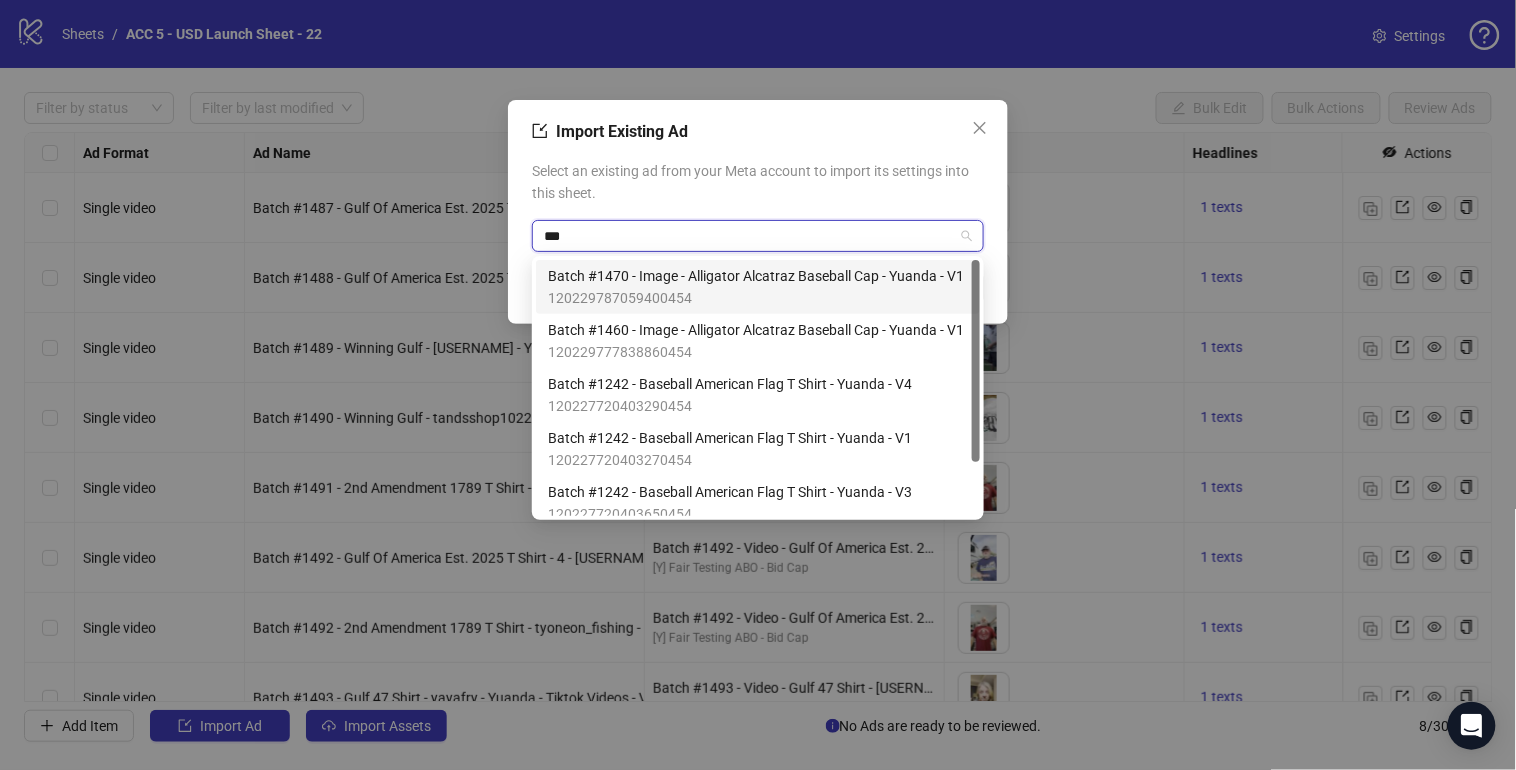 type on "**" 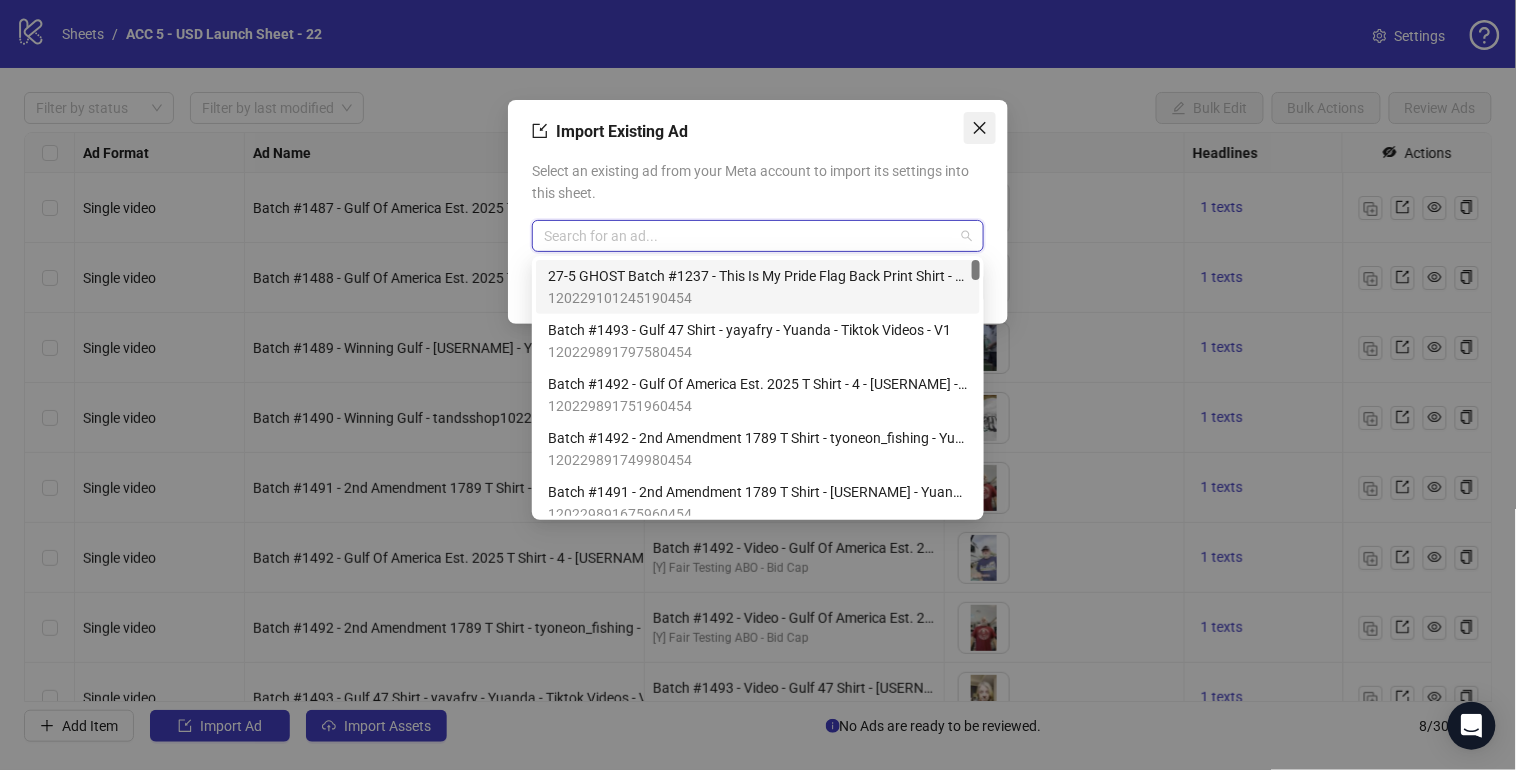 click at bounding box center [980, 128] 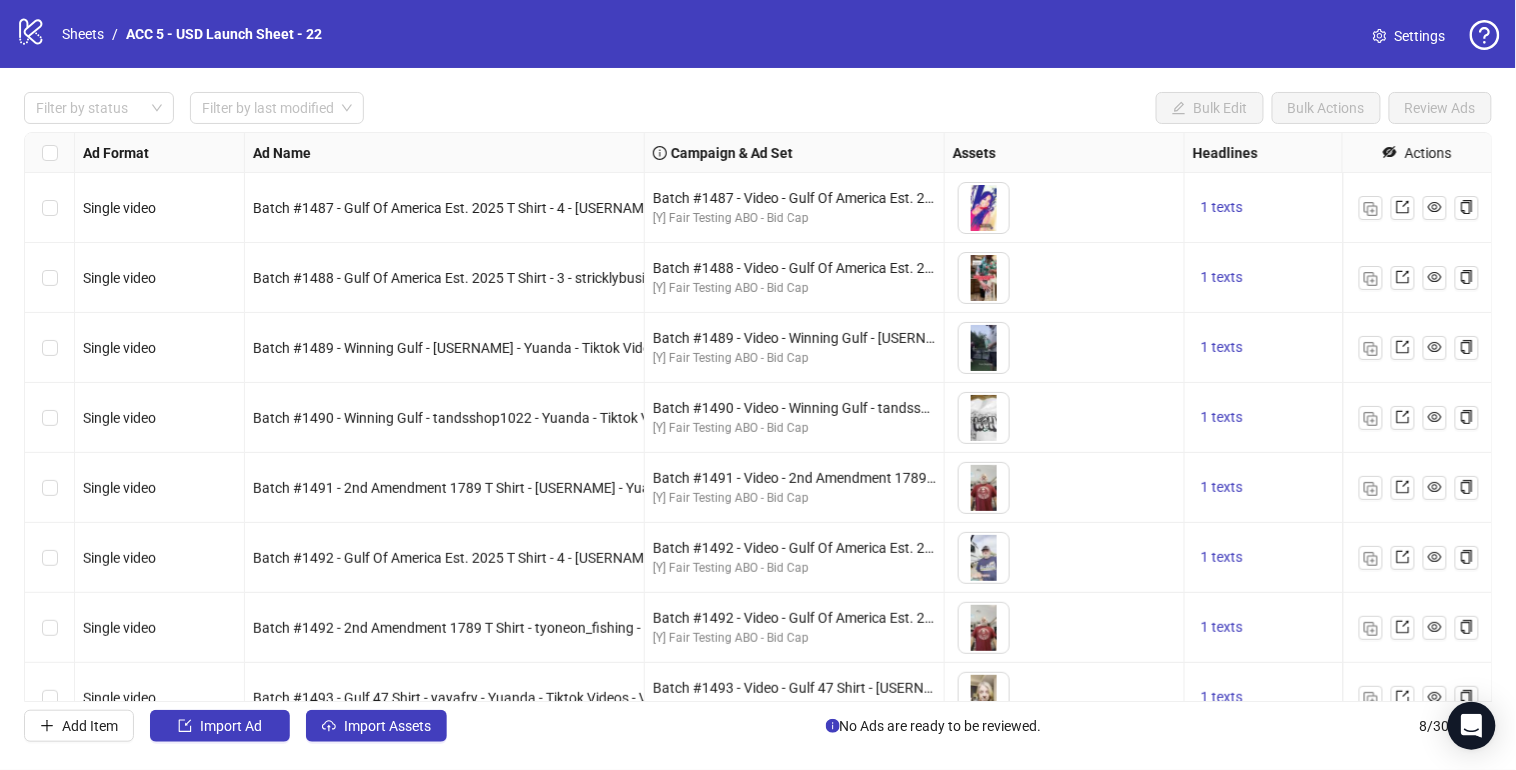 scroll, scrollTop: 31, scrollLeft: 0, axis: vertical 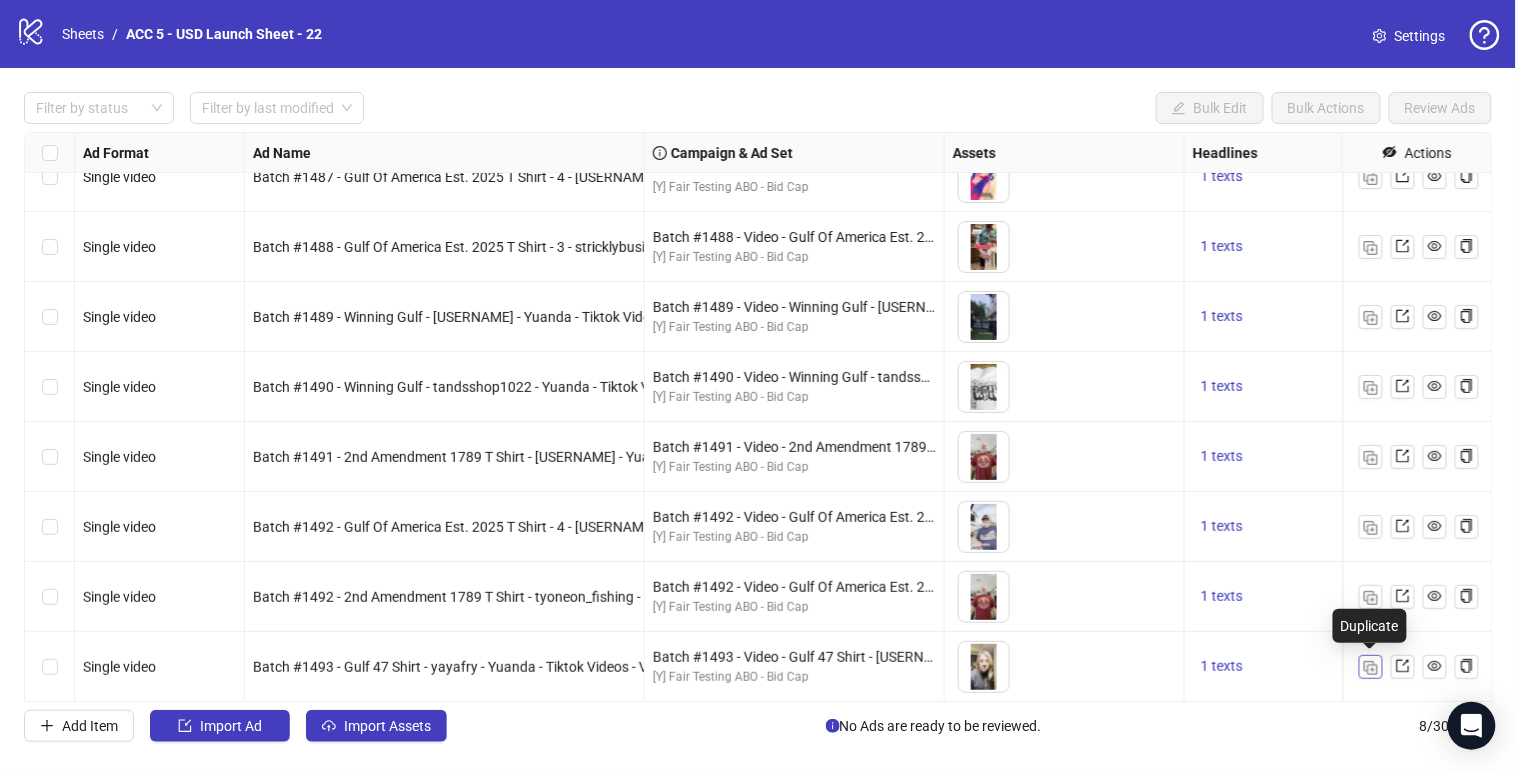 click at bounding box center [1371, 667] 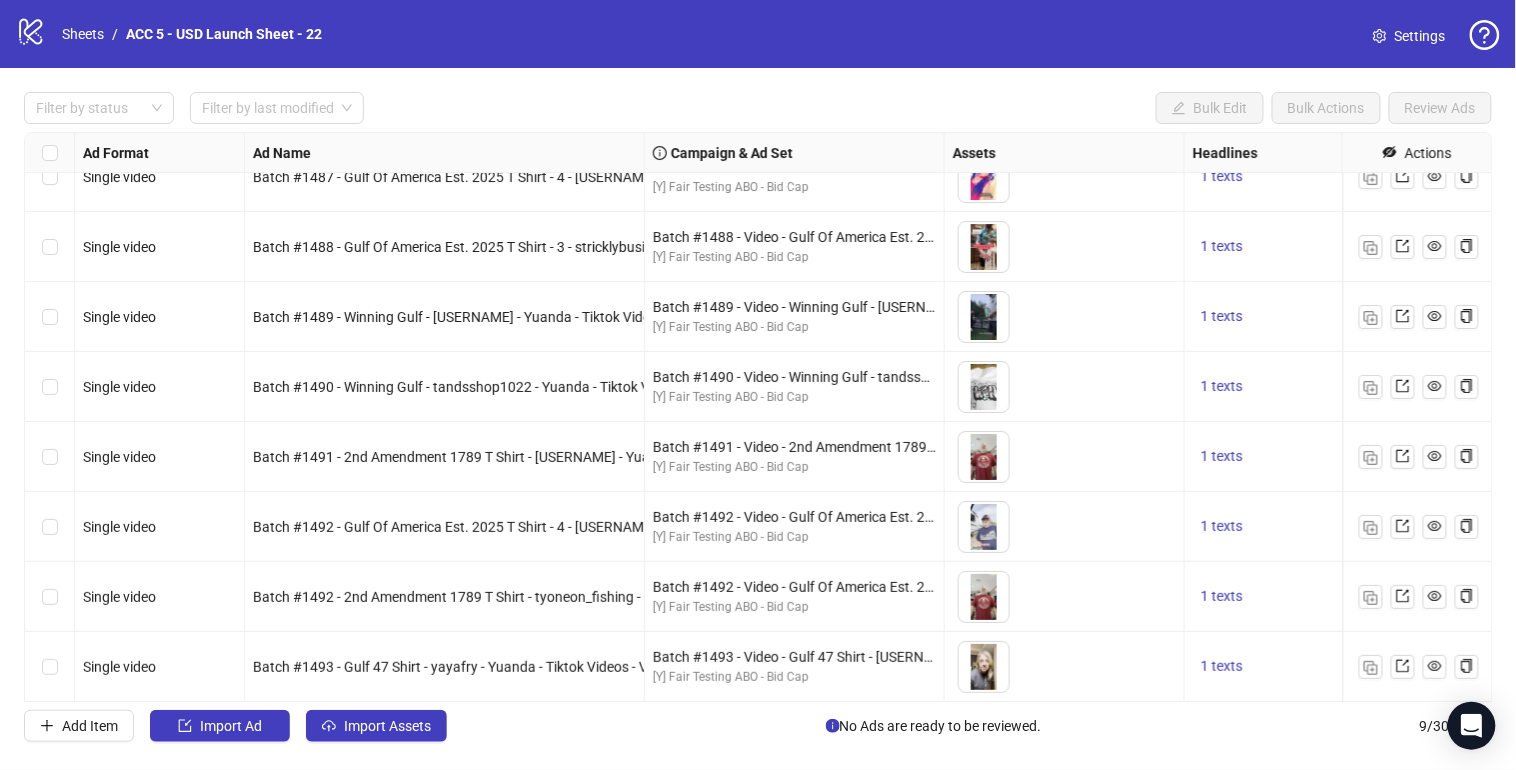 scroll, scrollTop: 101, scrollLeft: 0, axis: vertical 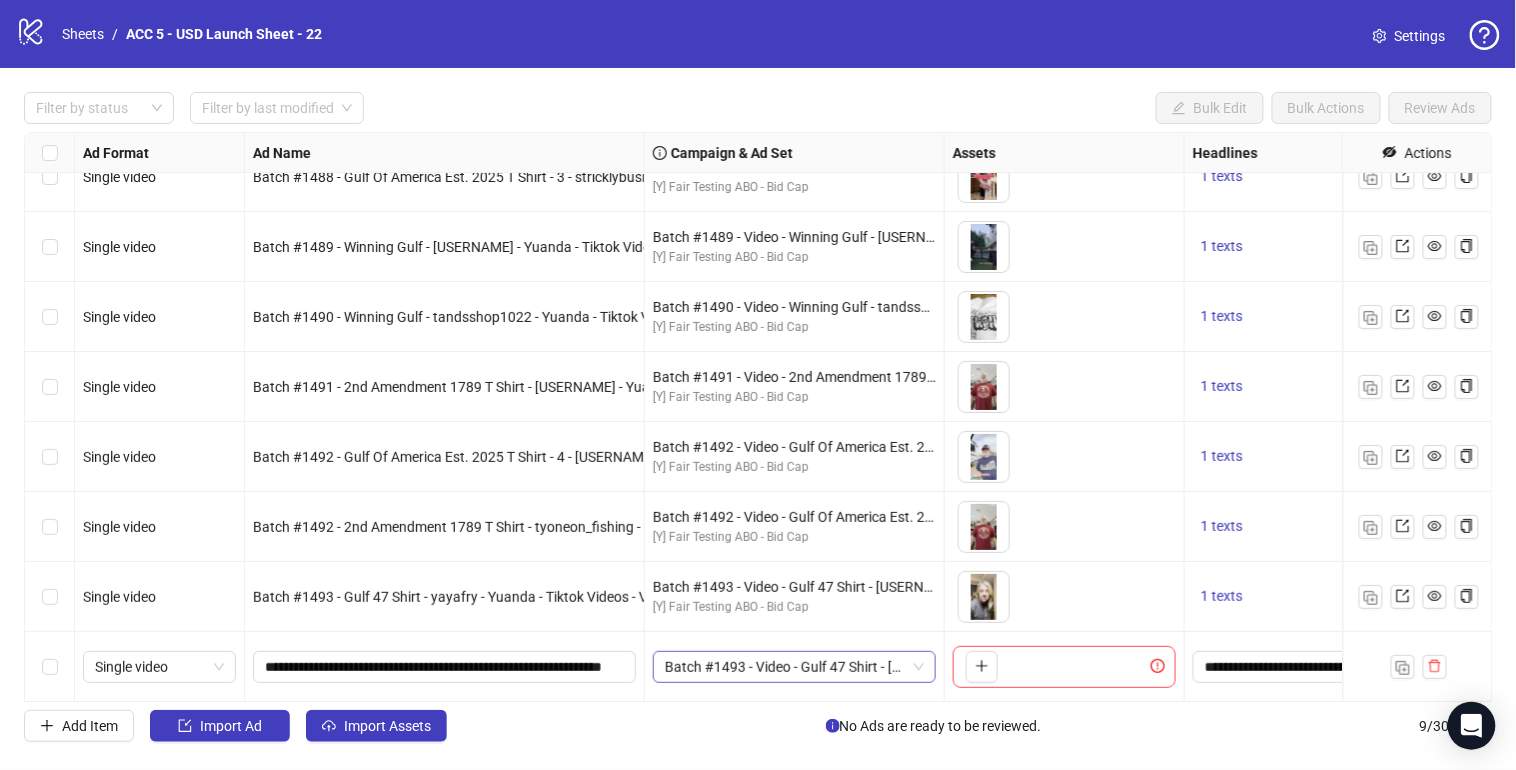 click on "Batch #1493 - Video - Gulf 47 Shirt - [USERNAME] - Yuanda - Tiktok Videos - Jul 6" at bounding box center (159, 667) 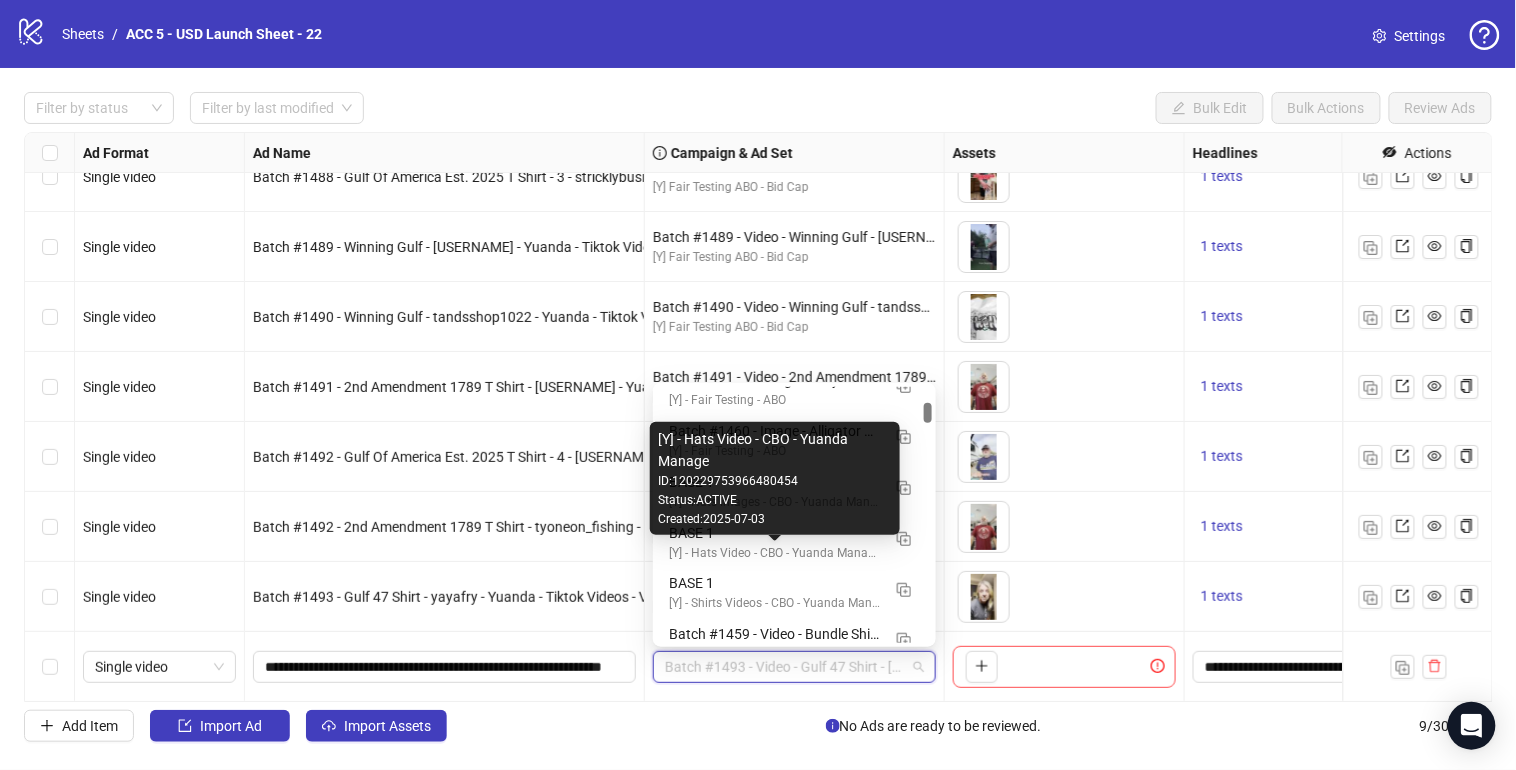 scroll, scrollTop: 1709, scrollLeft: 0, axis: vertical 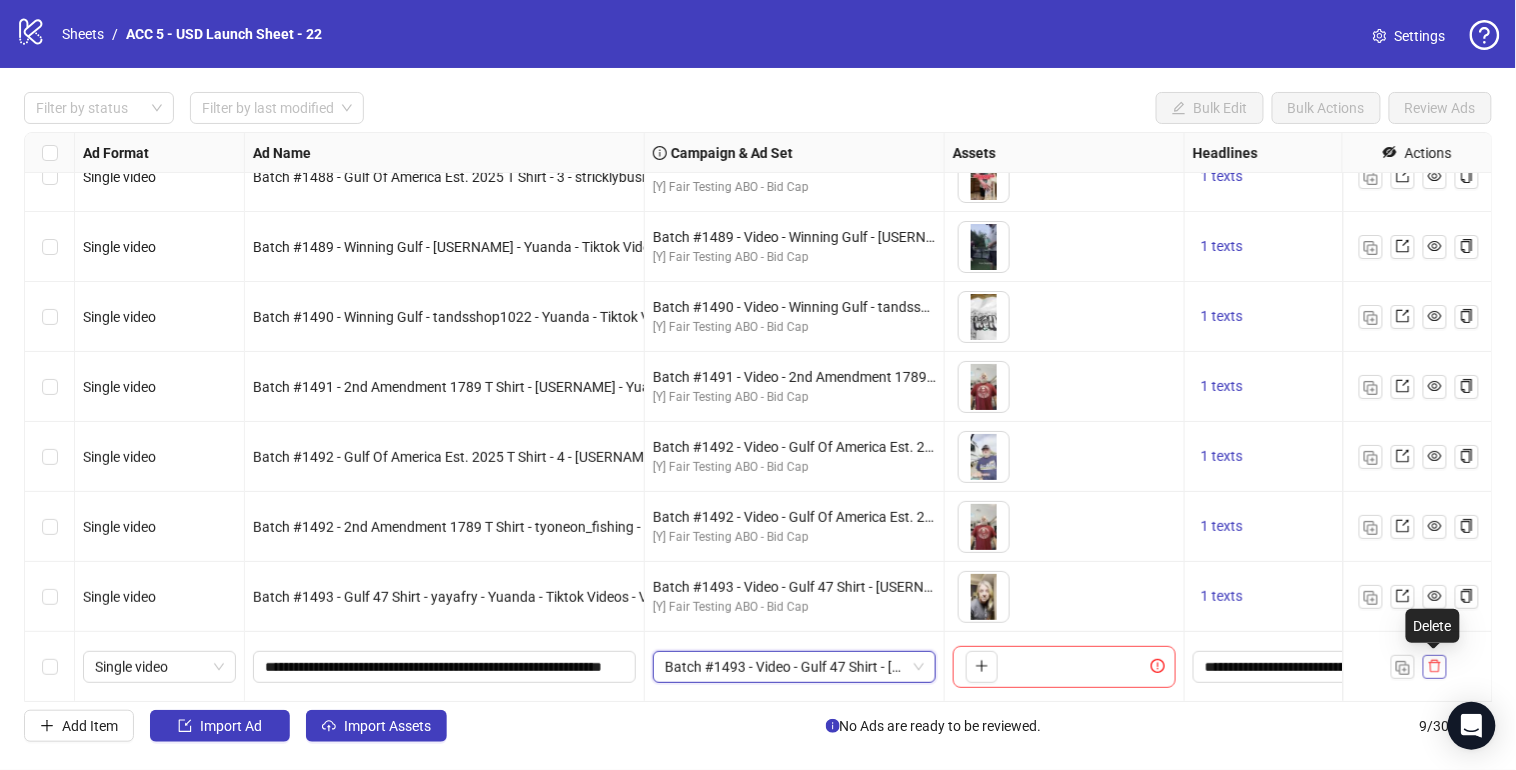 click at bounding box center [1435, 666] 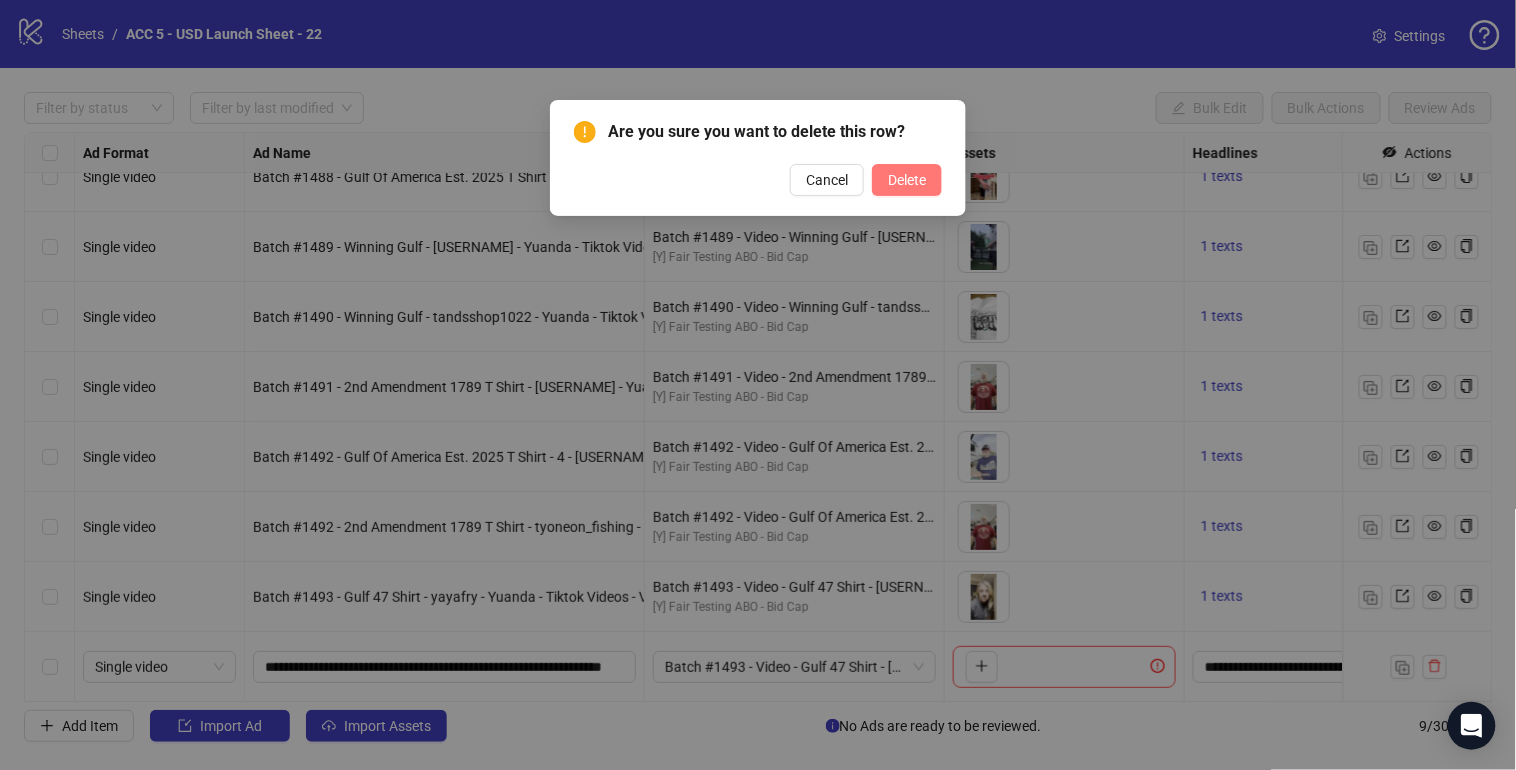 click on "Delete" at bounding box center [907, 180] 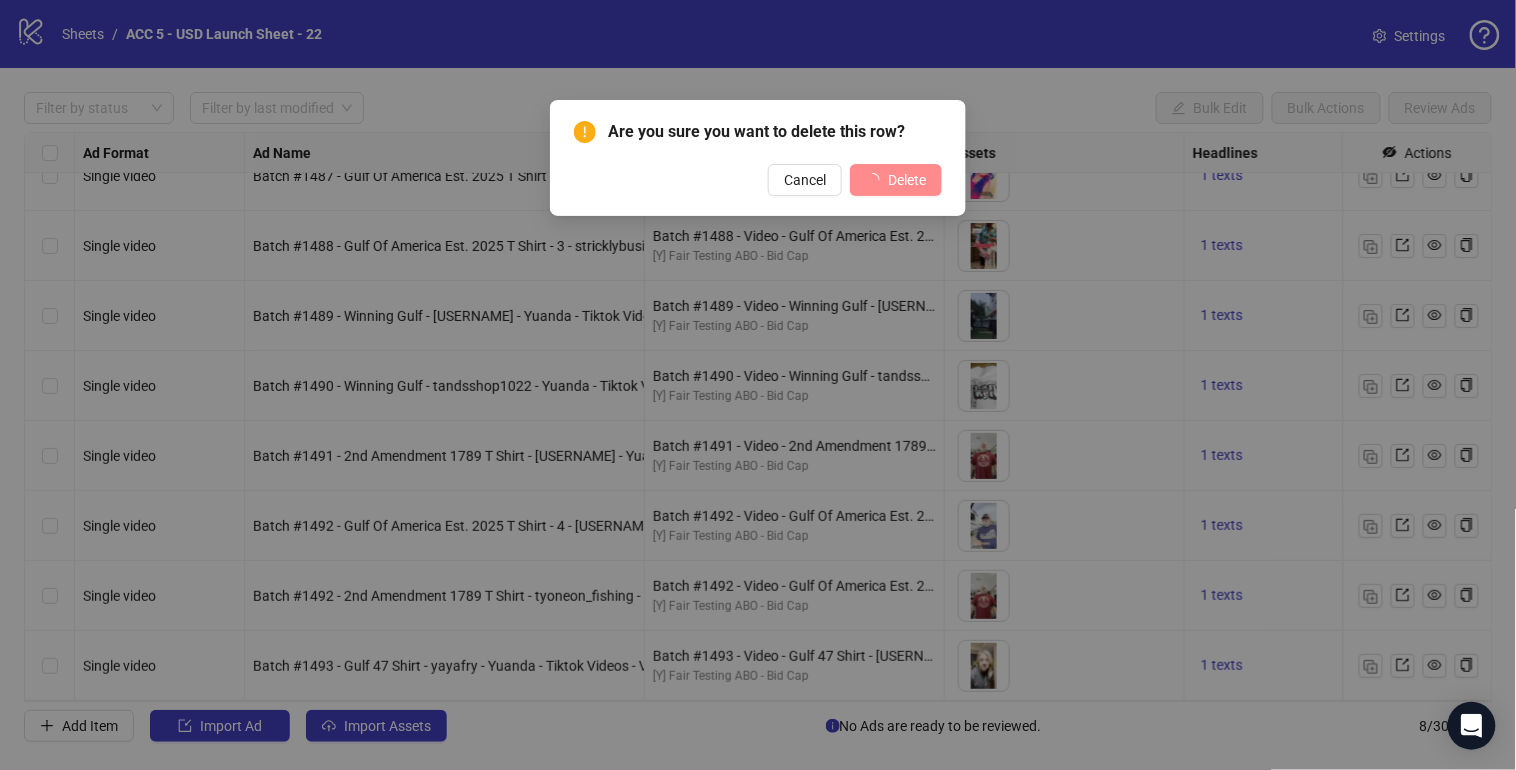scroll, scrollTop: 31, scrollLeft: 0, axis: vertical 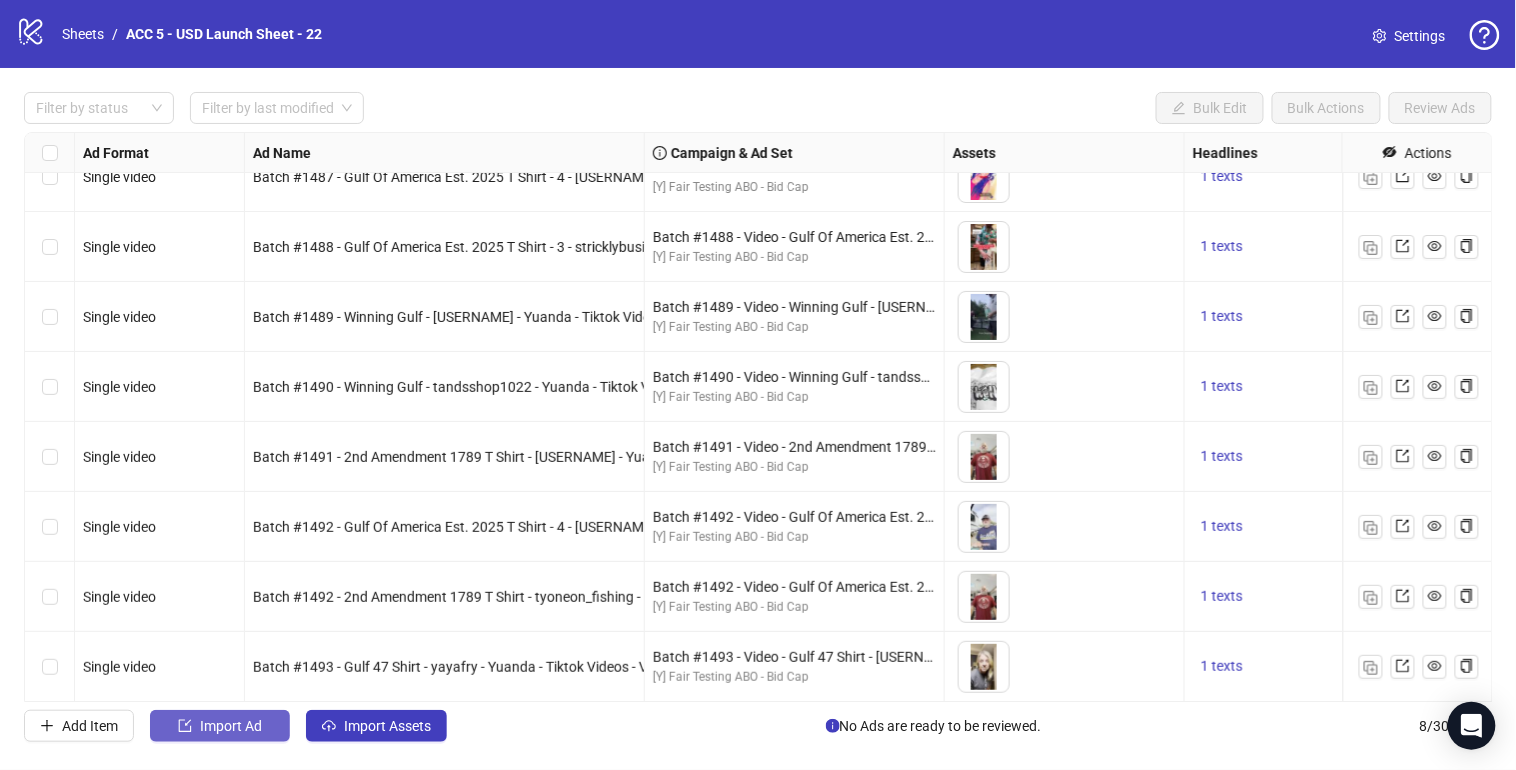 click on "Import Ad" at bounding box center (231, 726) 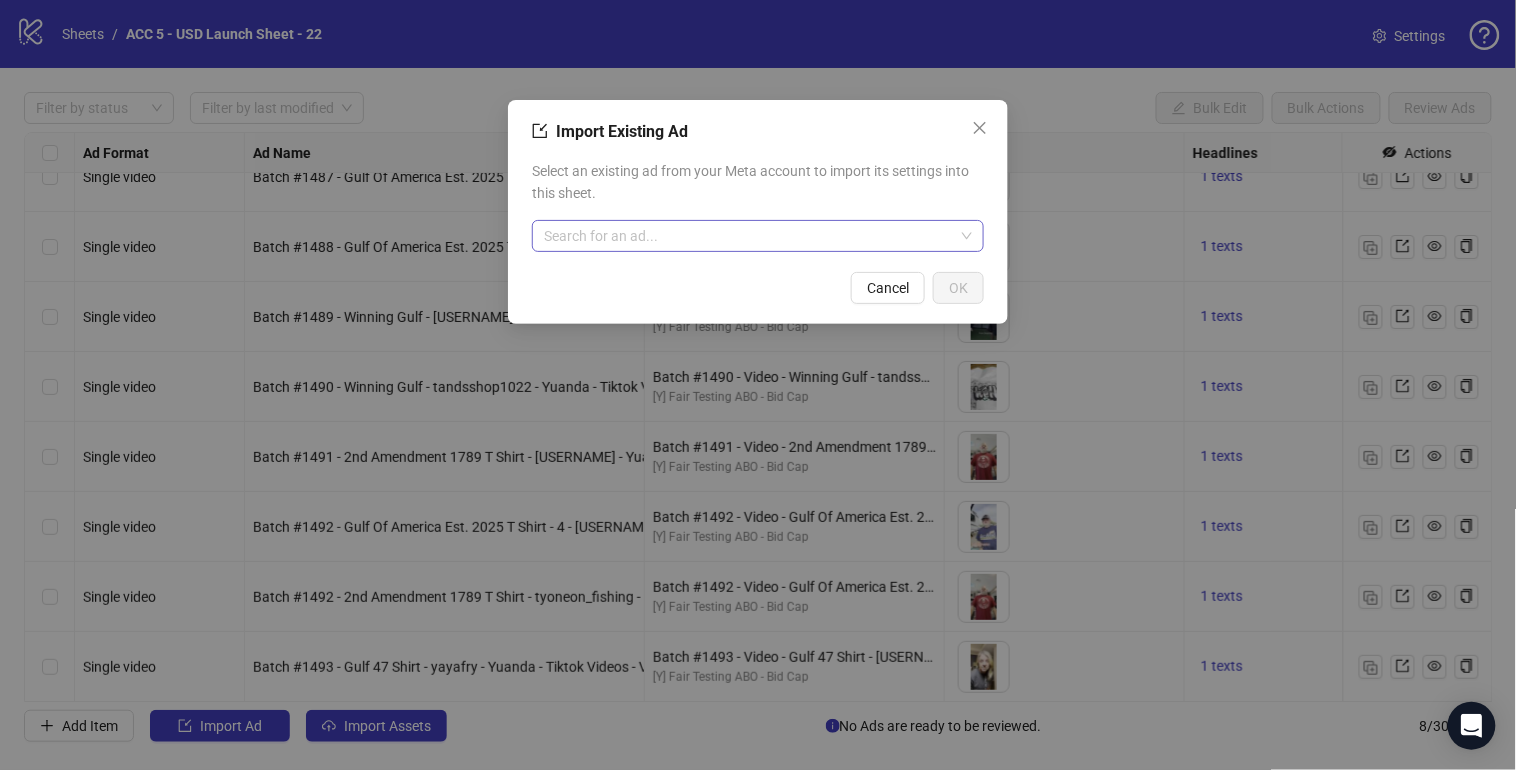 click at bounding box center (749, 236) 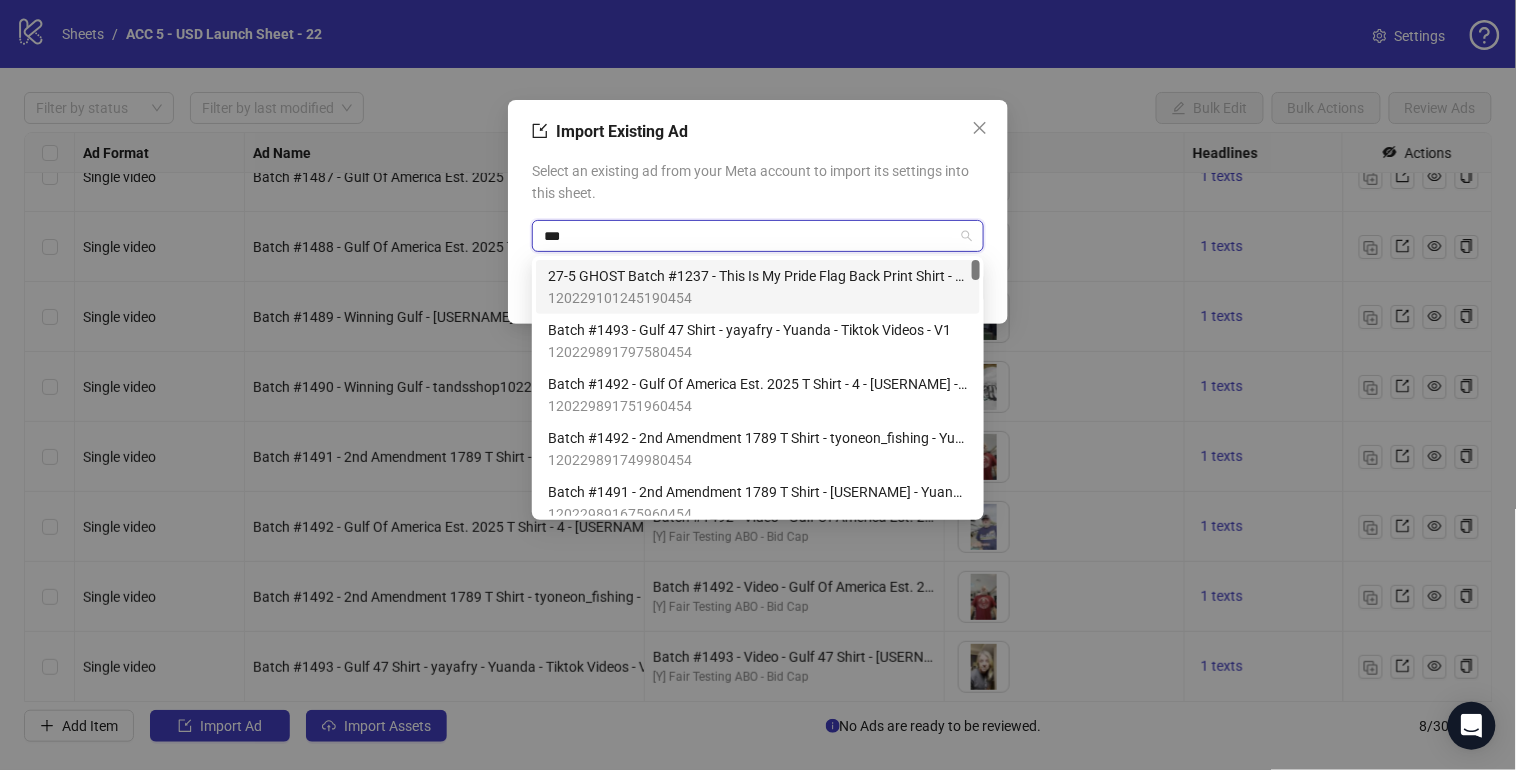 type on "****" 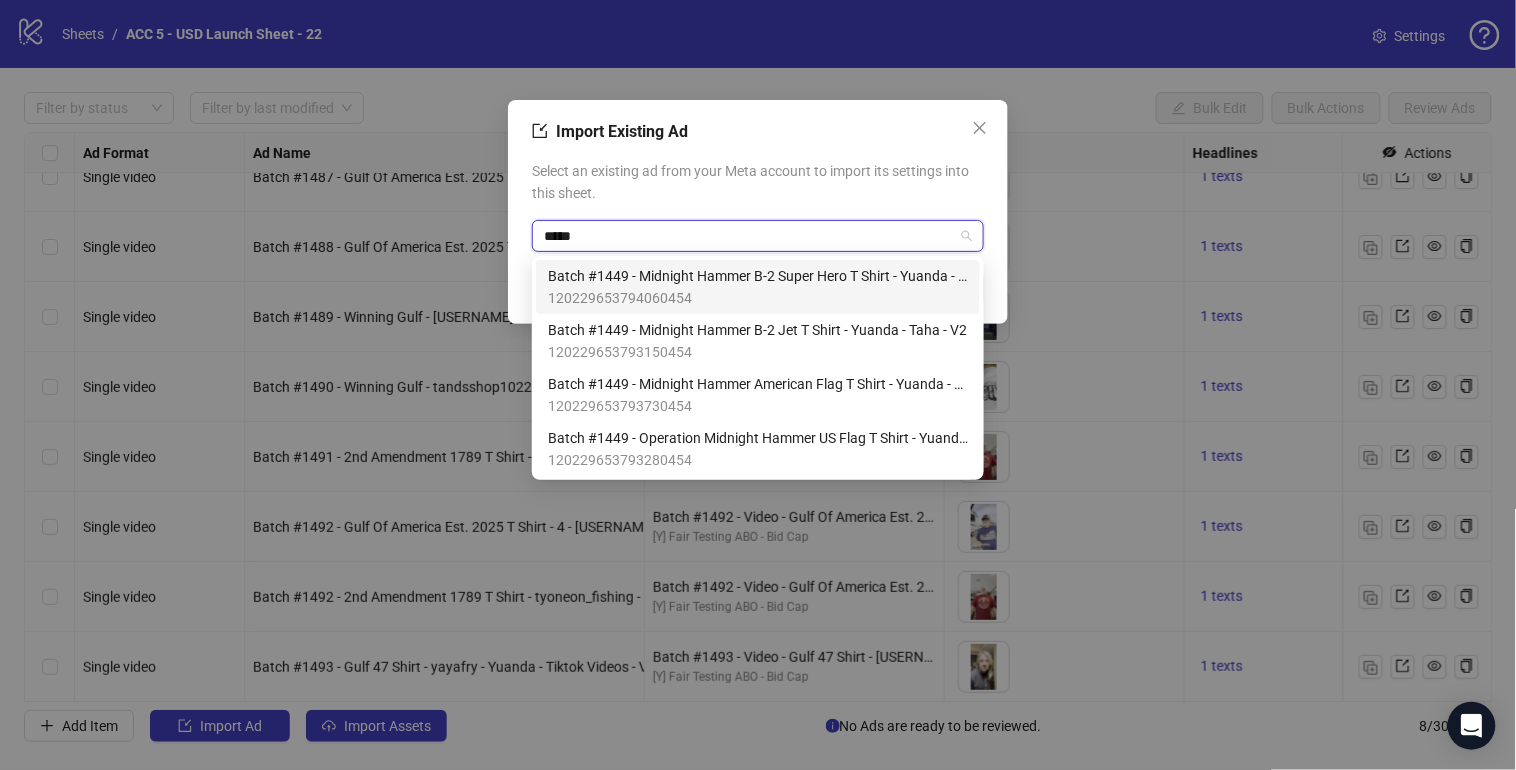 click on "120229653794060454" at bounding box center (758, 298) 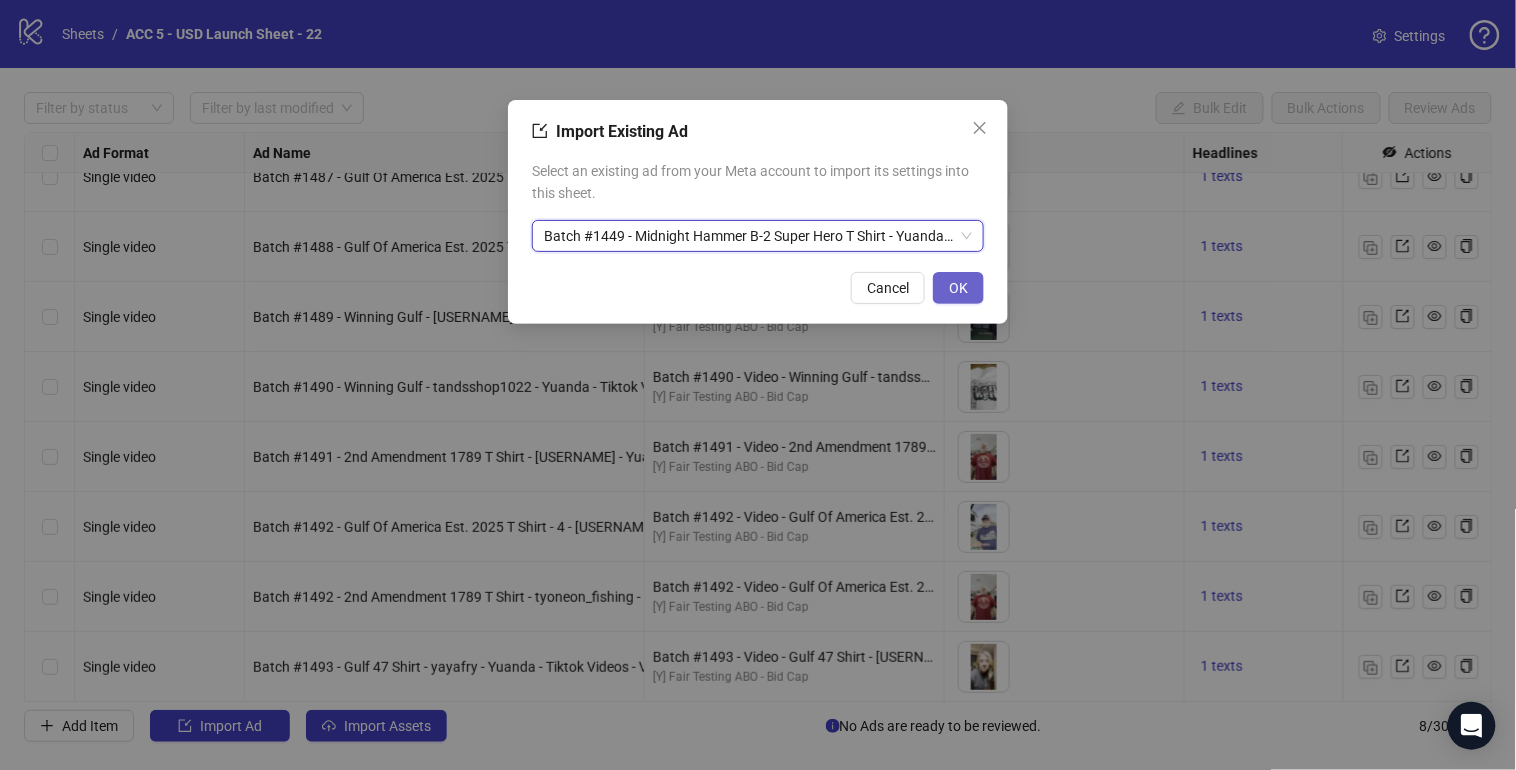 click on "OK" at bounding box center [958, 288] 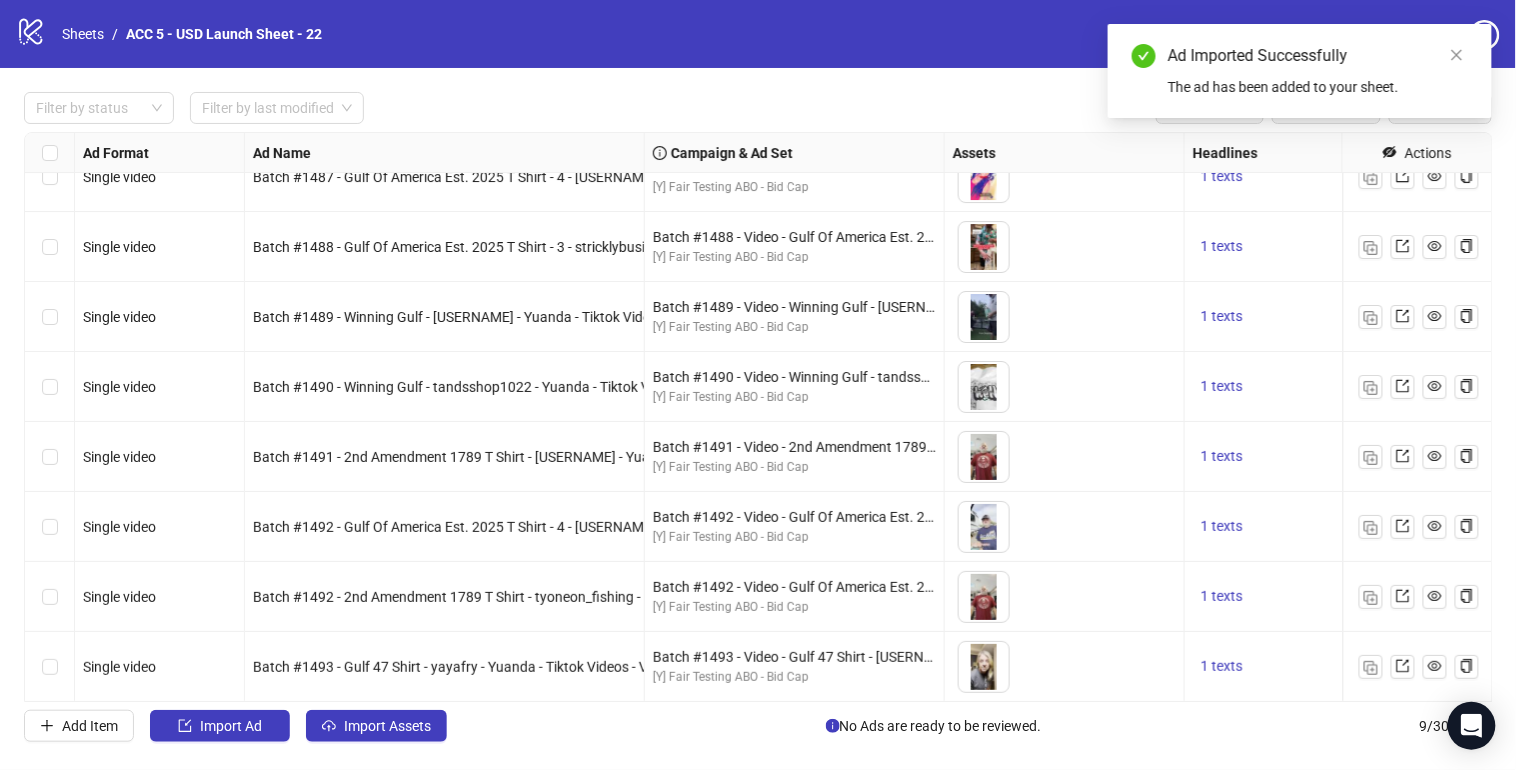 scroll, scrollTop: 101, scrollLeft: 0, axis: vertical 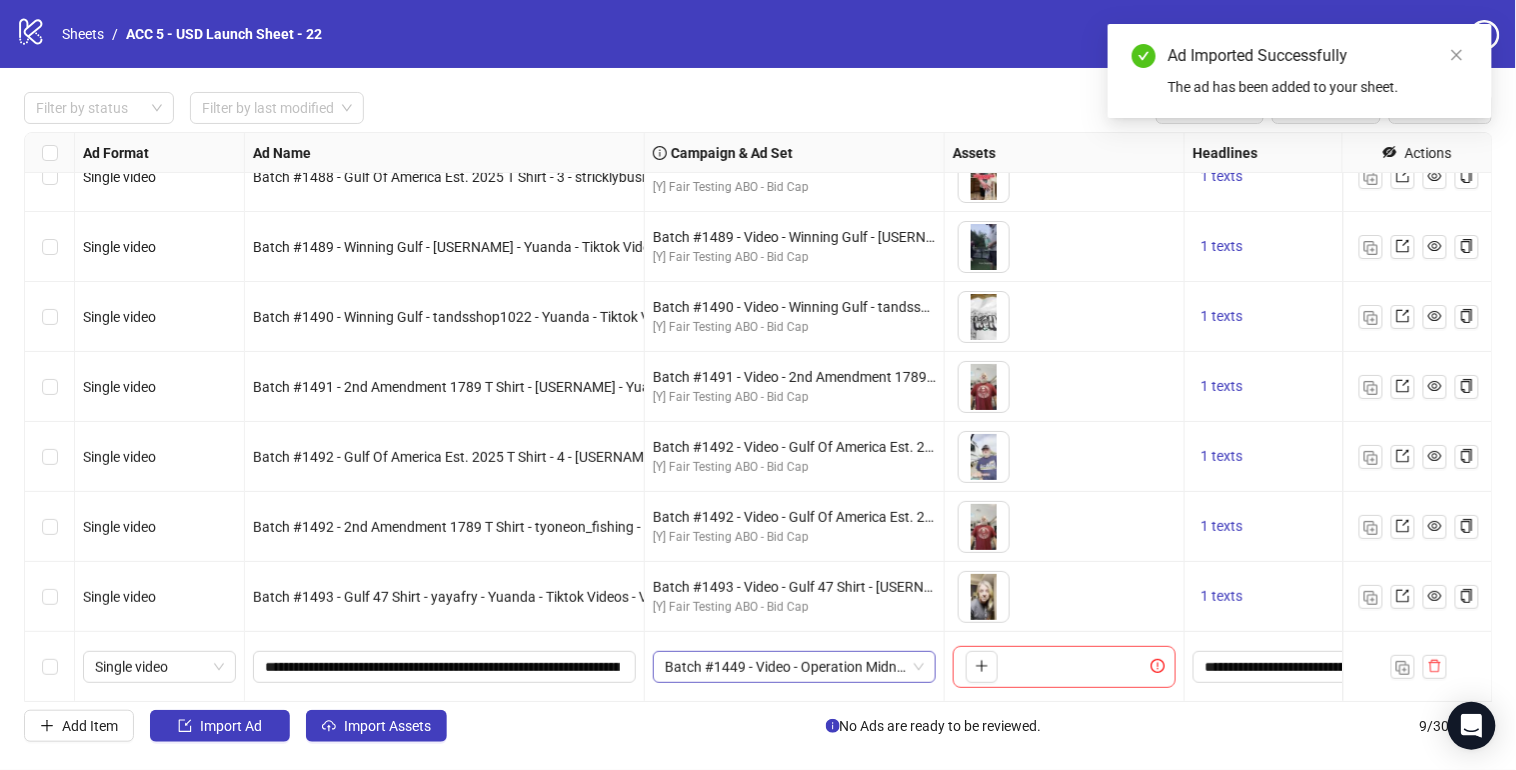 click on "Batch #1449 - Video - Operation Midnight Hammer - Yuanda - Taha - July 2" at bounding box center (159, 667) 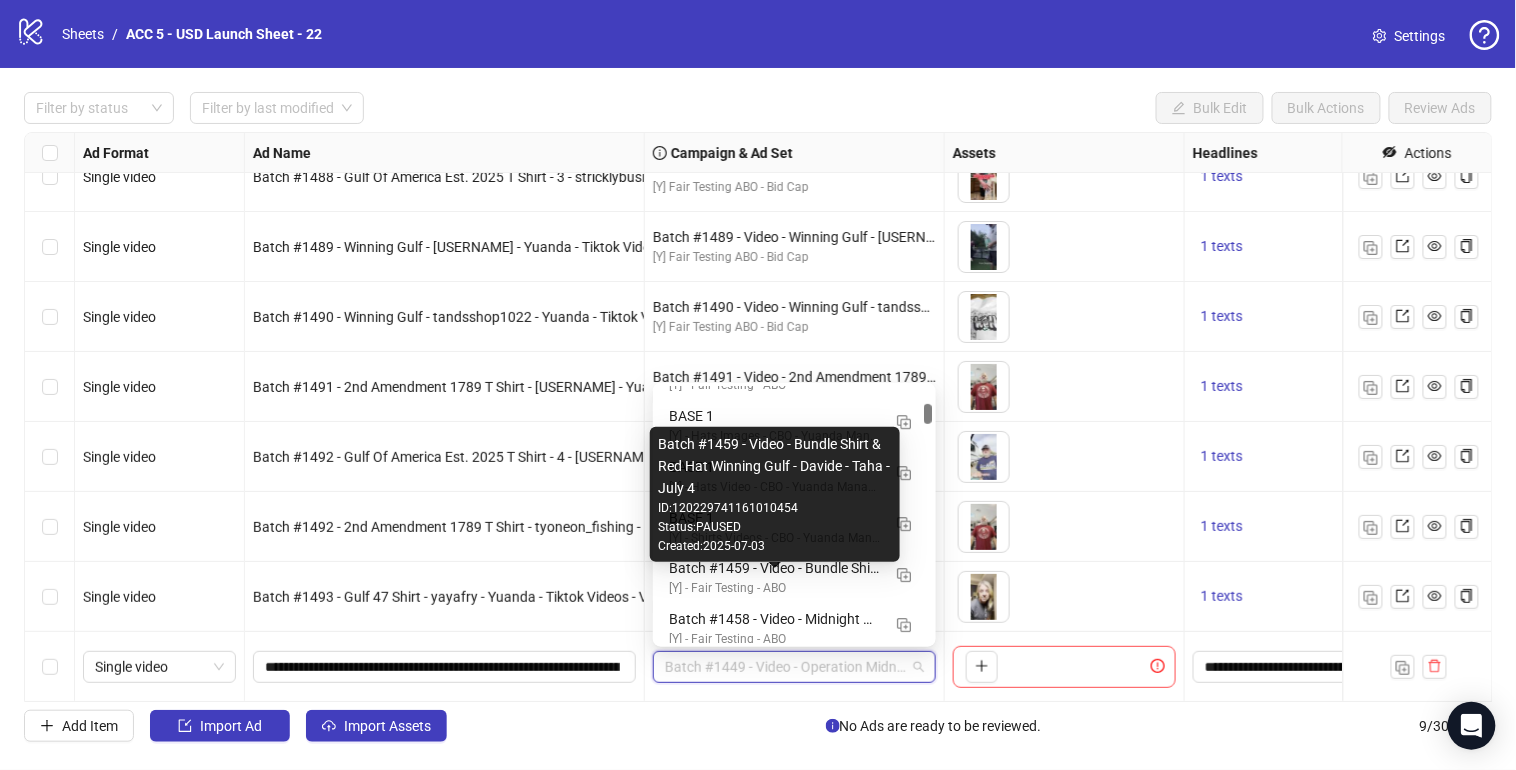 scroll, scrollTop: 1750, scrollLeft: 0, axis: vertical 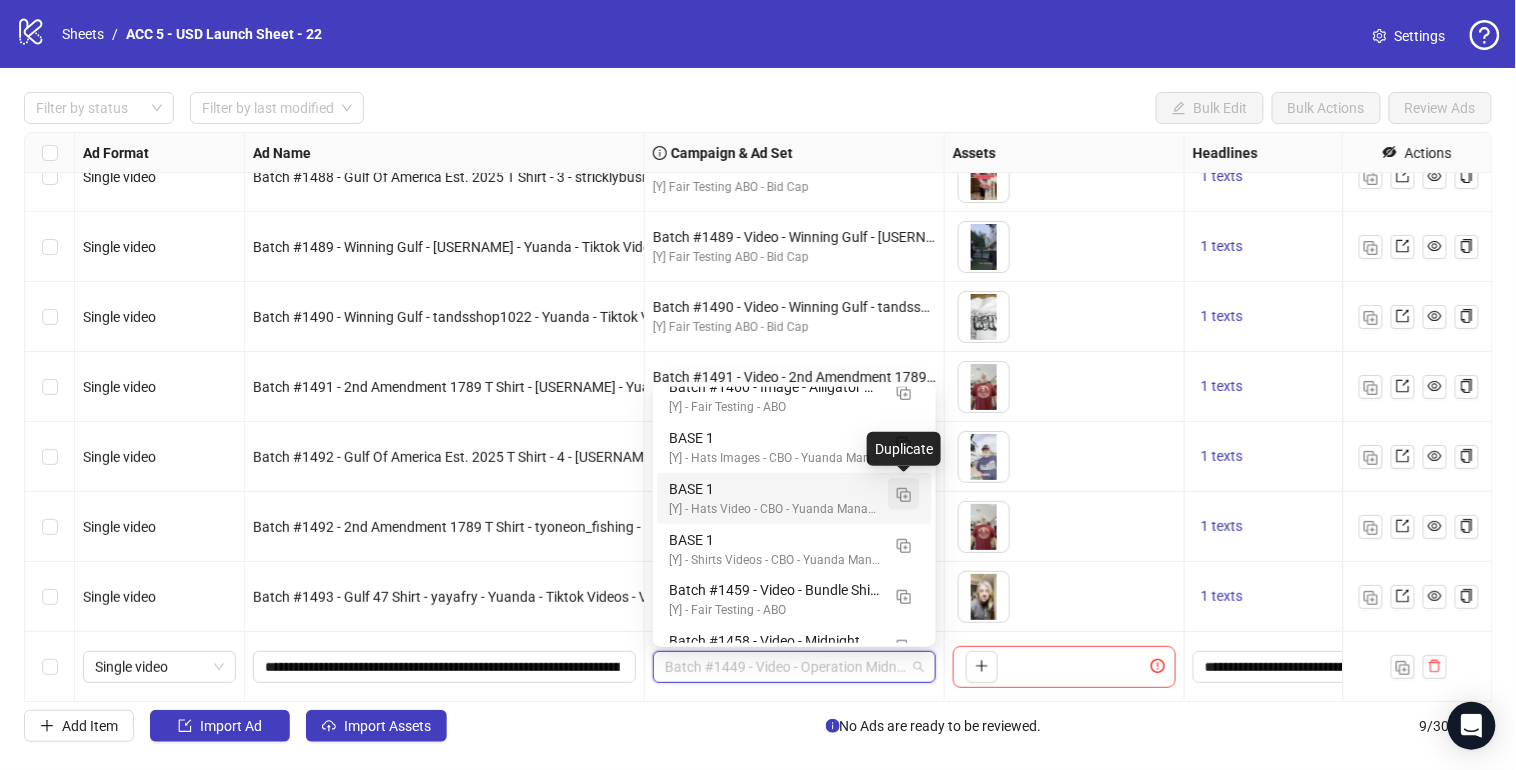 click at bounding box center (904, 495) 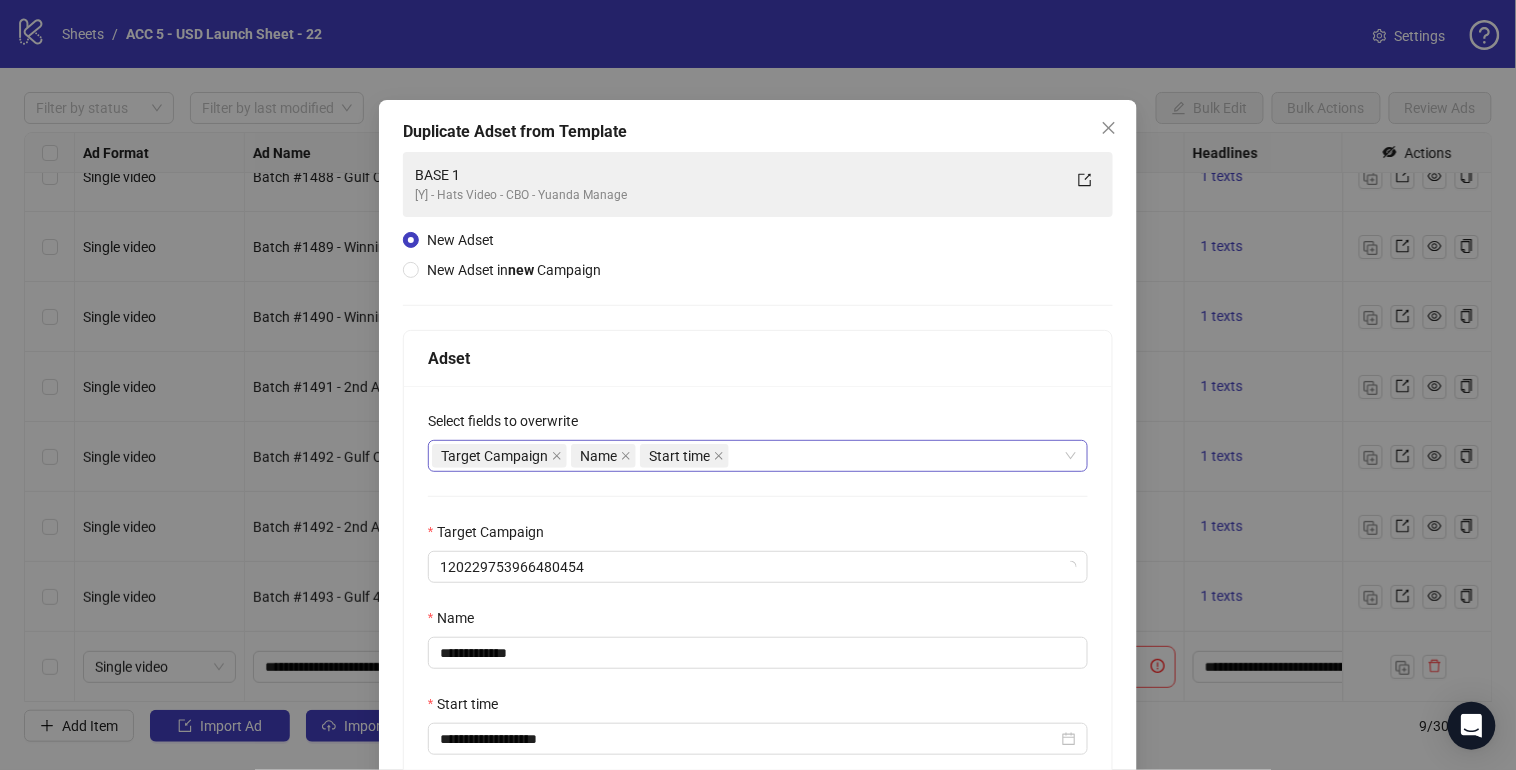 click on "Target Campaign Name Start time" at bounding box center (747, 456) 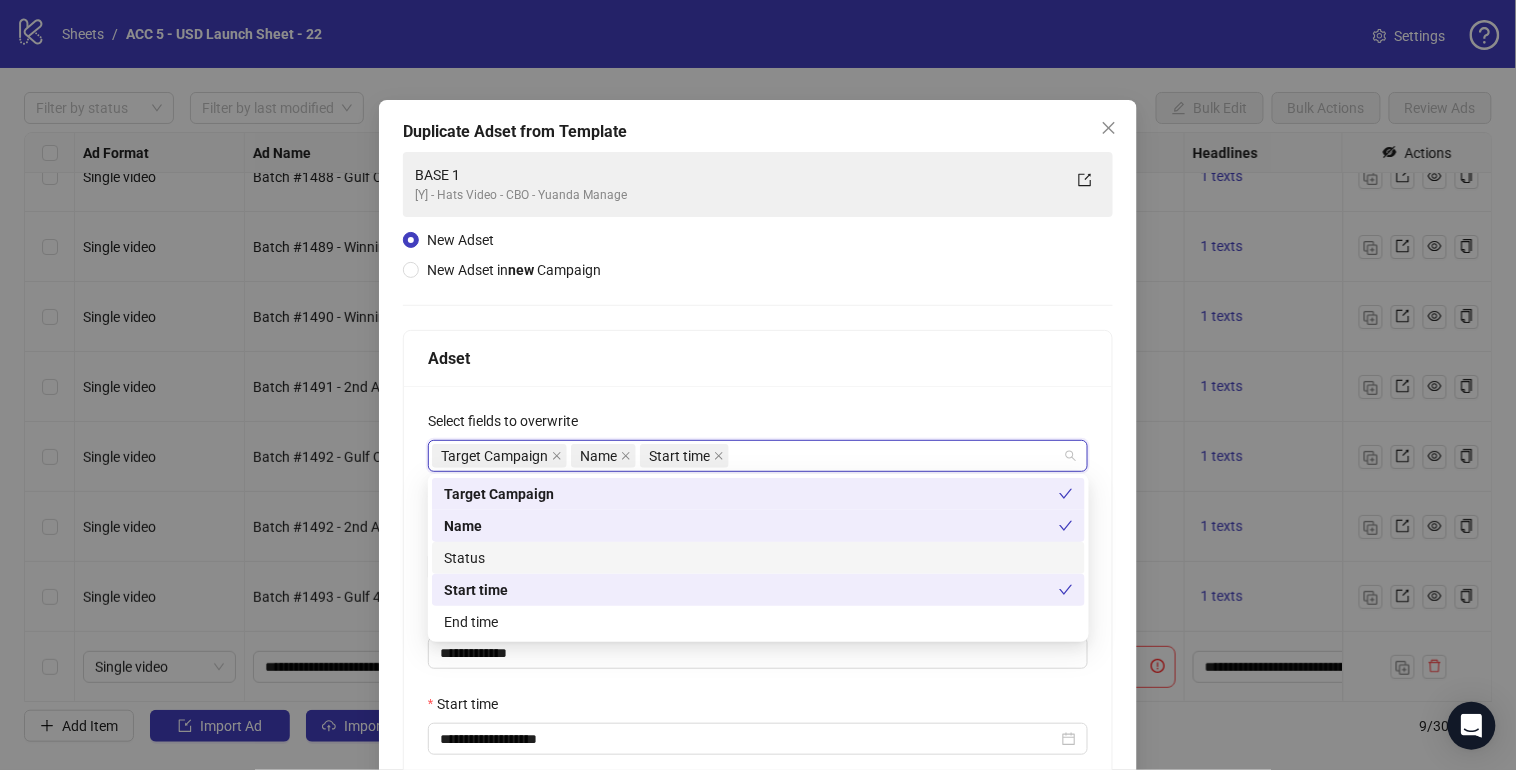 click on "Status" at bounding box center [758, 558] 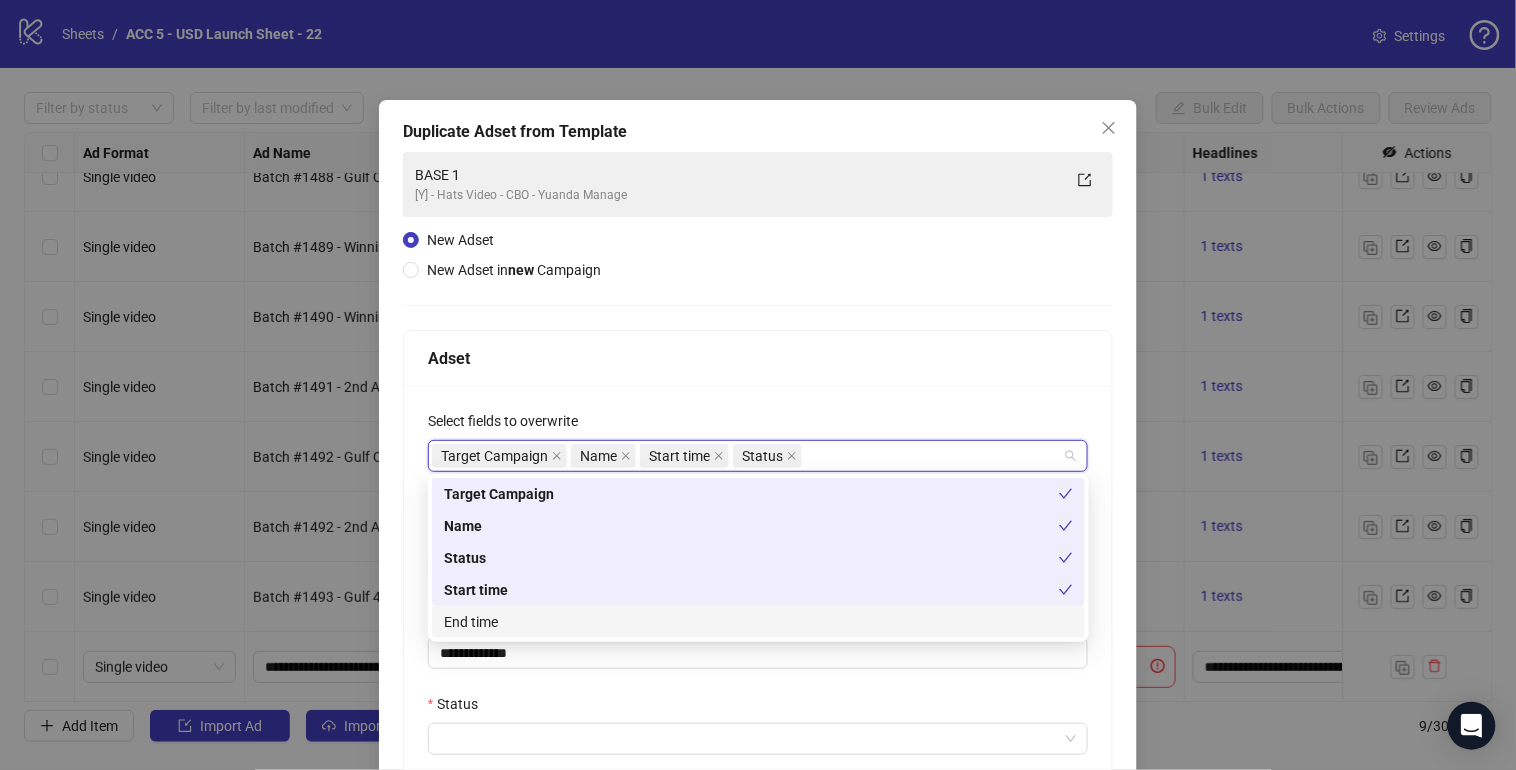 click on "End time" at bounding box center (758, 622) 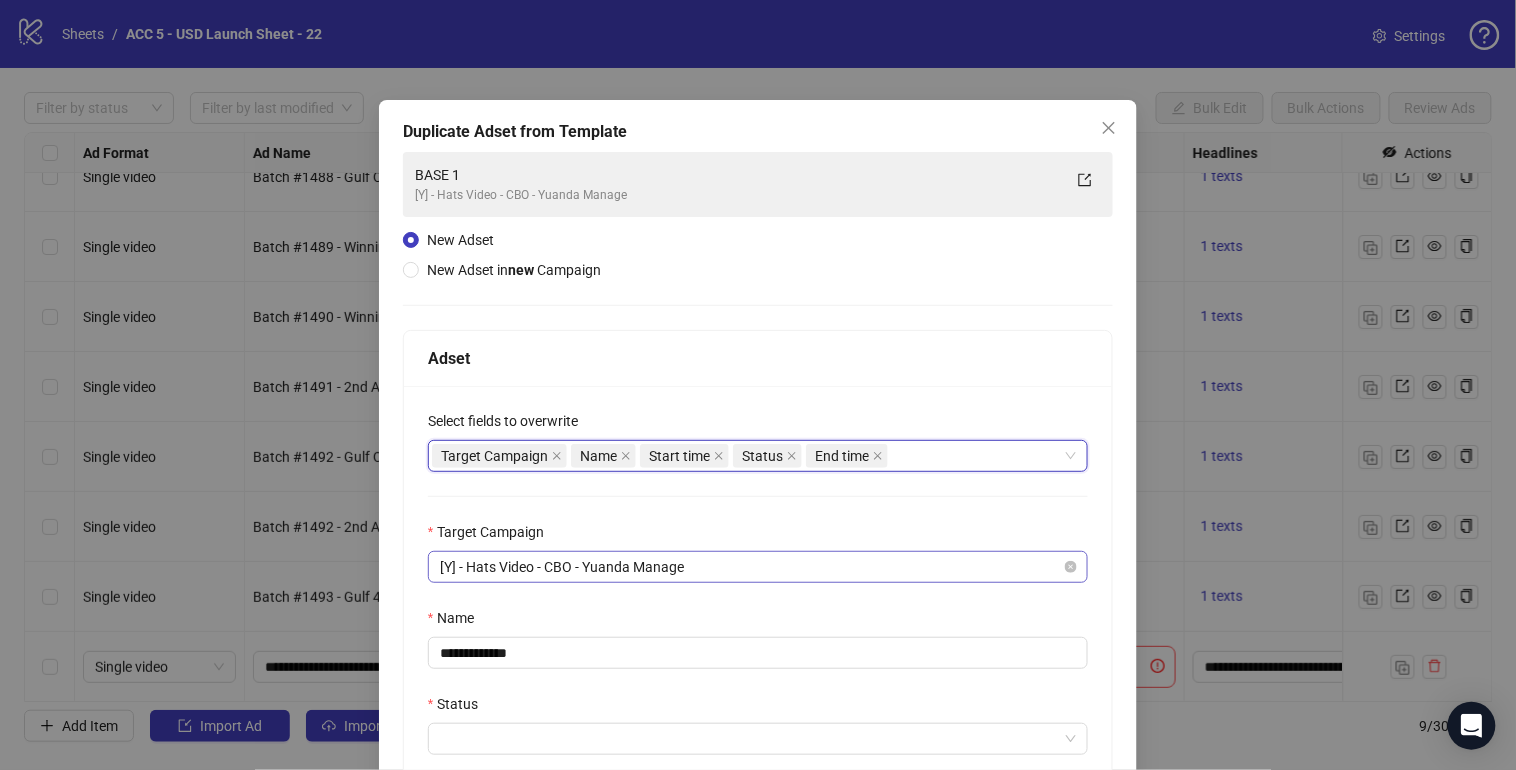 click on "[Y] - Hats Video - CBO - Yuanda Manage" at bounding box center [758, 567] 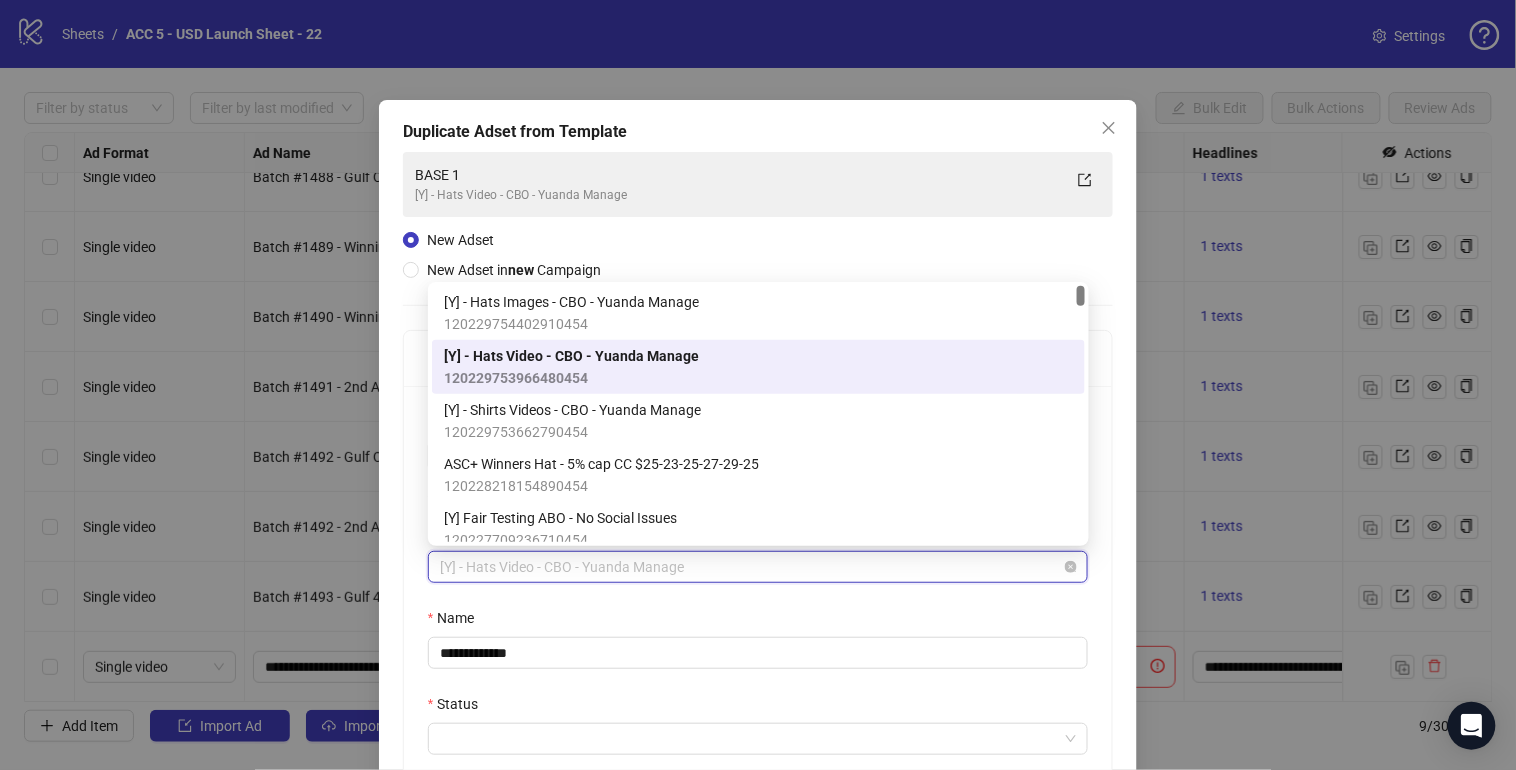 paste on "**********" 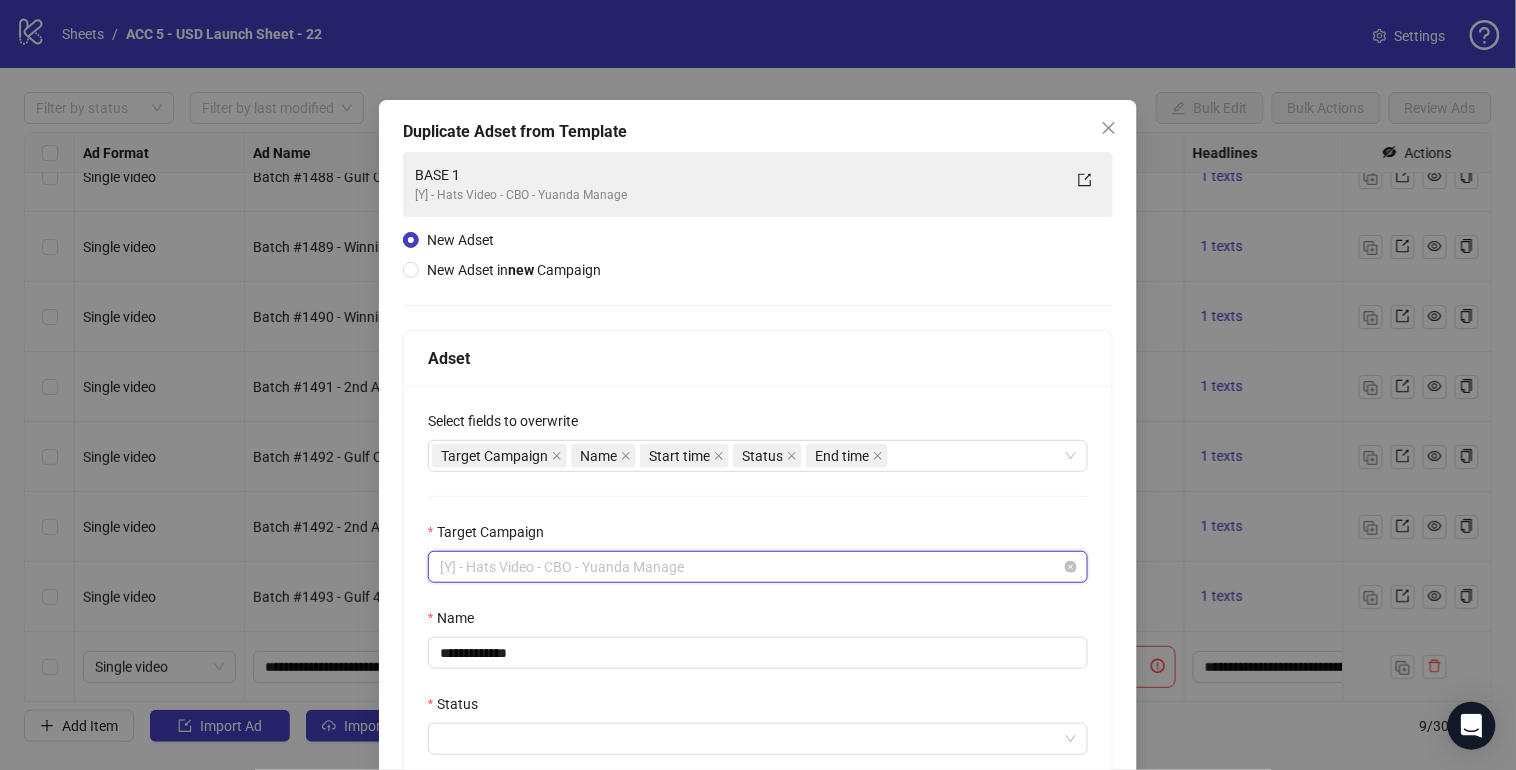scroll, scrollTop: 0, scrollLeft: 0, axis: both 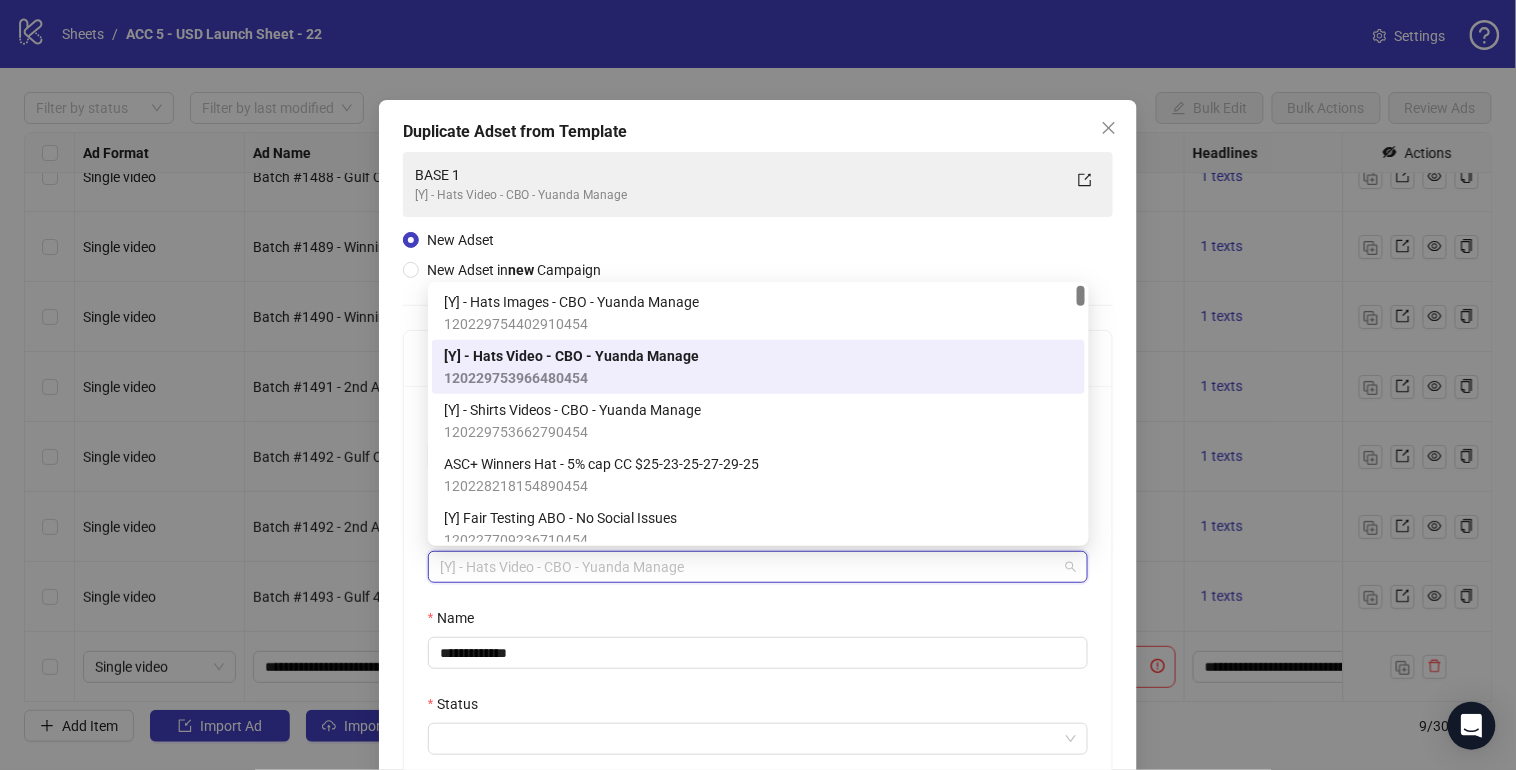 click on "[Y] - Hats Video - CBO - Yuanda Manage" at bounding box center (571, 356) 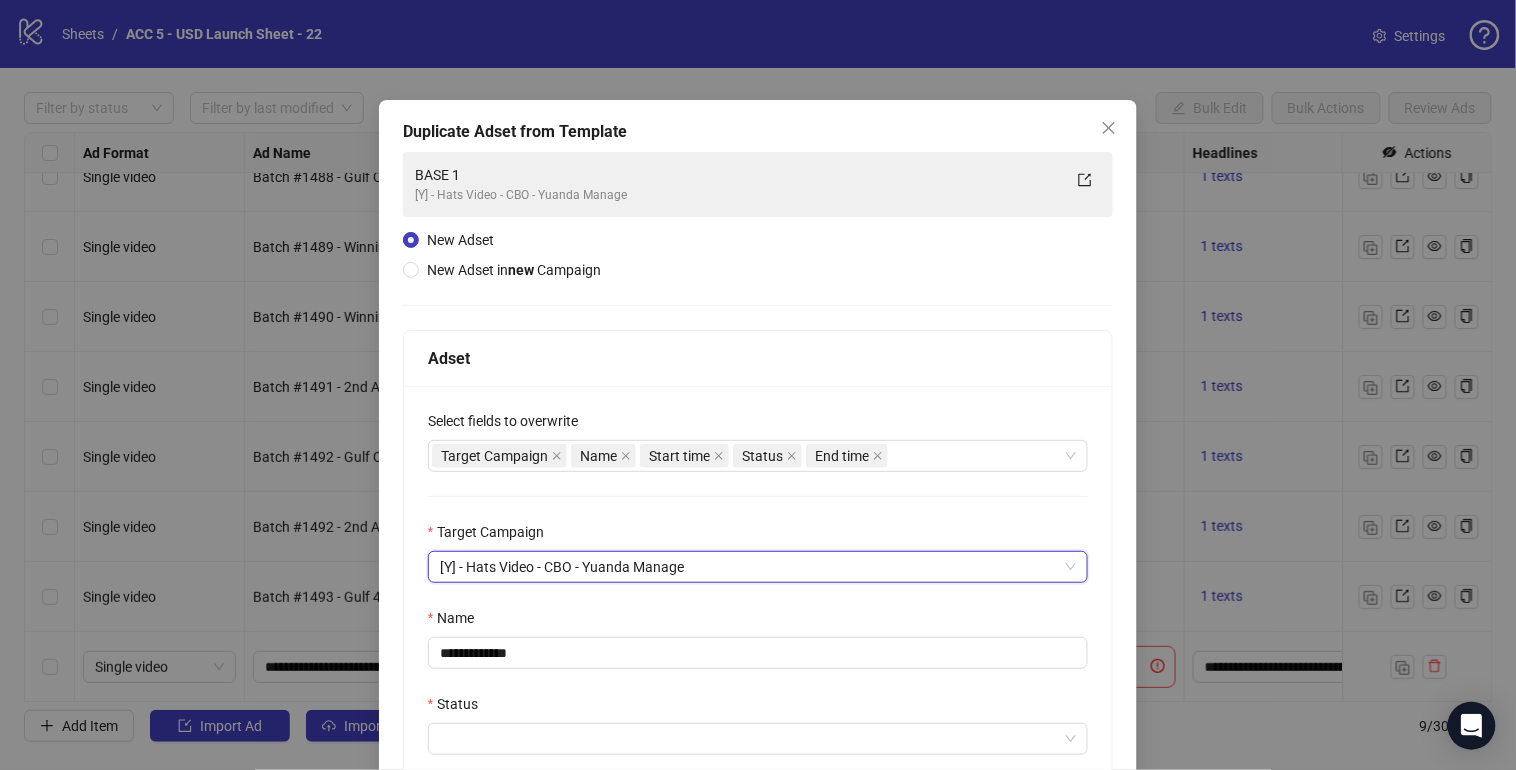 click on "Name" at bounding box center (758, 425) 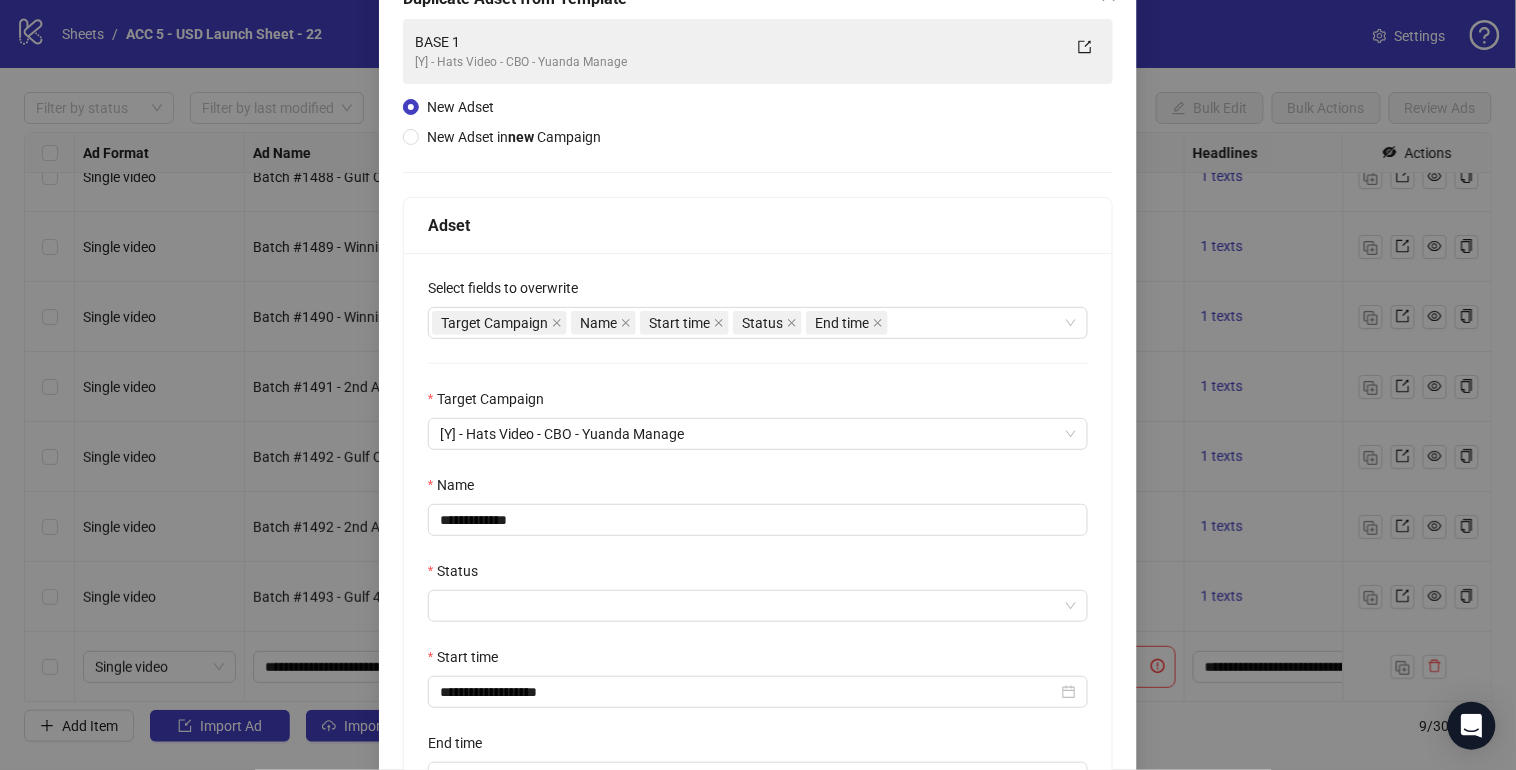scroll, scrollTop: 361, scrollLeft: 0, axis: vertical 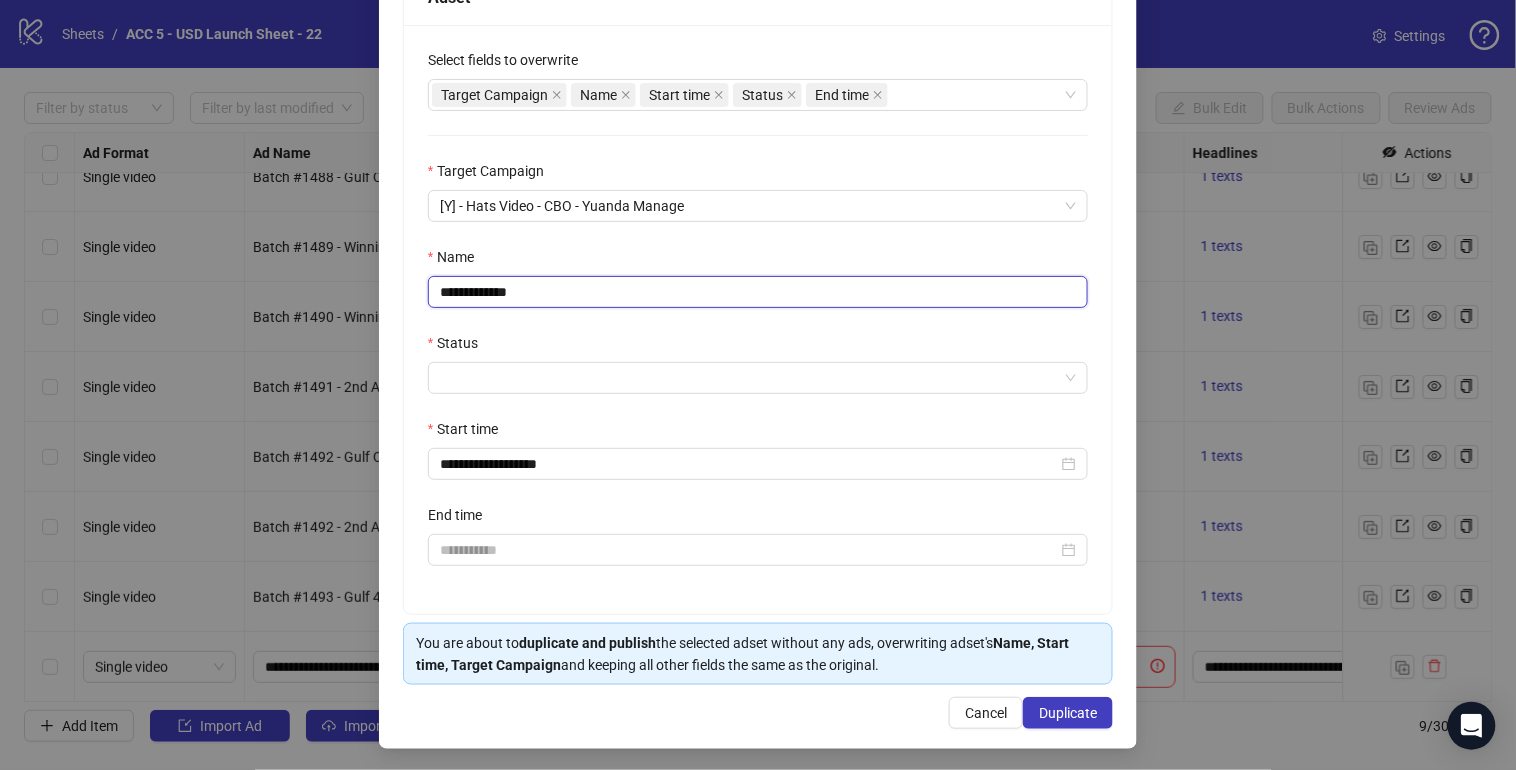 click on "**********" at bounding box center (758, 292) 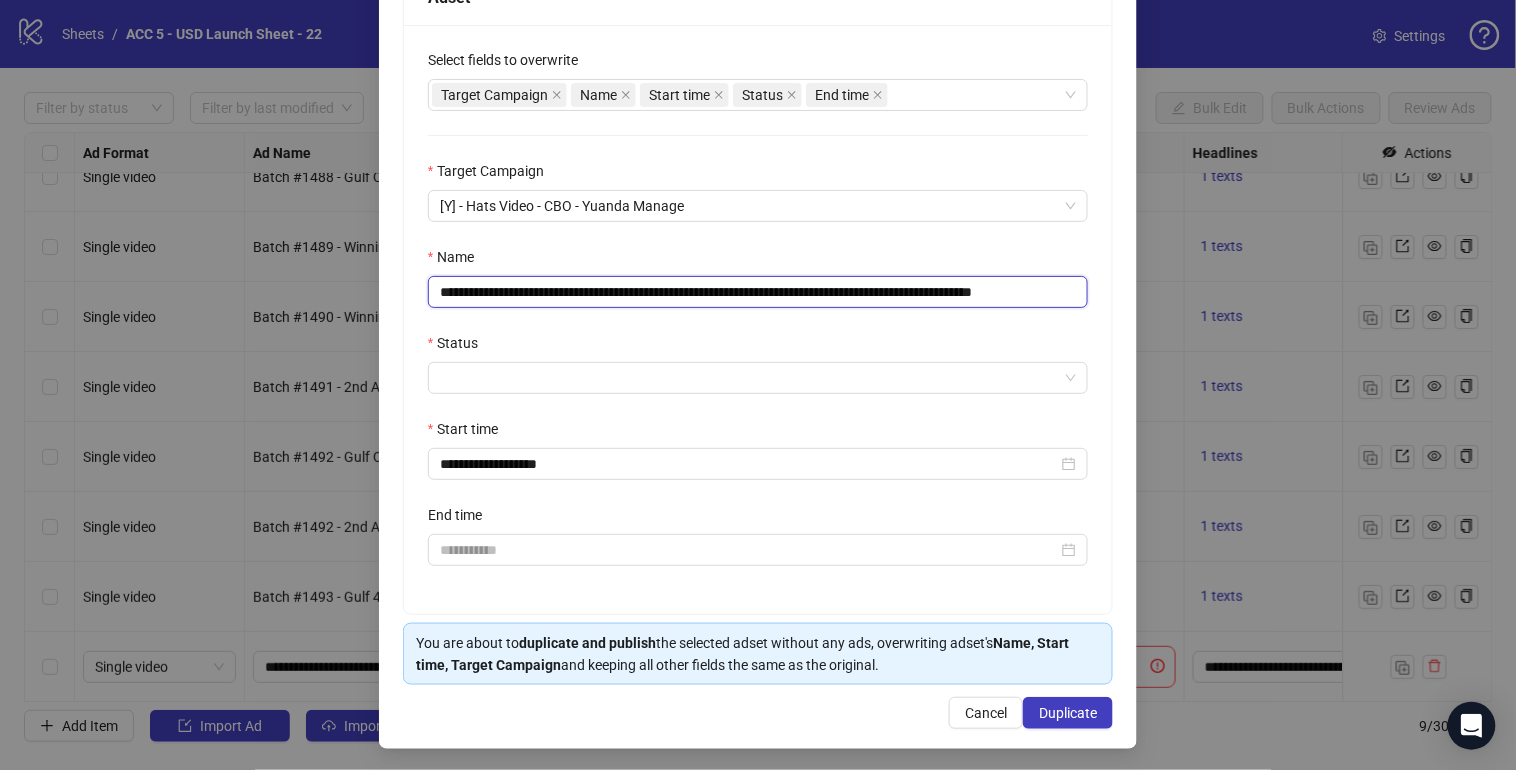 scroll, scrollTop: 0, scrollLeft: 32, axis: horizontal 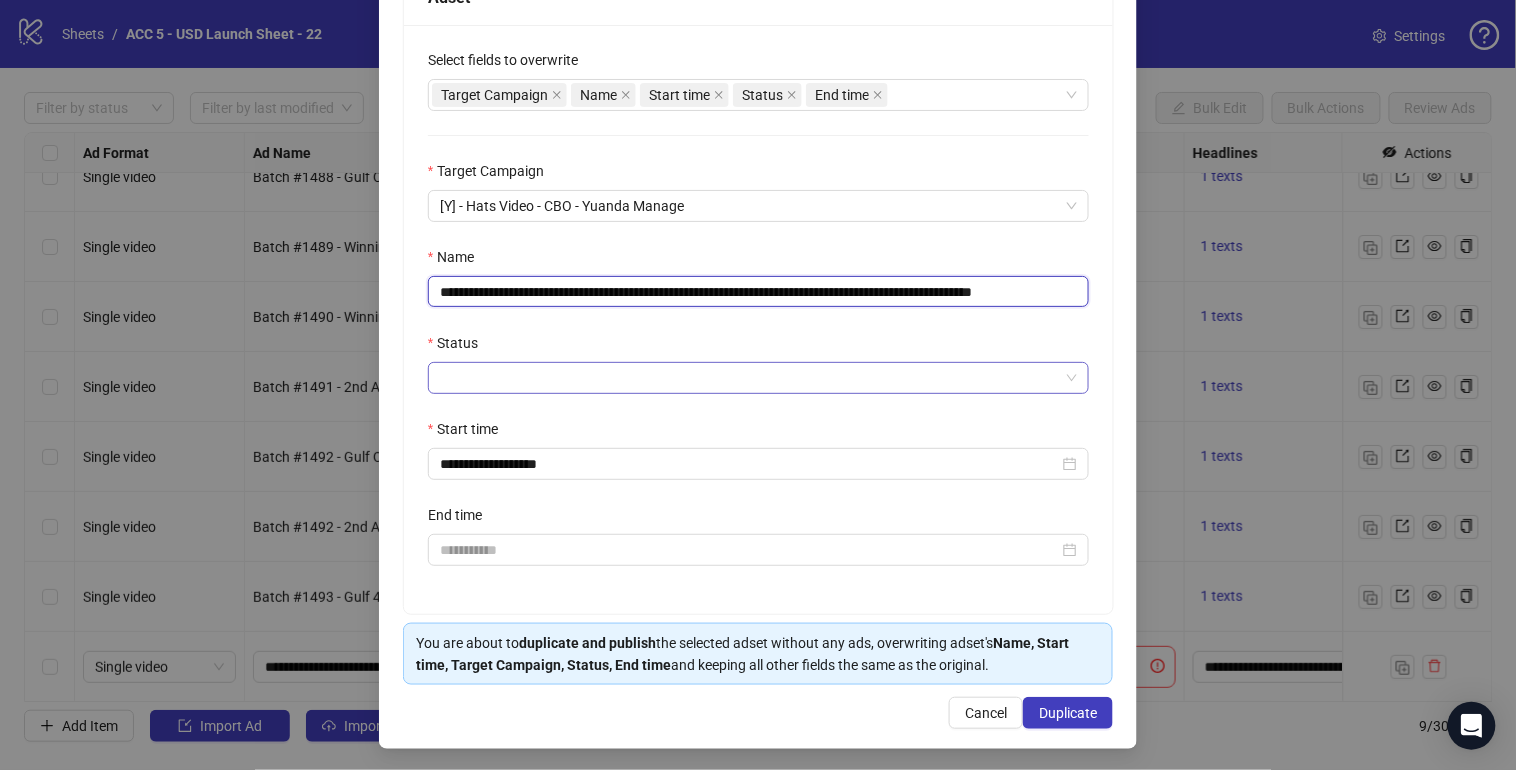type on "**********" 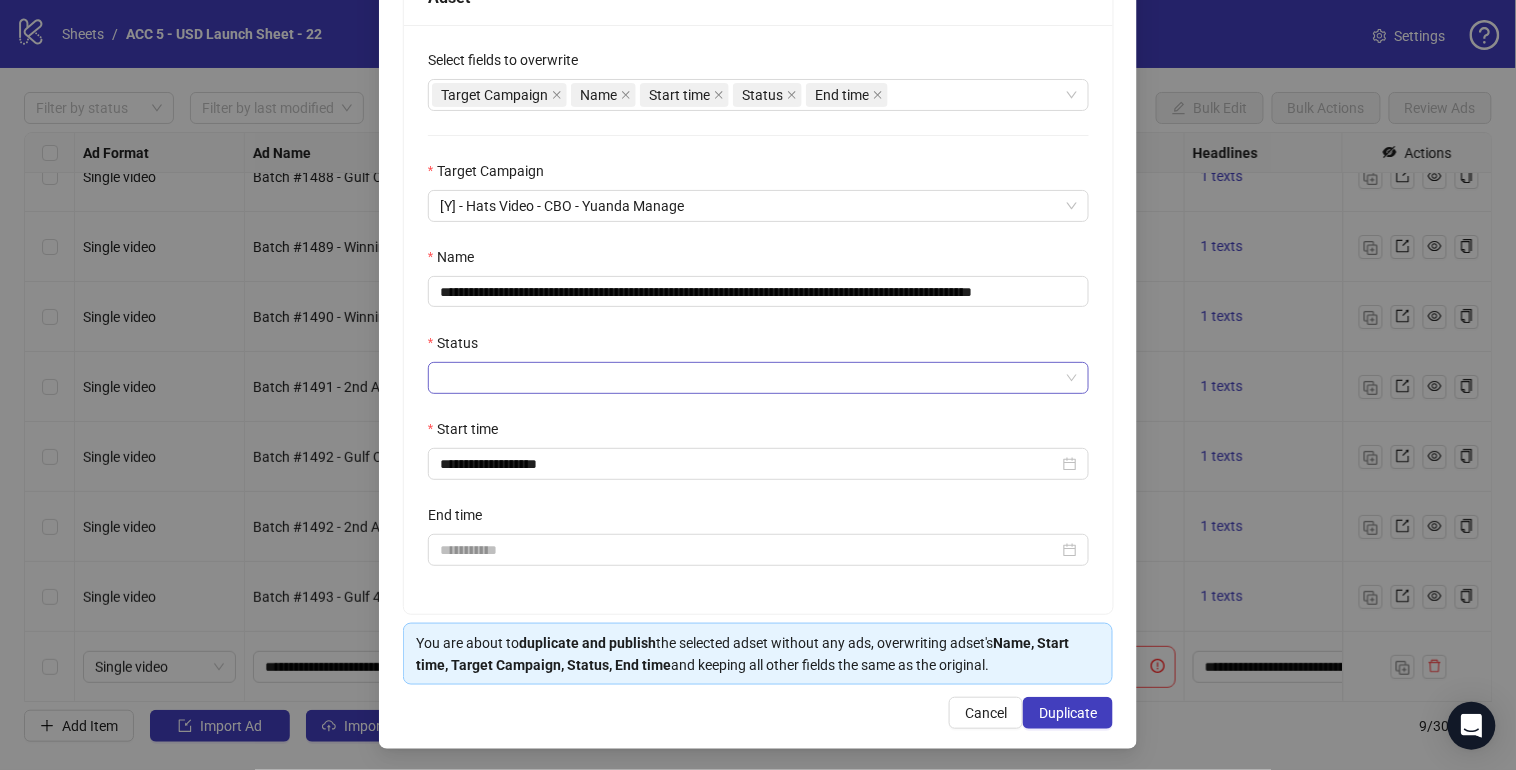 click on "Status" at bounding box center [749, 378] 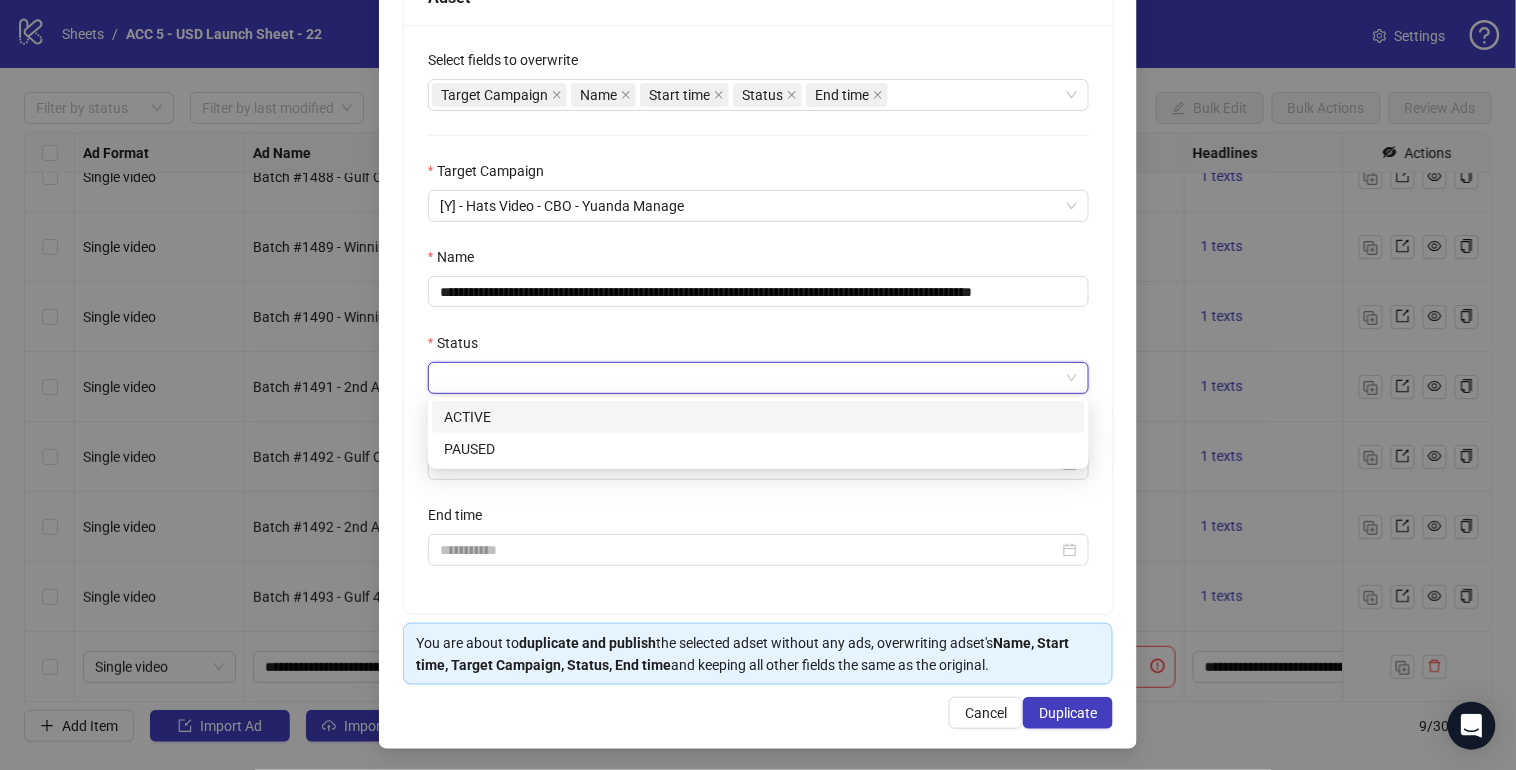 click on "ACTIVE" at bounding box center (0, 0) 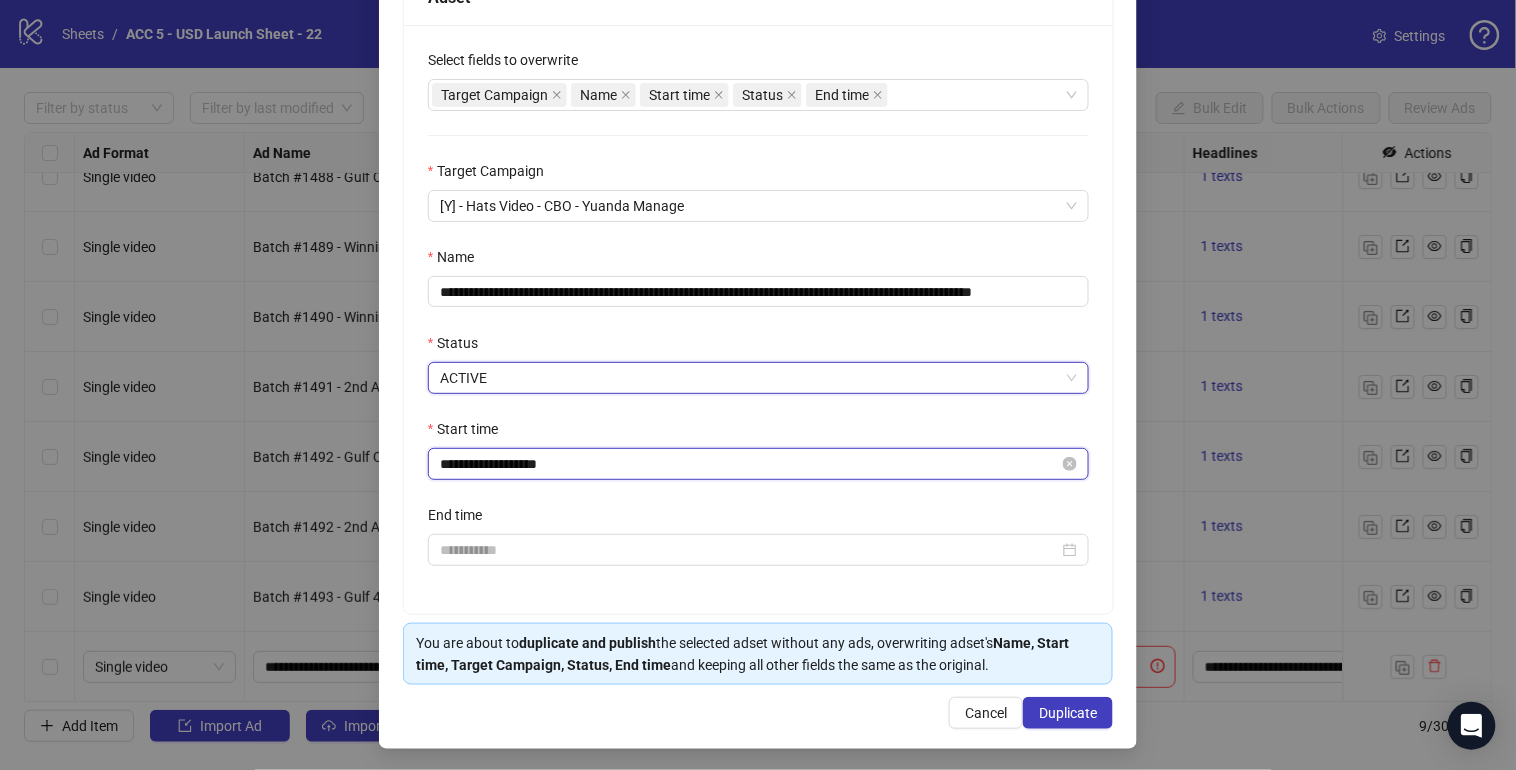 click on "**********" at bounding box center (749, 464) 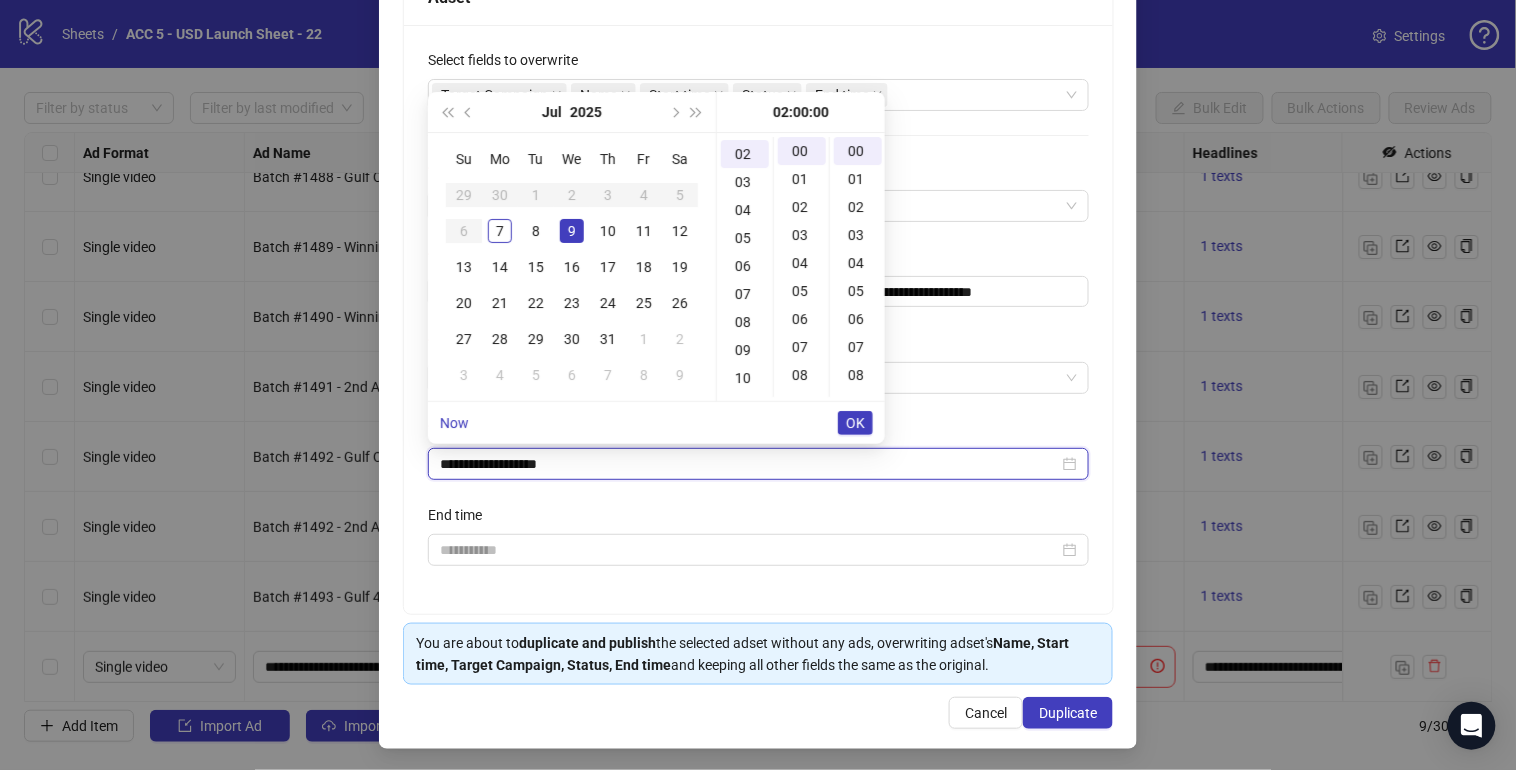 scroll, scrollTop: 54, scrollLeft: 0, axis: vertical 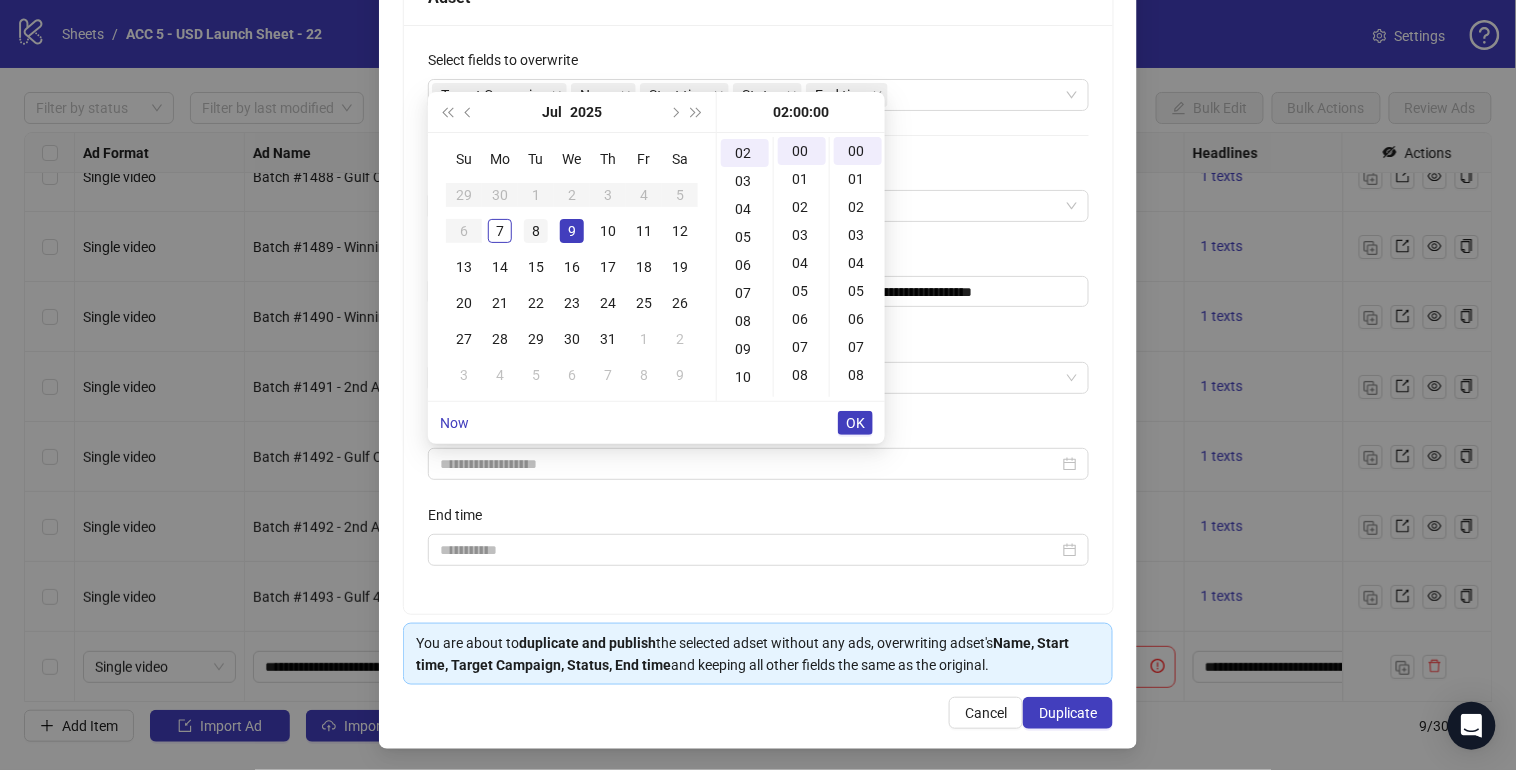 click on "8" at bounding box center (536, 231) 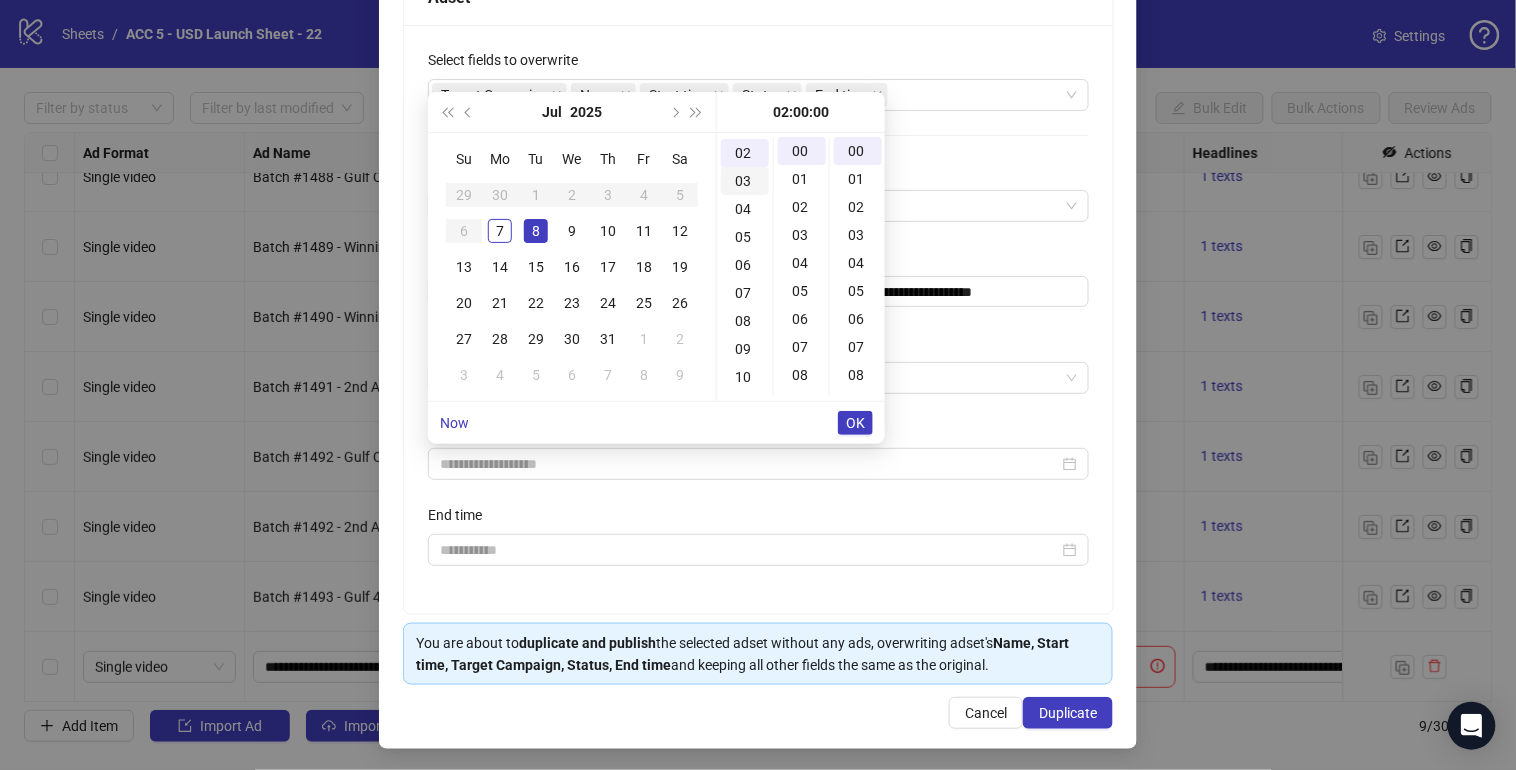 click on "03" at bounding box center [745, 97] 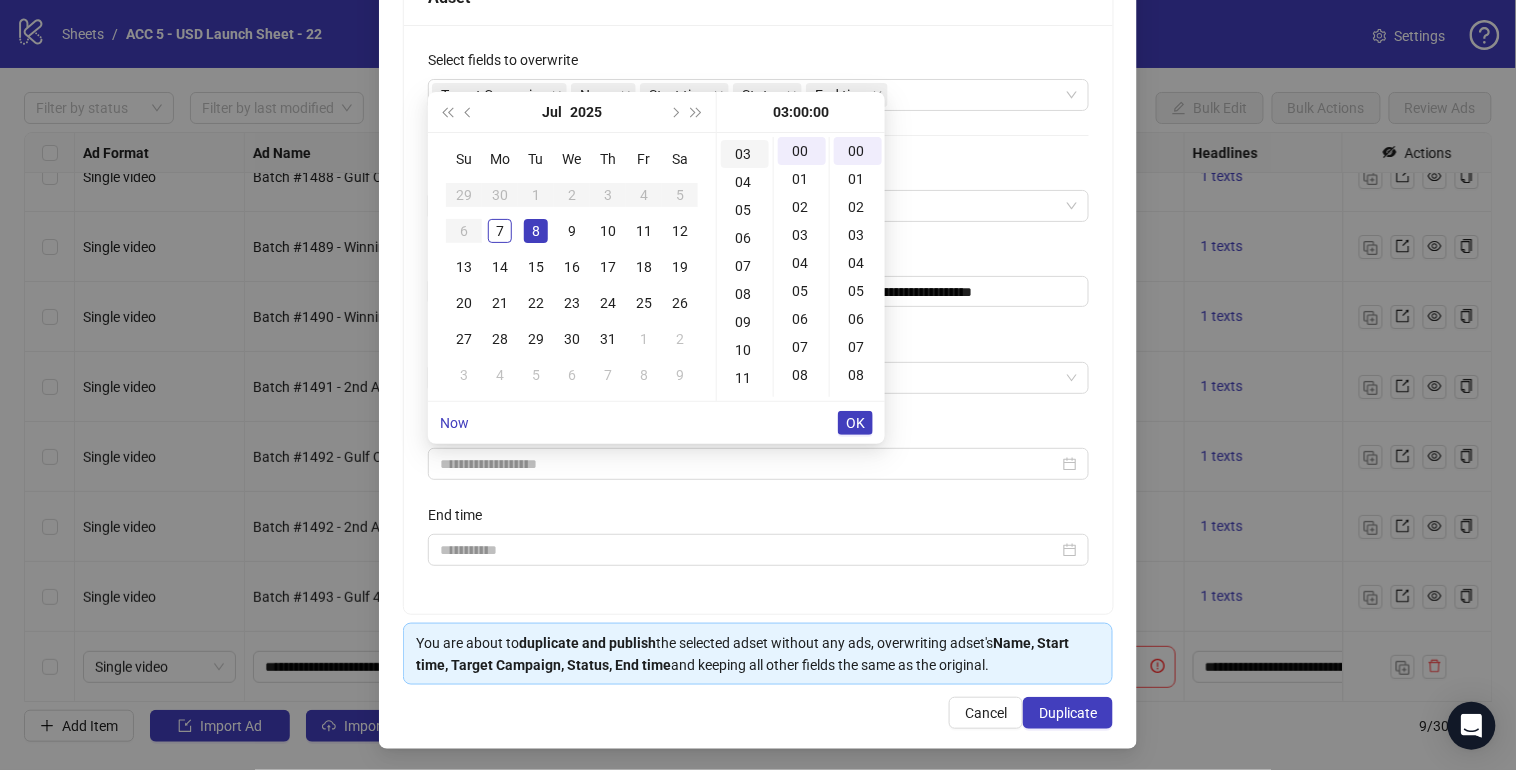 scroll, scrollTop: 83, scrollLeft: 0, axis: vertical 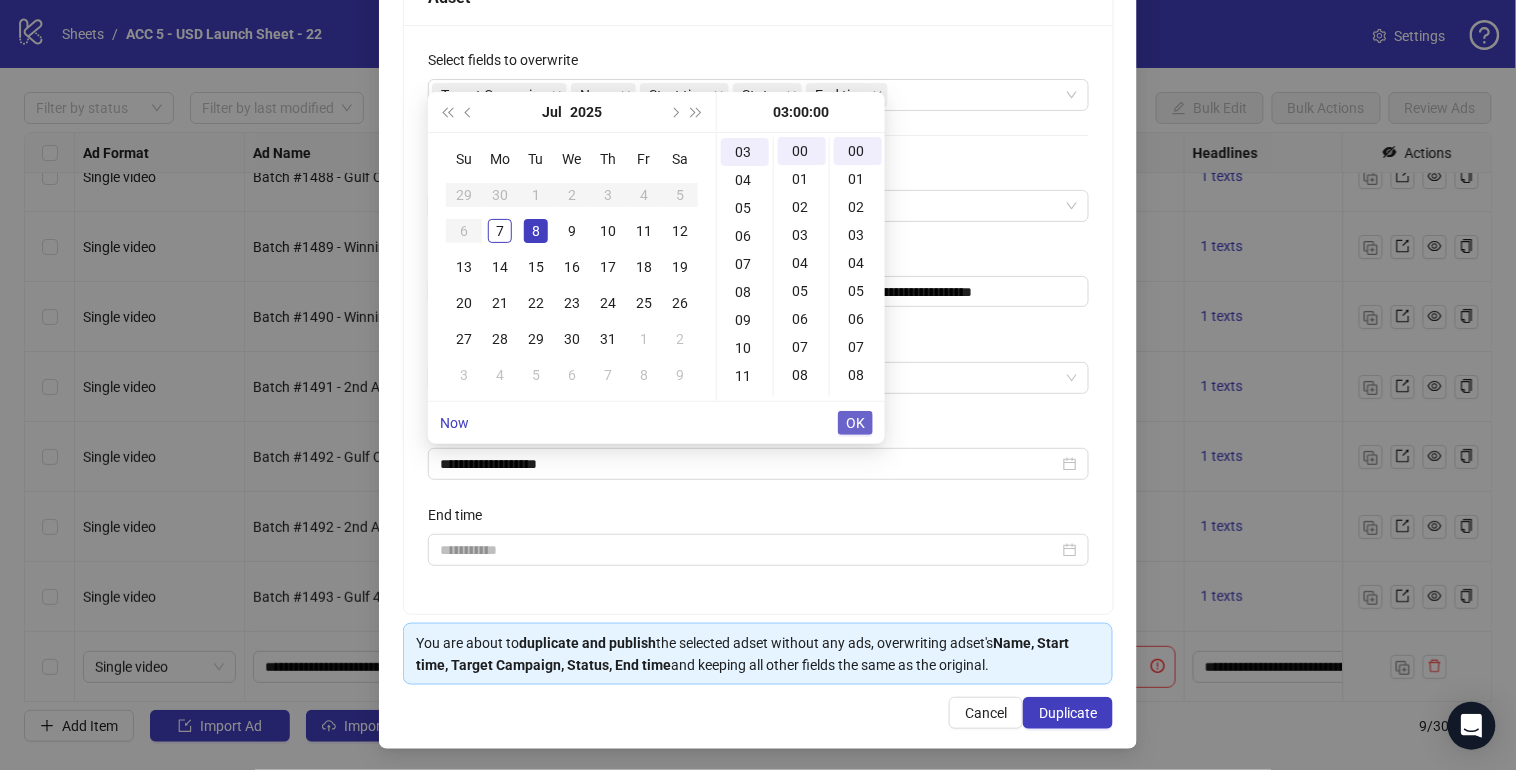 click on "OK" at bounding box center (855, 423) 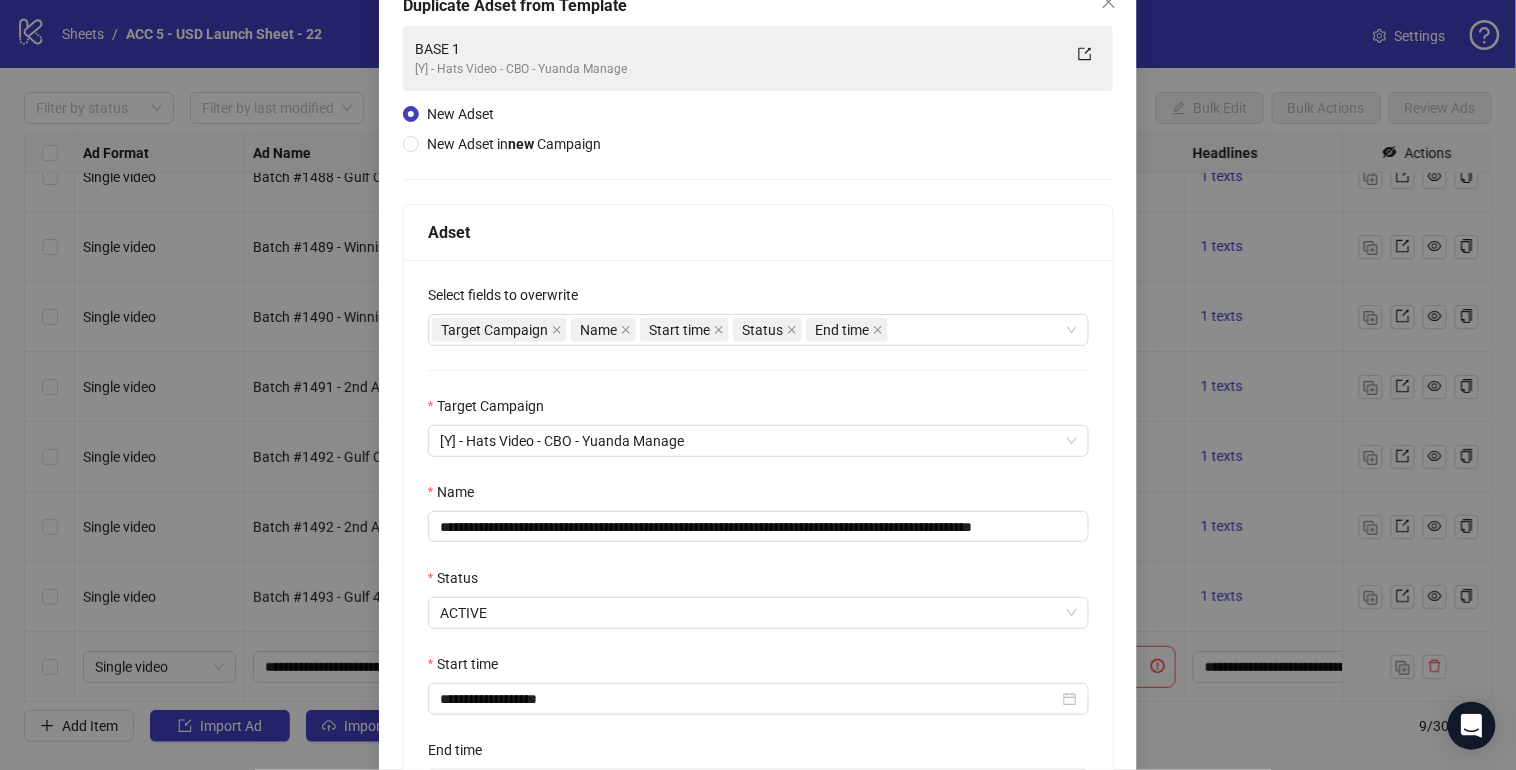 scroll, scrollTop: 361, scrollLeft: 0, axis: vertical 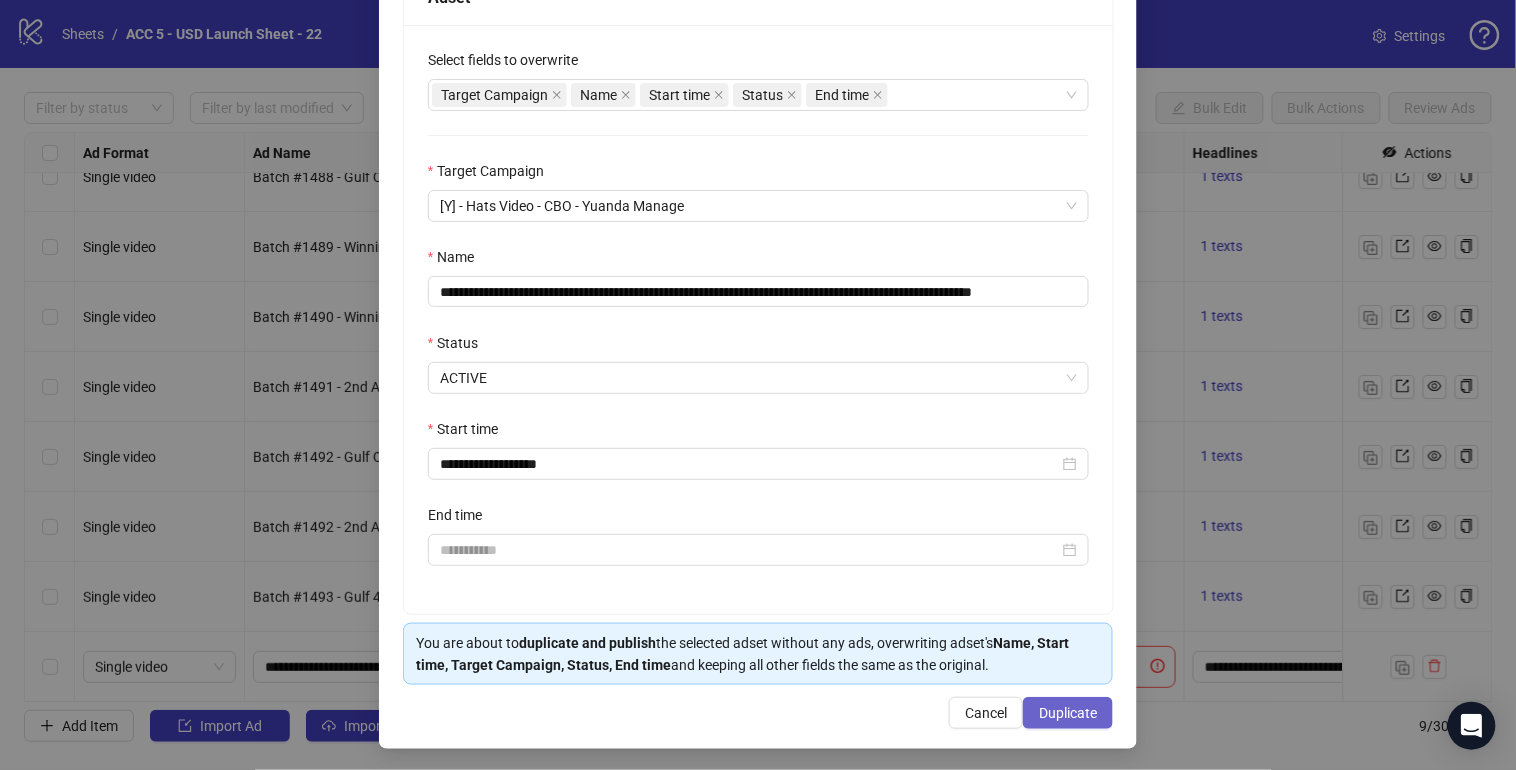 click on "Duplicate" at bounding box center [1068, 713] 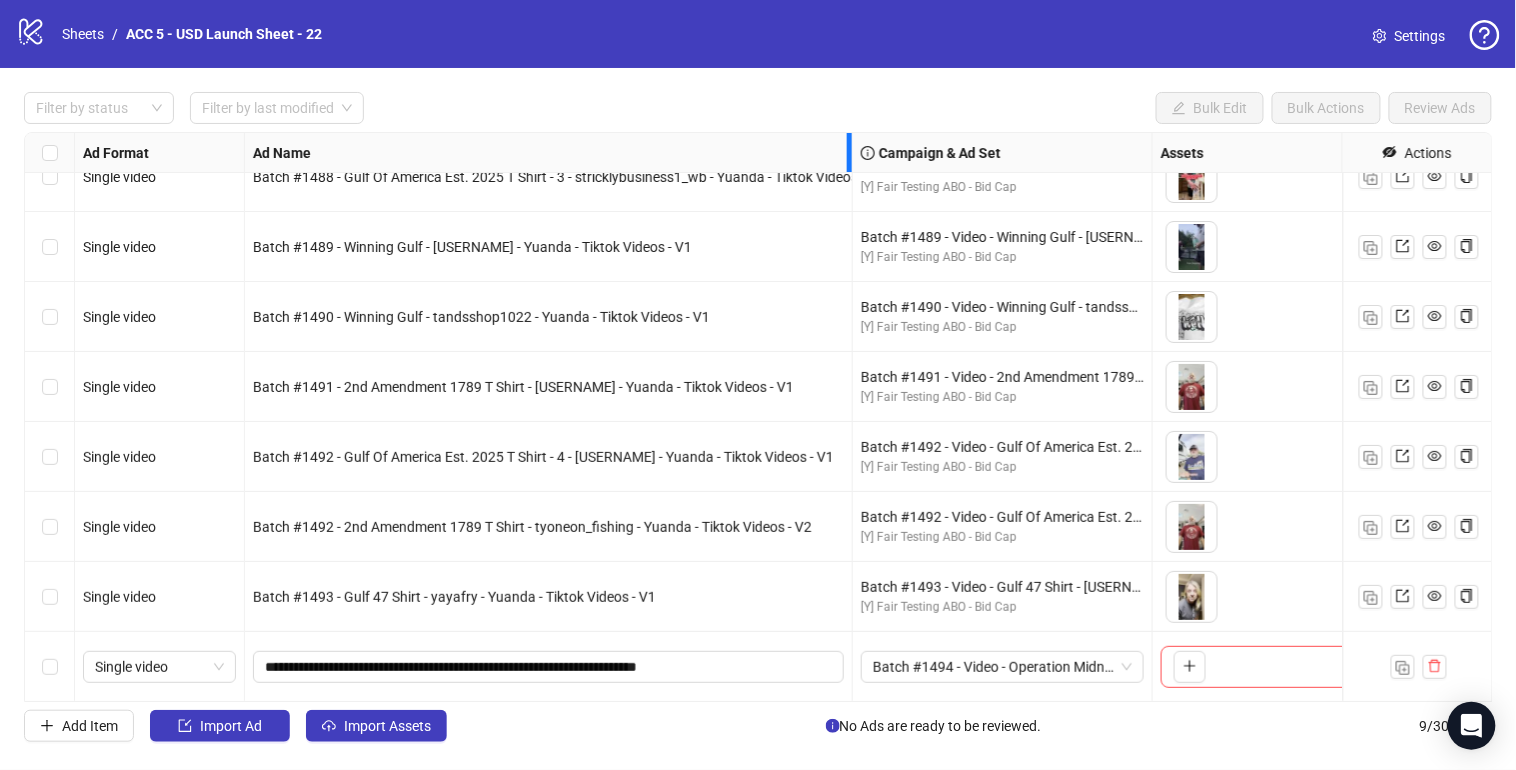 drag, startPoint x: 641, startPoint y: 159, endPoint x: 848, endPoint y: 175, distance: 207.61743 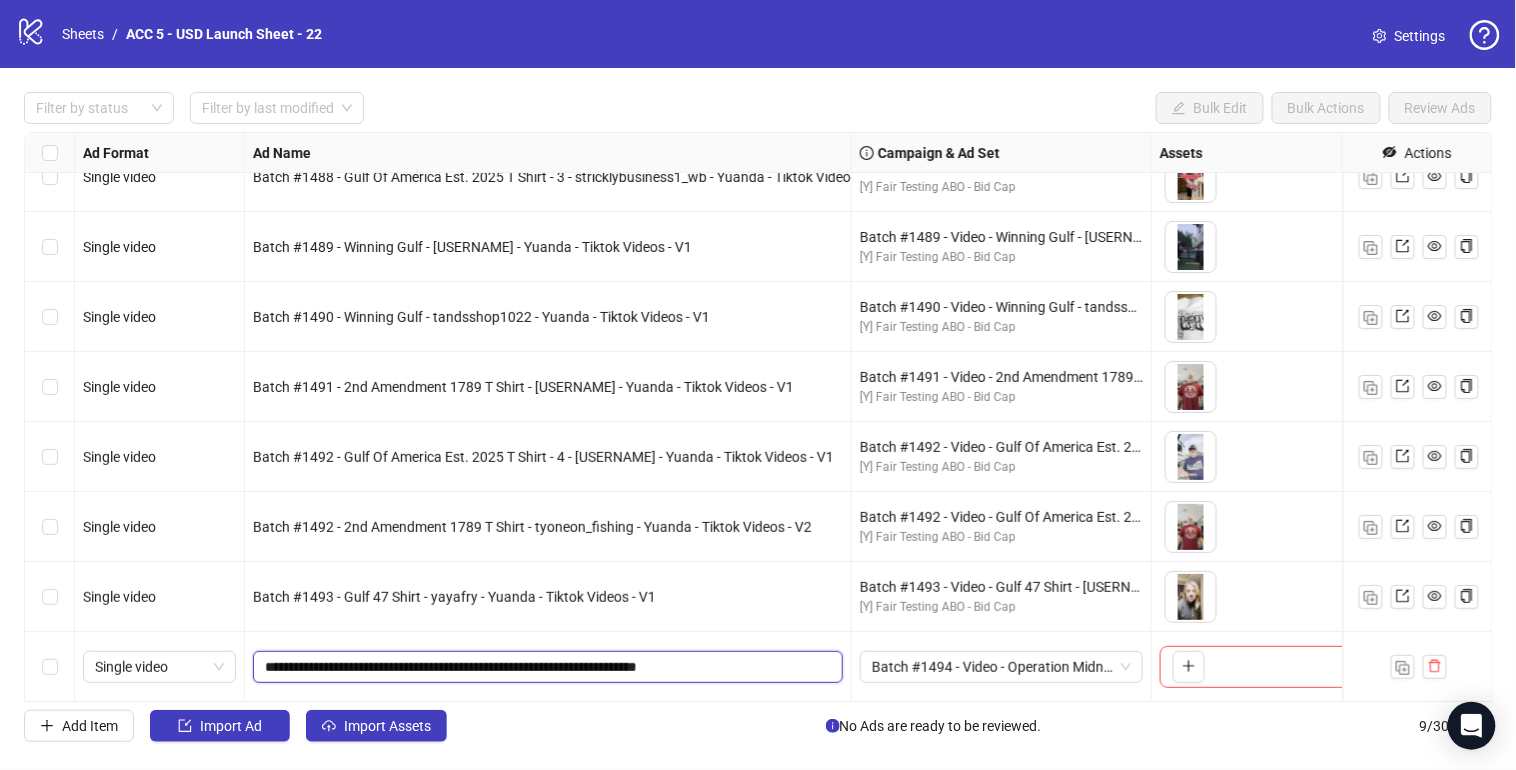 click on "**********" at bounding box center [546, 667] 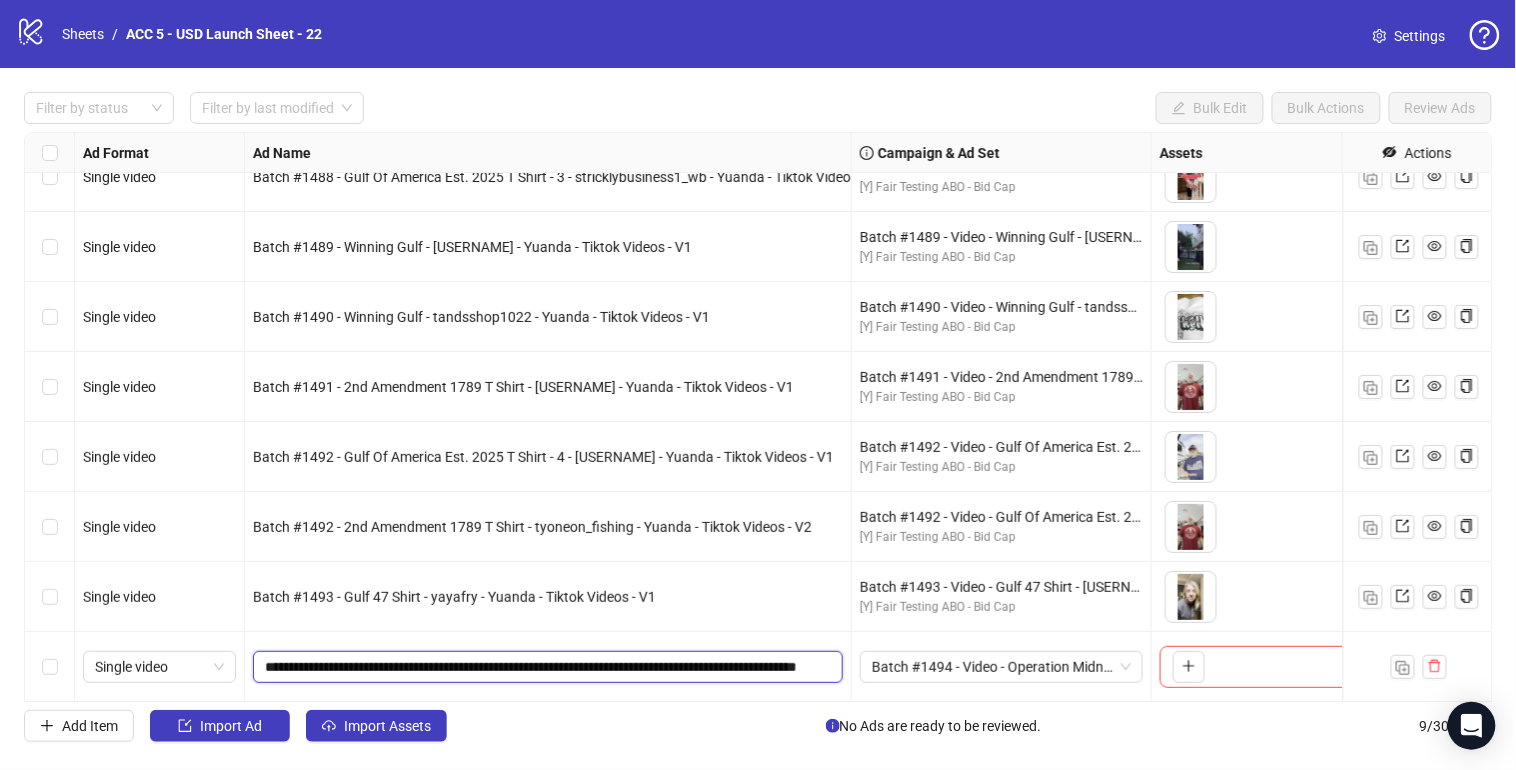 scroll, scrollTop: 0, scrollLeft: 107, axis: horizontal 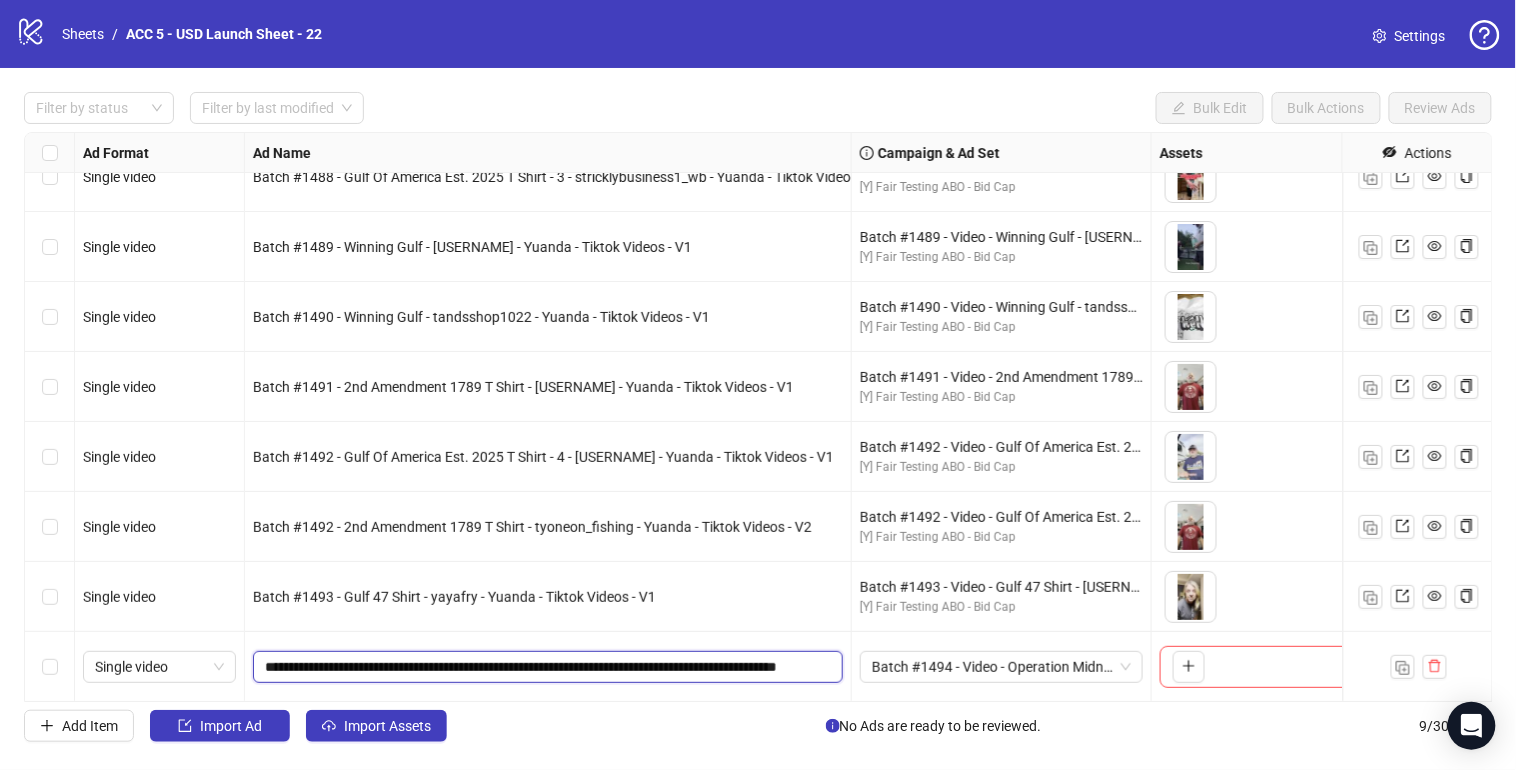 drag, startPoint x: 300, startPoint y: 668, endPoint x: 341, endPoint y: 667, distance: 41.01219 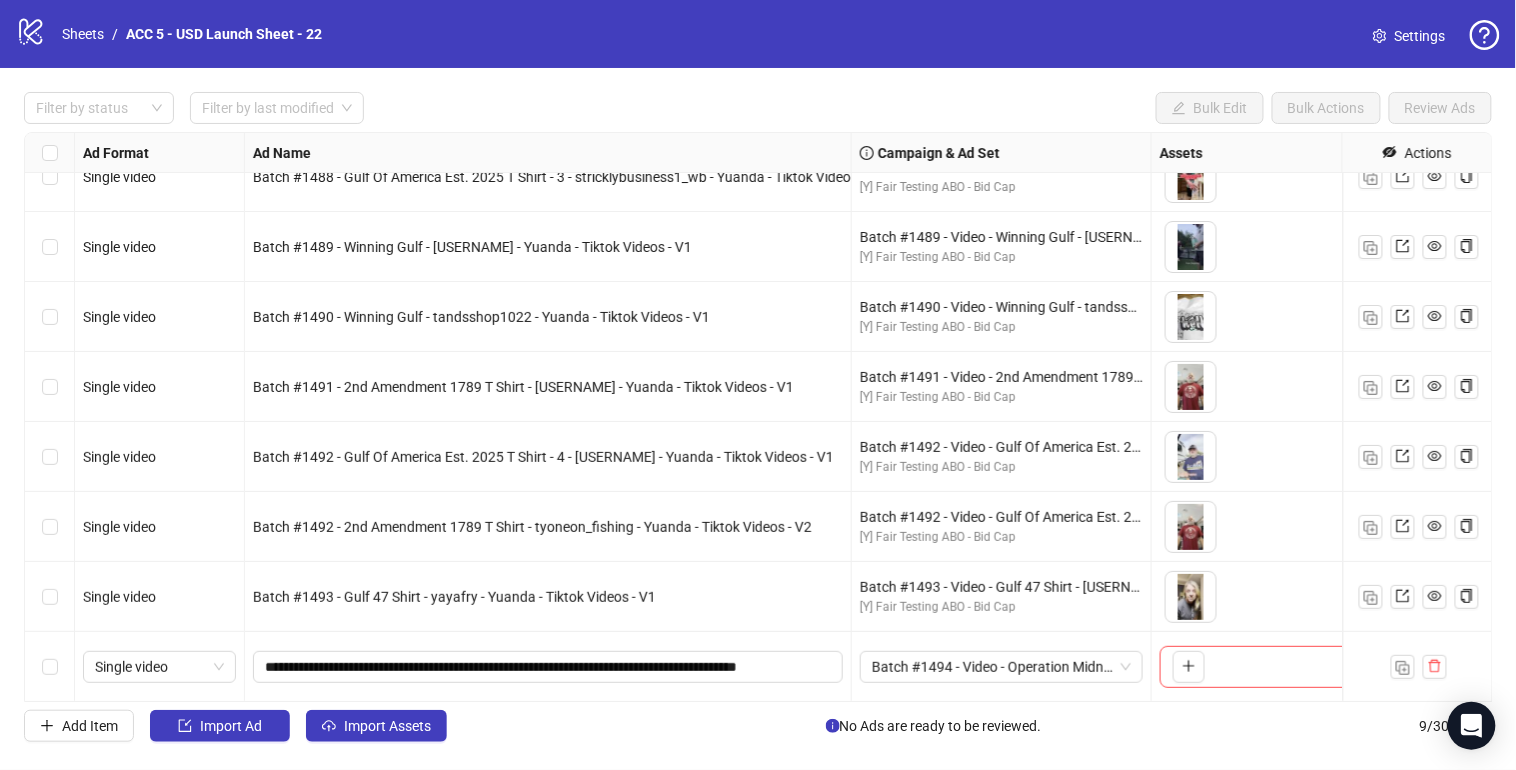 click on "Batch #1493 - Gulf 47 Shirt - yayafry - Yuanda - Tiktok Videos - V1" at bounding box center (548, 597) 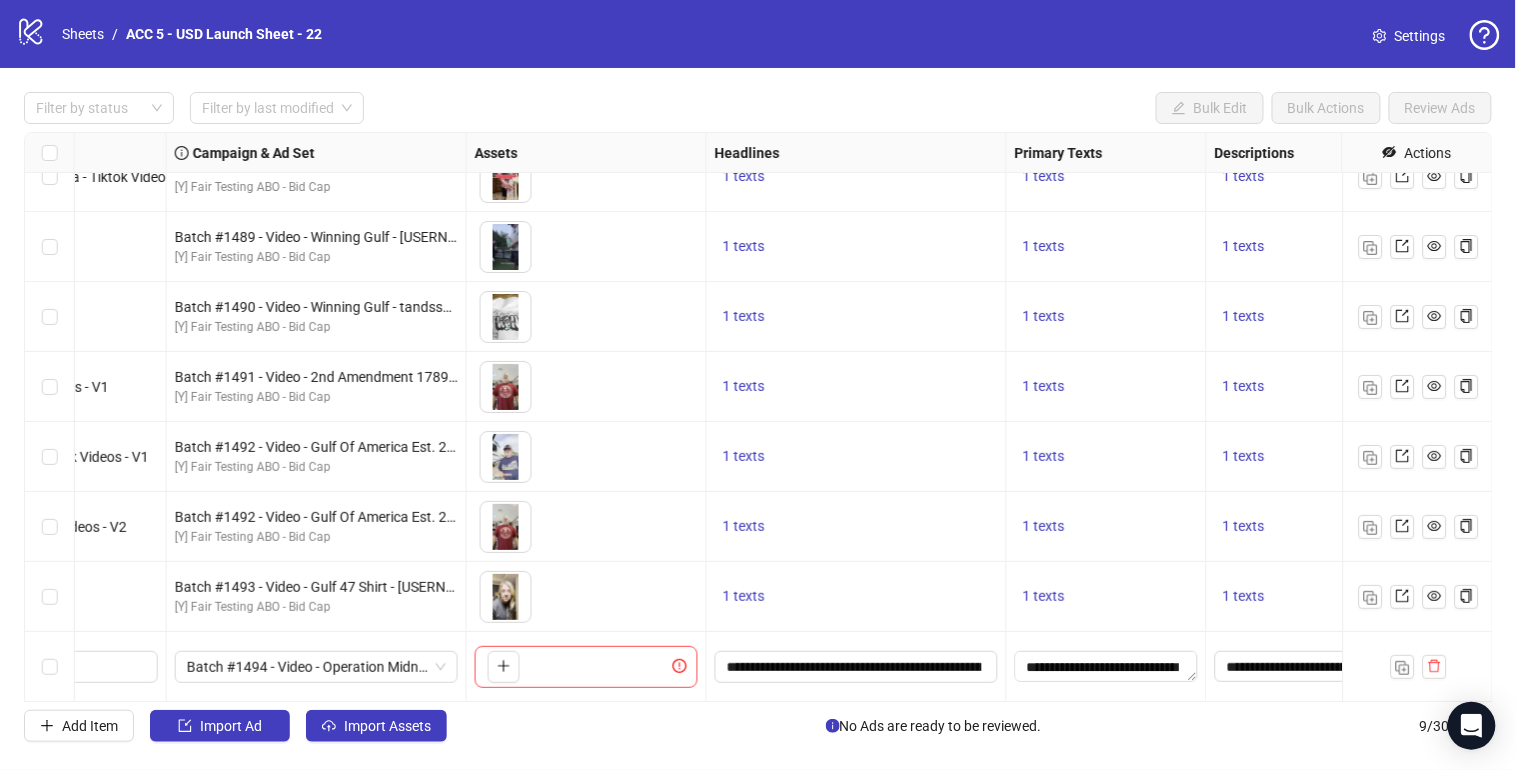 scroll, scrollTop: 101, scrollLeft: 827, axis: both 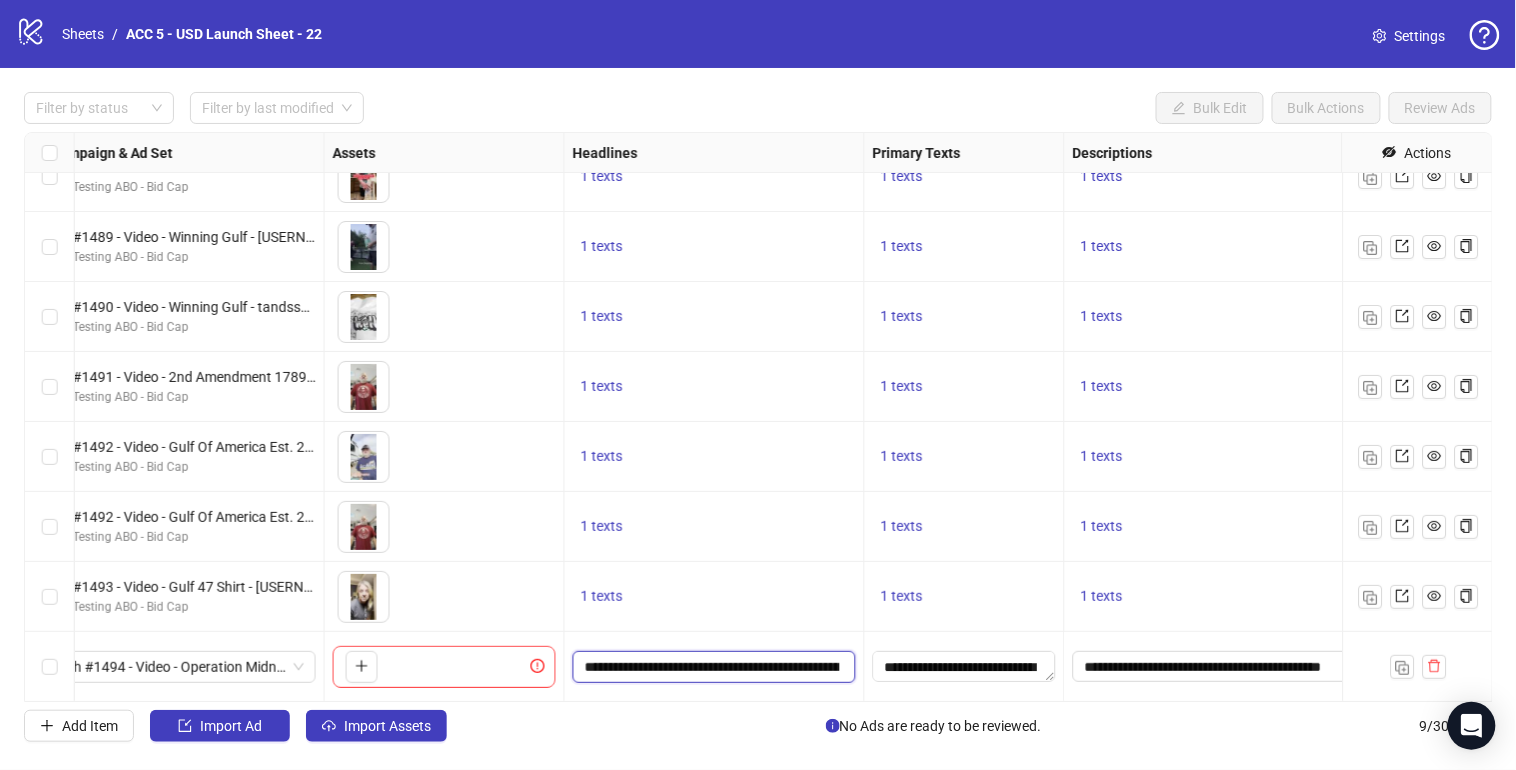 click on "**********" at bounding box center (712, 667) 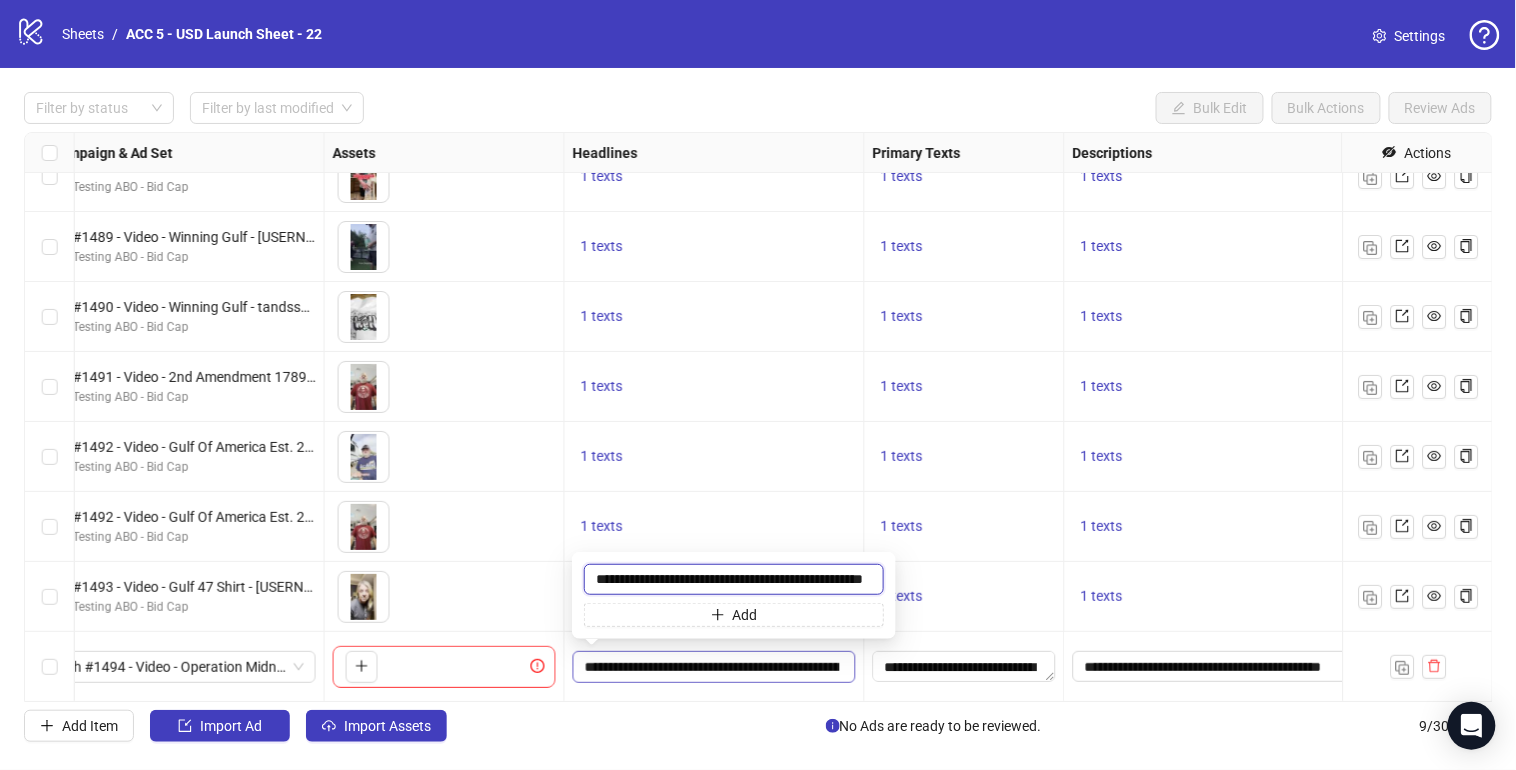 scroll, scrollTop: 0, scrollLeft: 0, axis: both 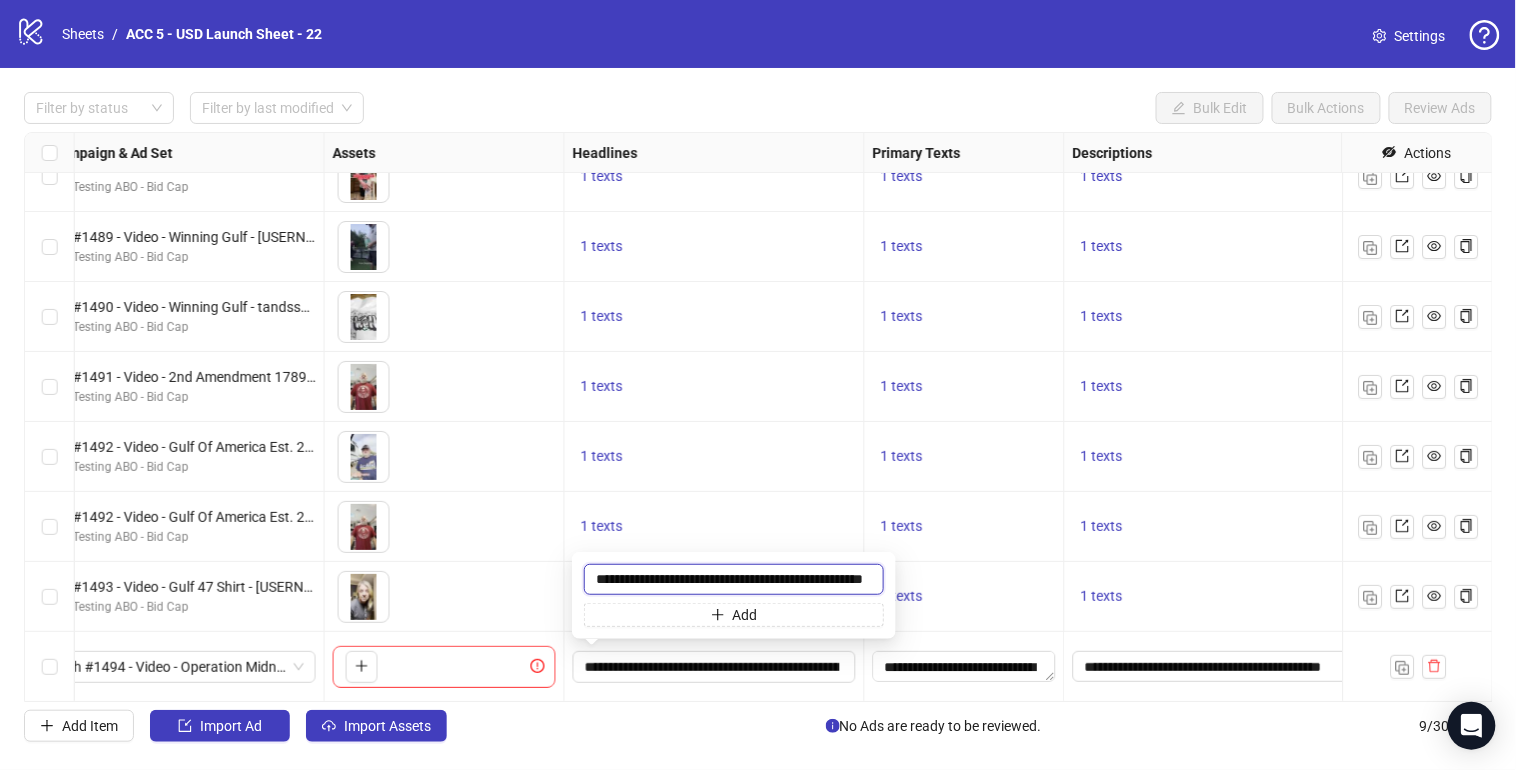 click on "**********" at bounding box center [734, 579] 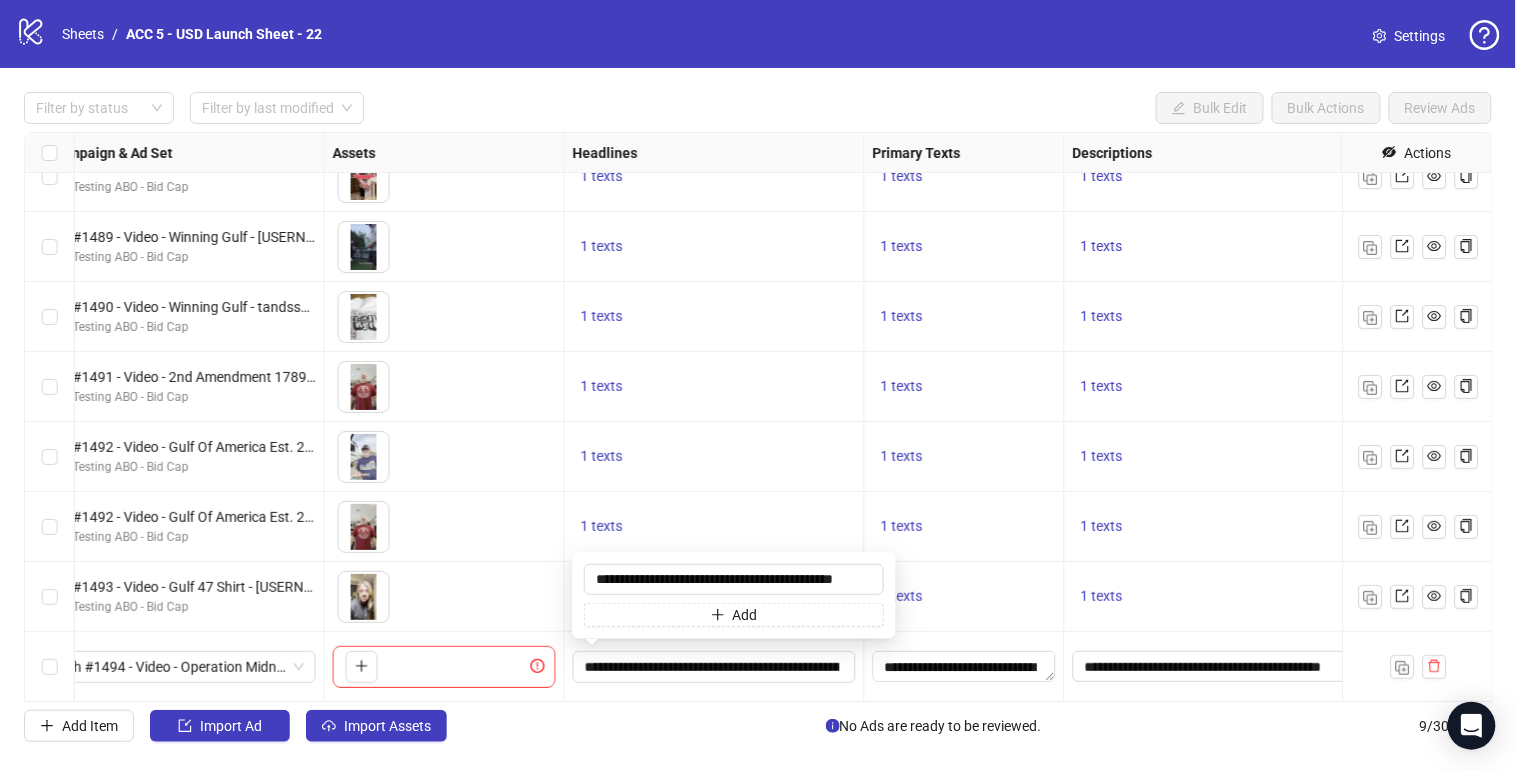 click on "1 texts" at bounding box center [715, 527] 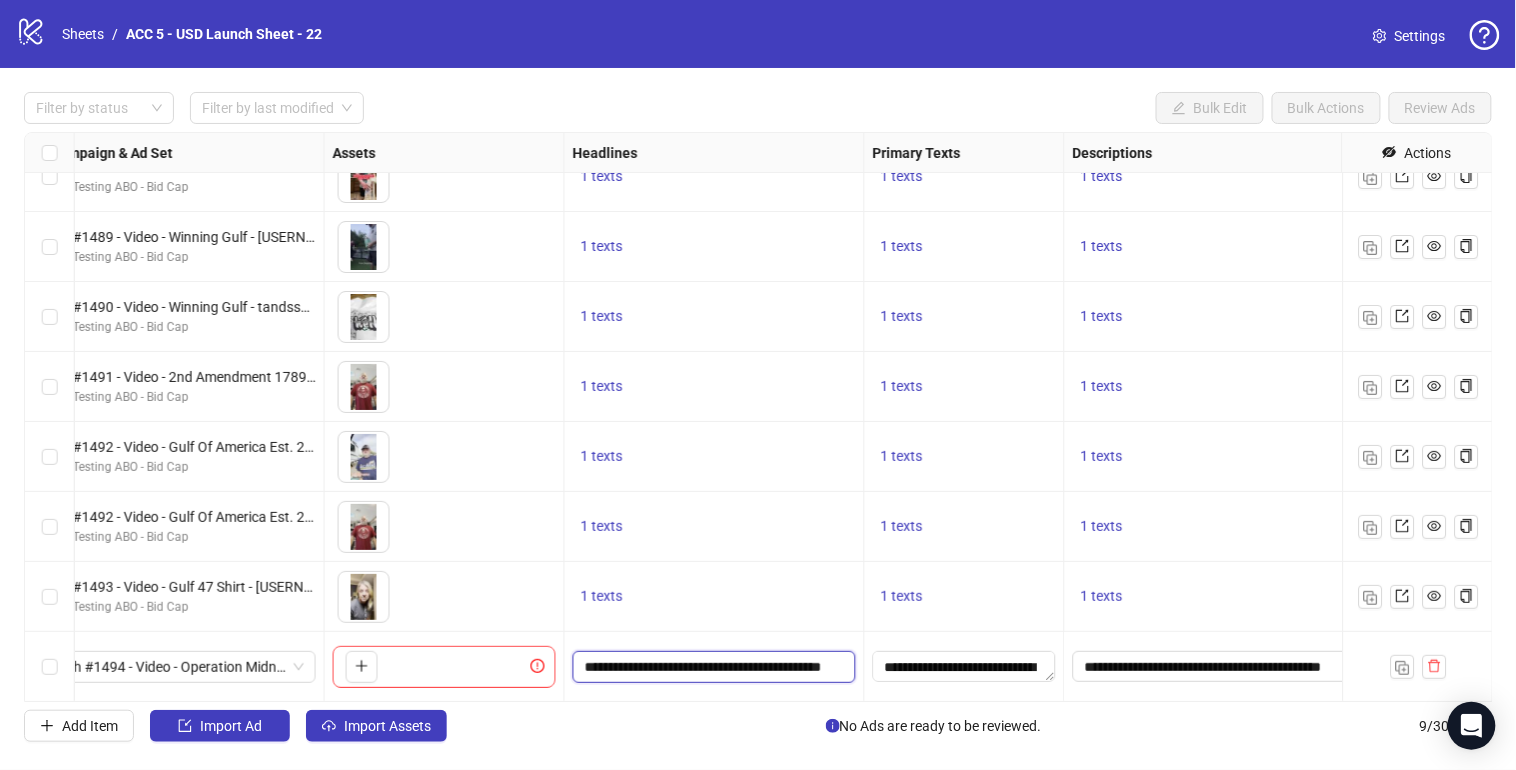 click on "**********" at bounding box center [712, 667] 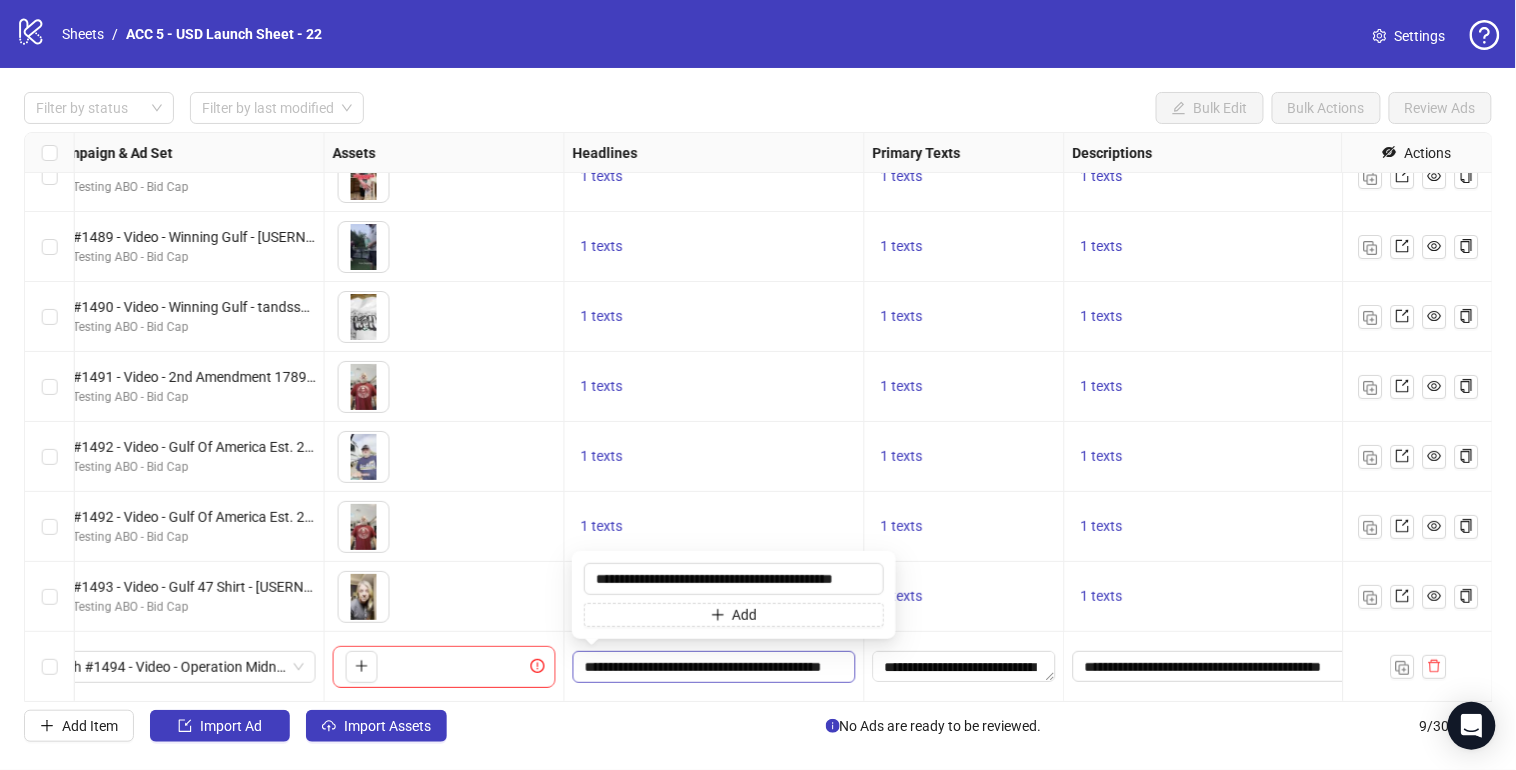 scroll, scrollTop: 0, scrollLeft: 3, axis: horizontal 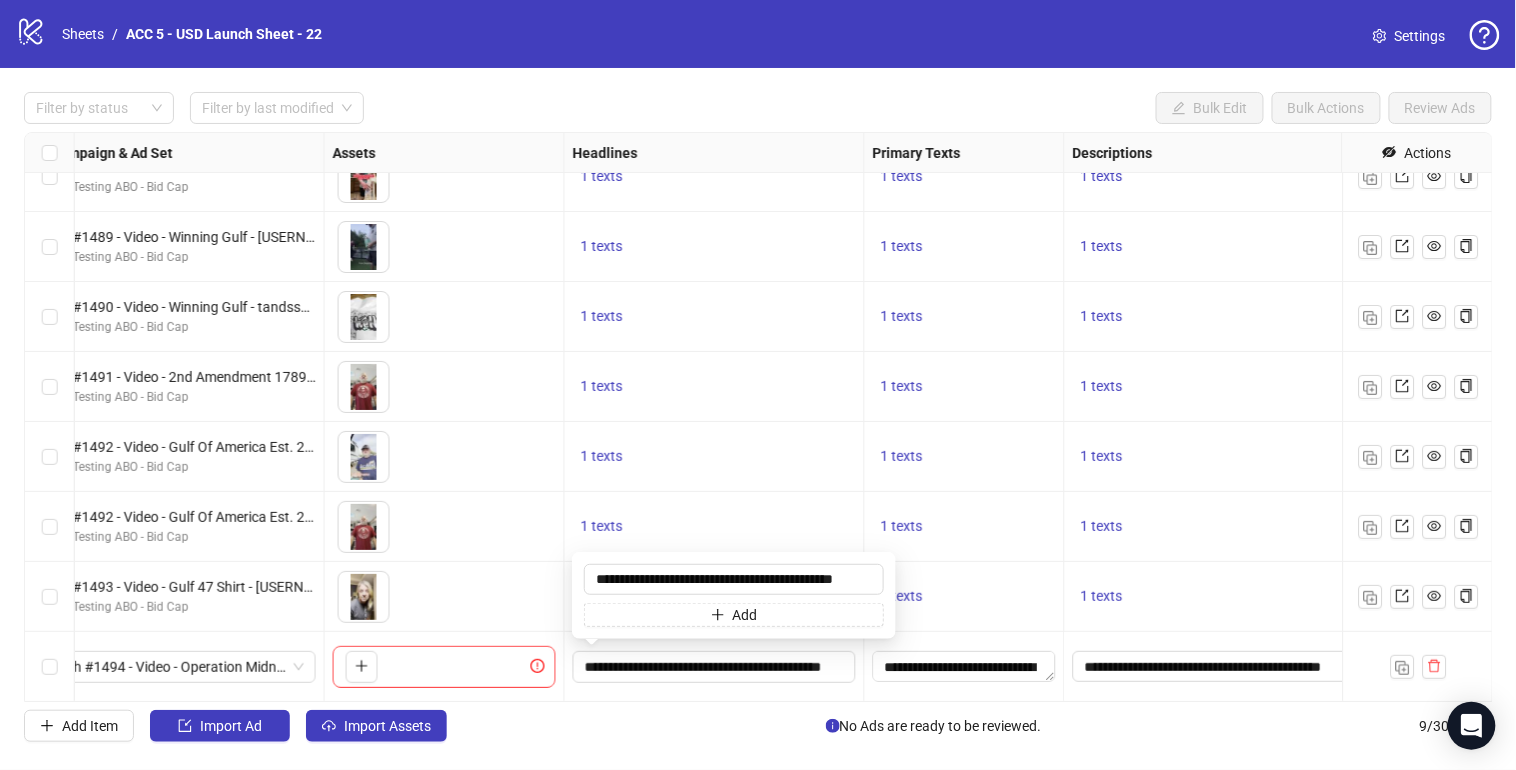 click on "1 texts" at bounding box center (965, 527) 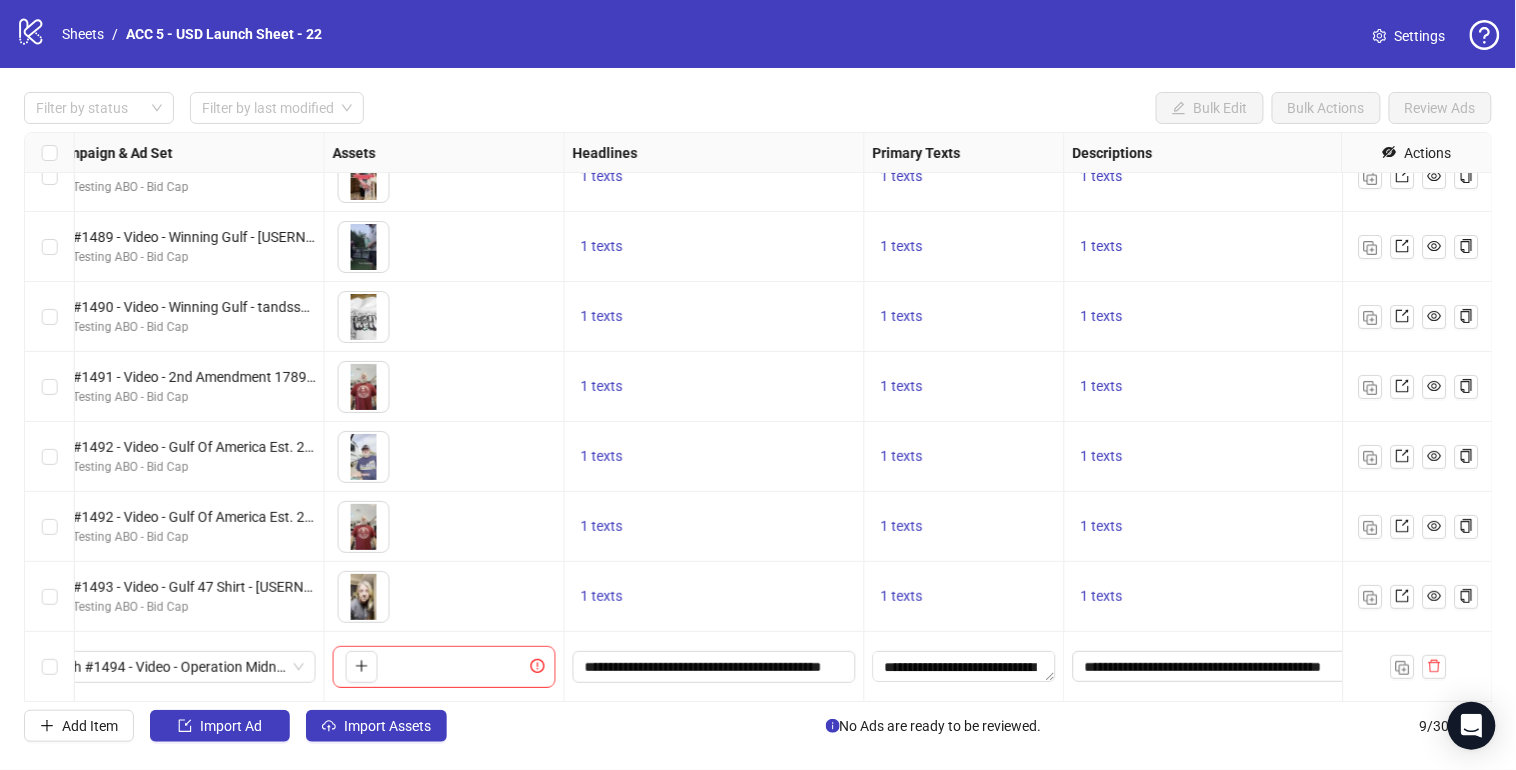 scroll, scrollTop: 0, scrollLeft: 0, axis: both 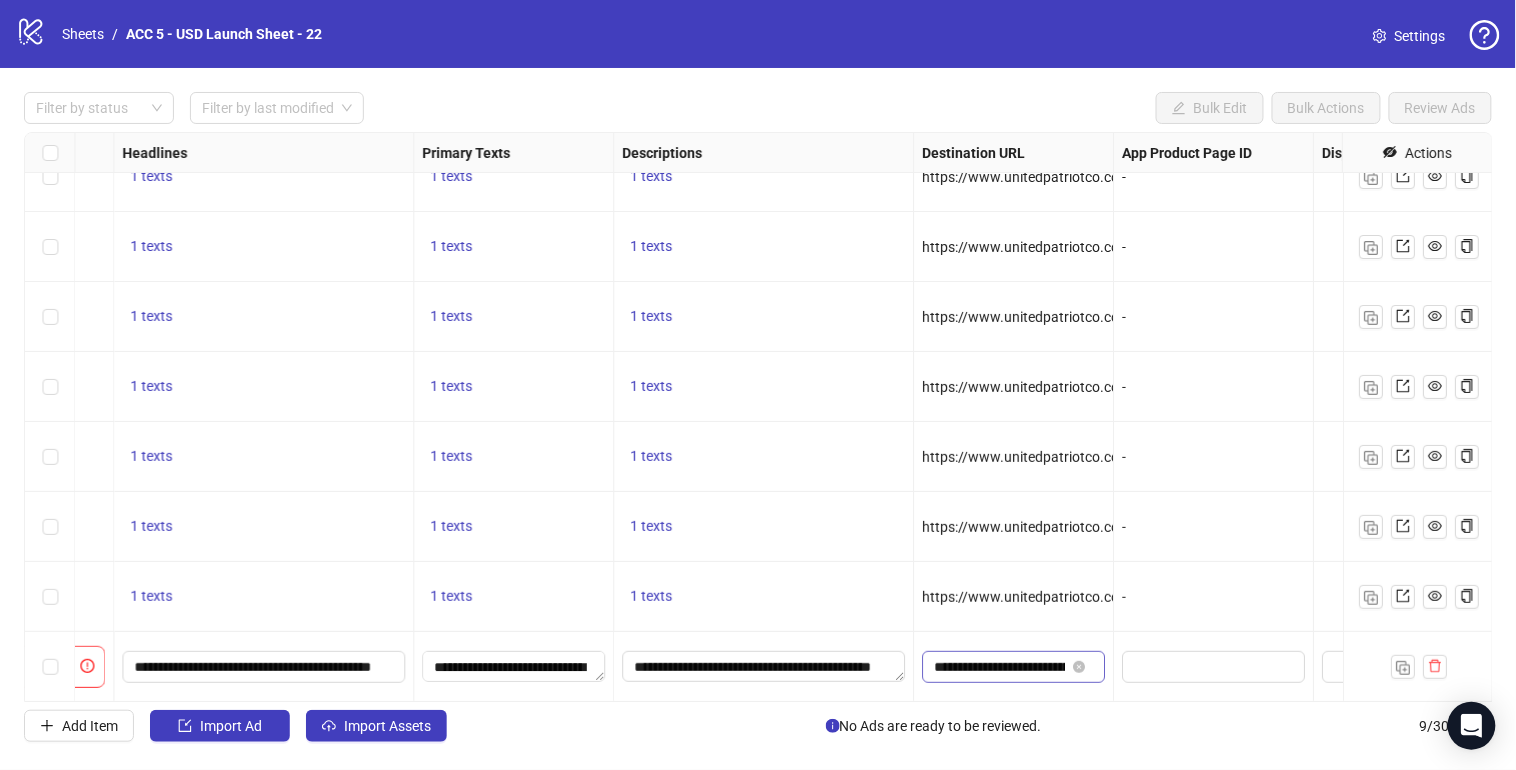 click at bounding box center (1081, 667) 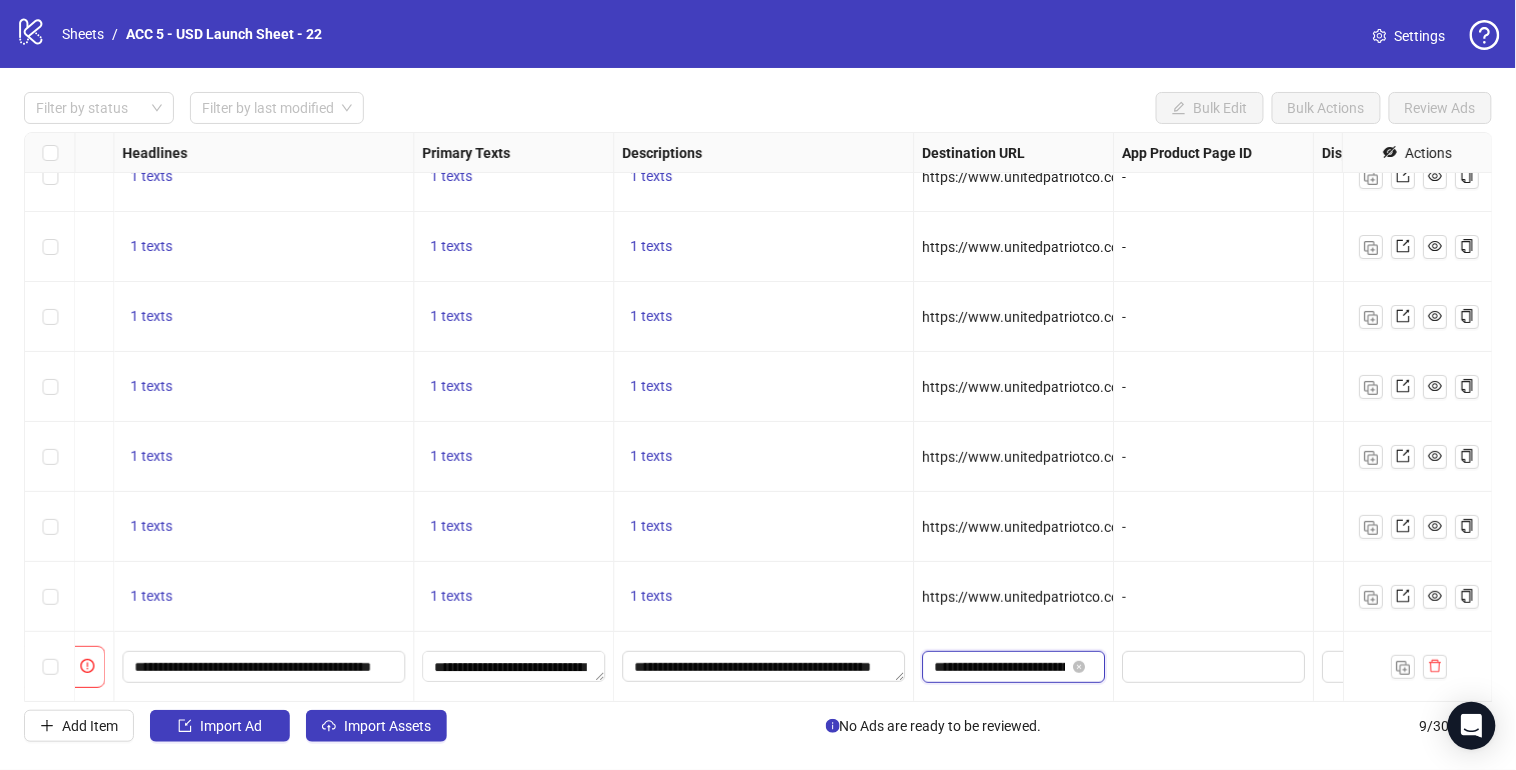 scroll, scrollTop: 0, scrollLeft: 385, axis: horizontal 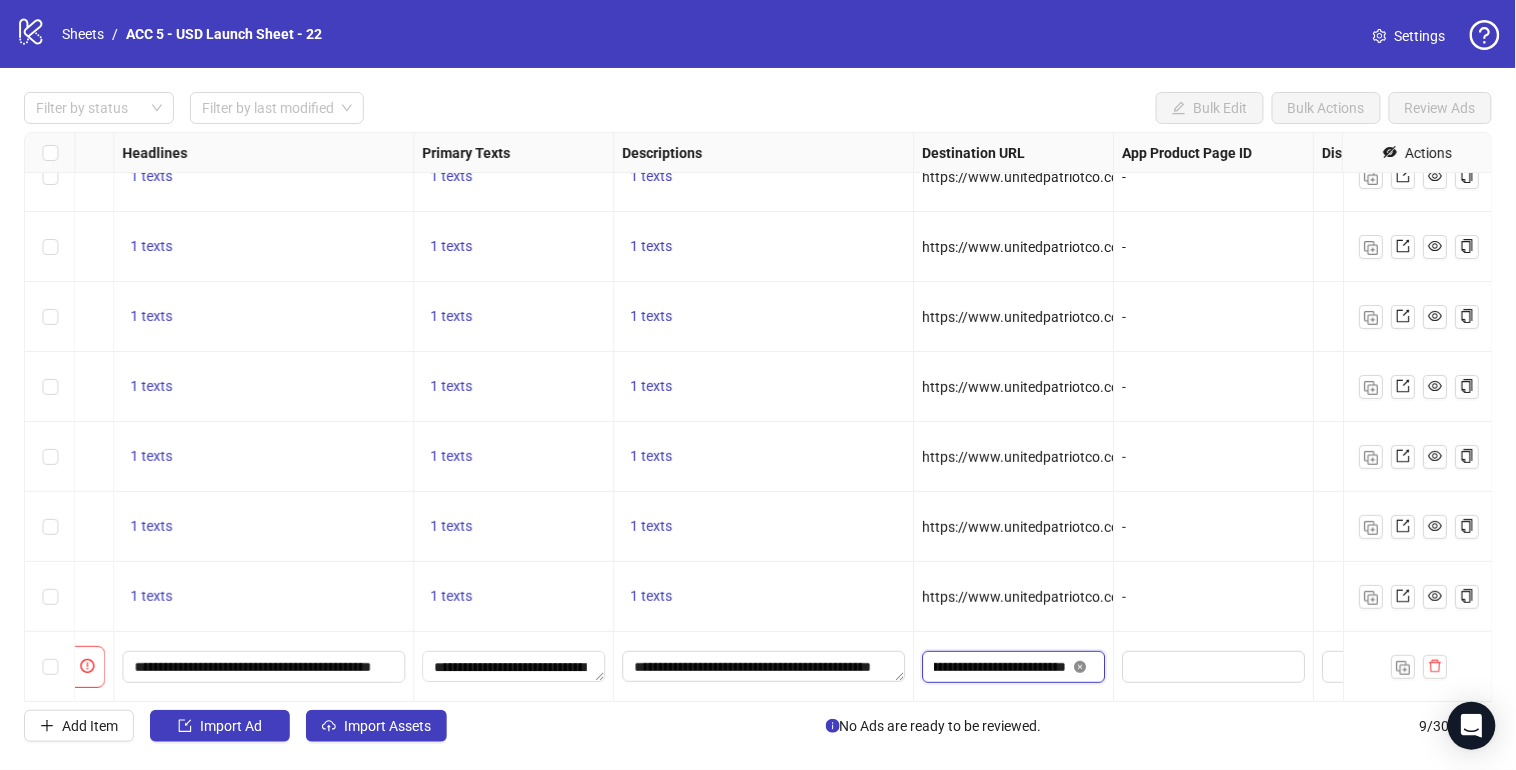 click at bounding box center [1080, 667] 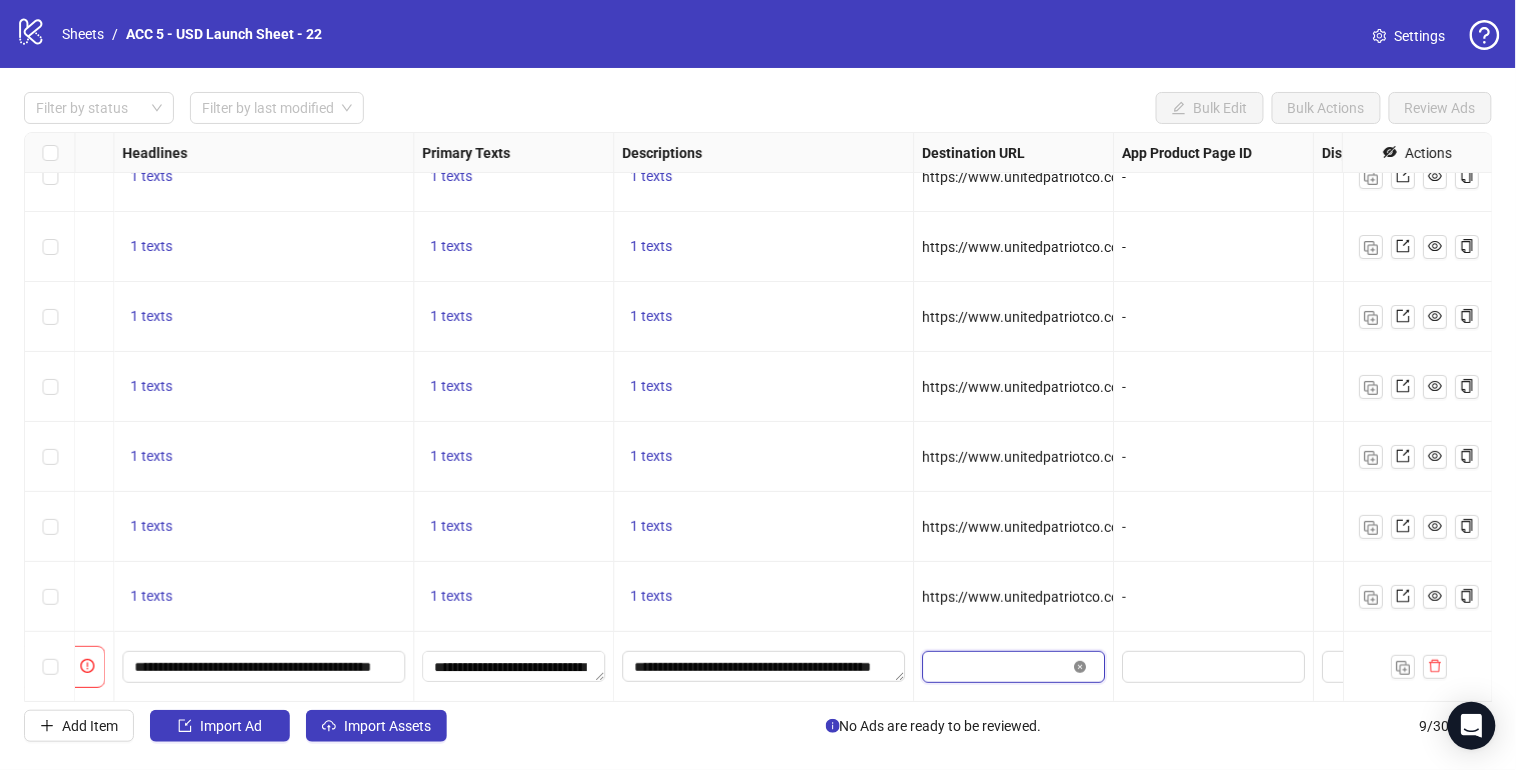 scroll, scrollTop: 0, scrollLeft: 0, axis: both 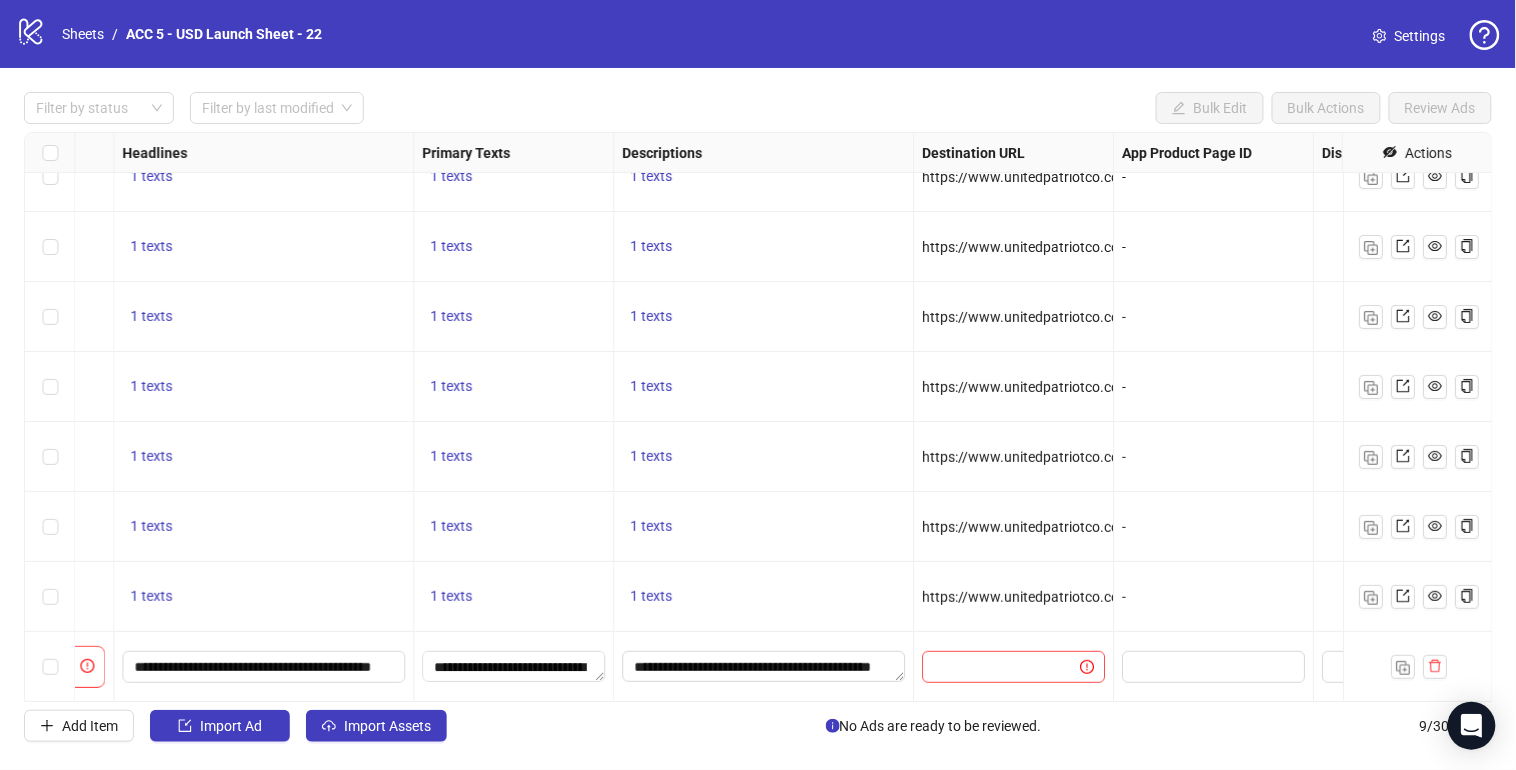 click on "-" at bounding box center [1214, 457] 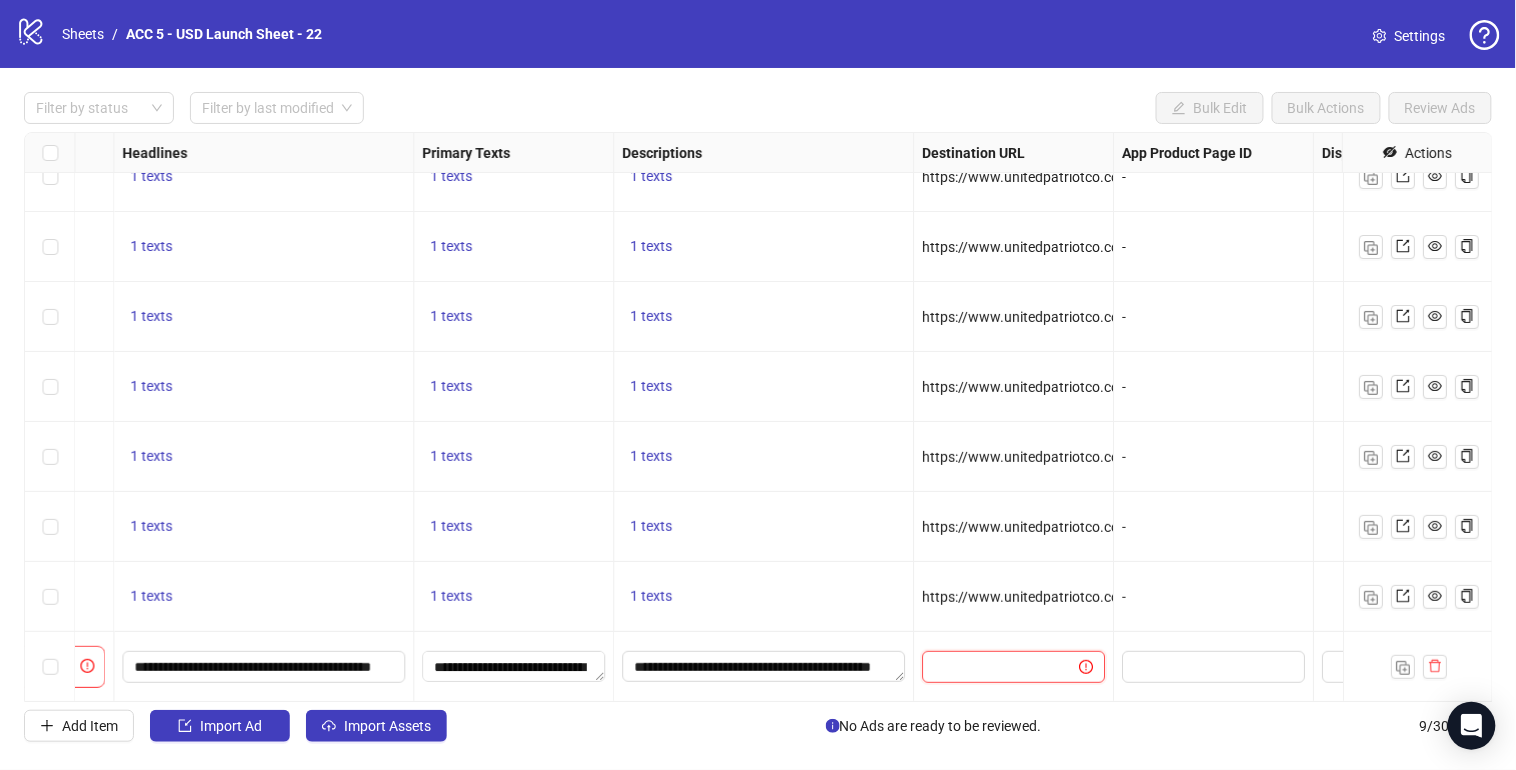 click at bounding box center (992, 667) 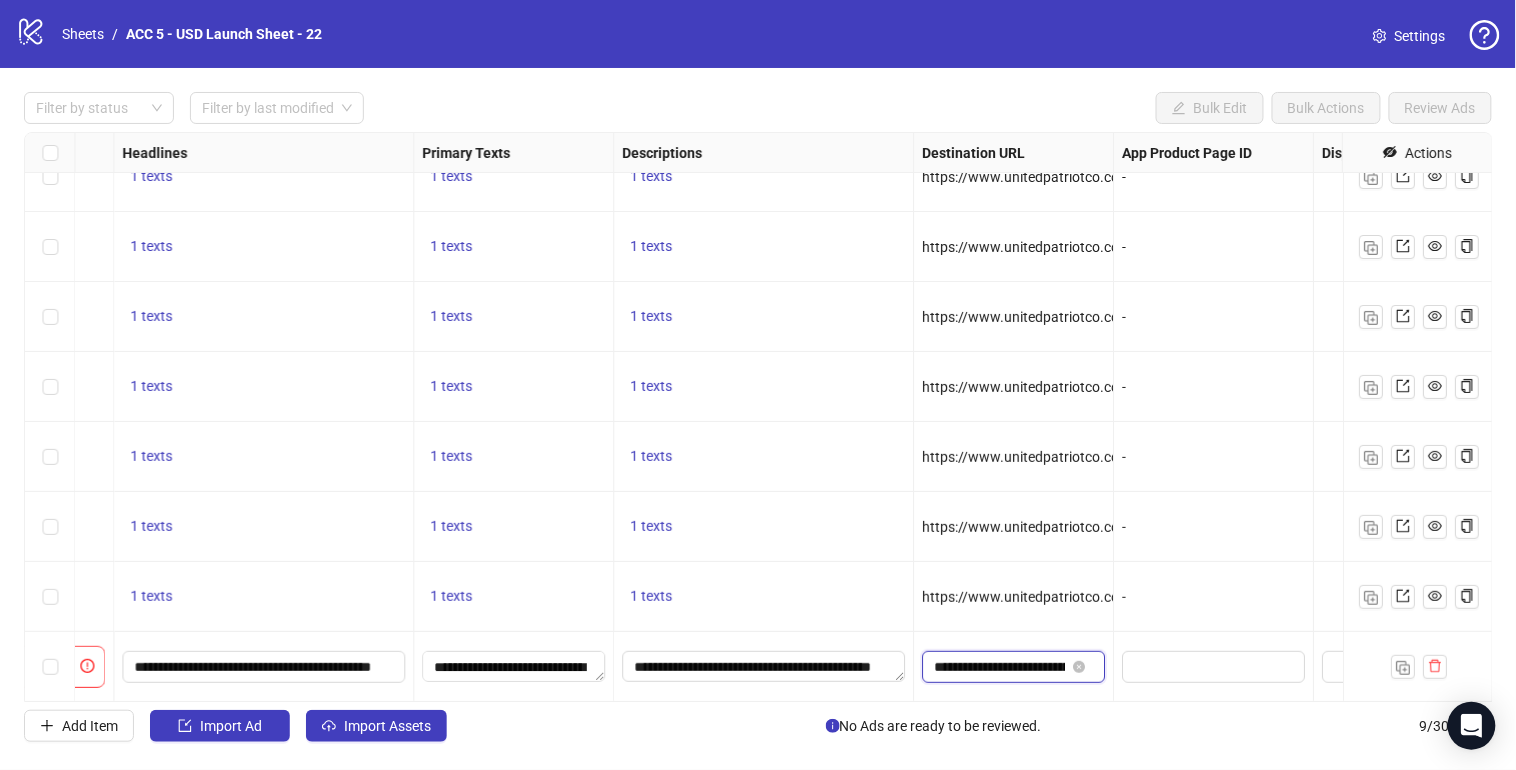 scroll, scrollTop: 0, scrollLeft: 472, axis: horizontal 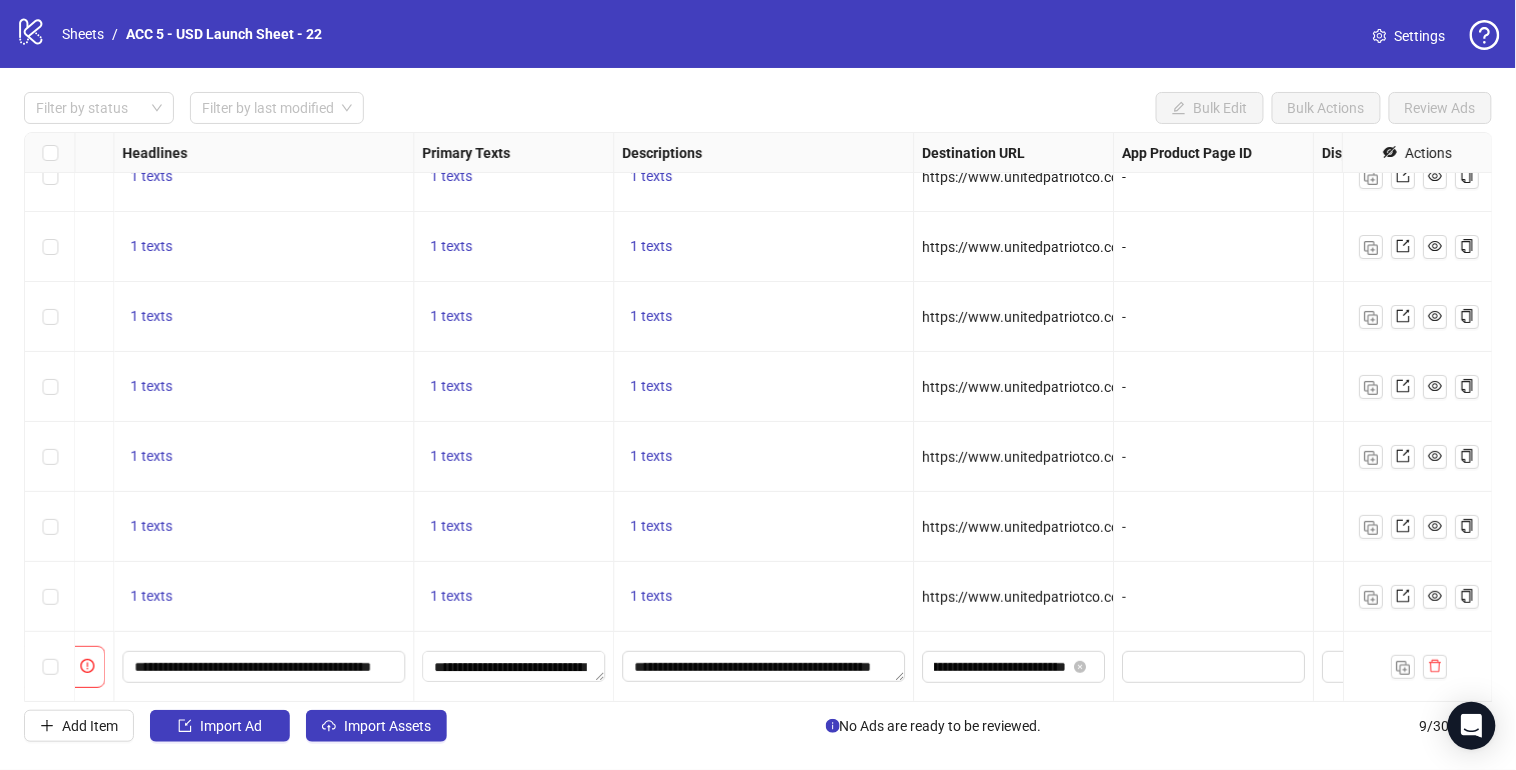click on "-" at bounding box center (1214, 527) 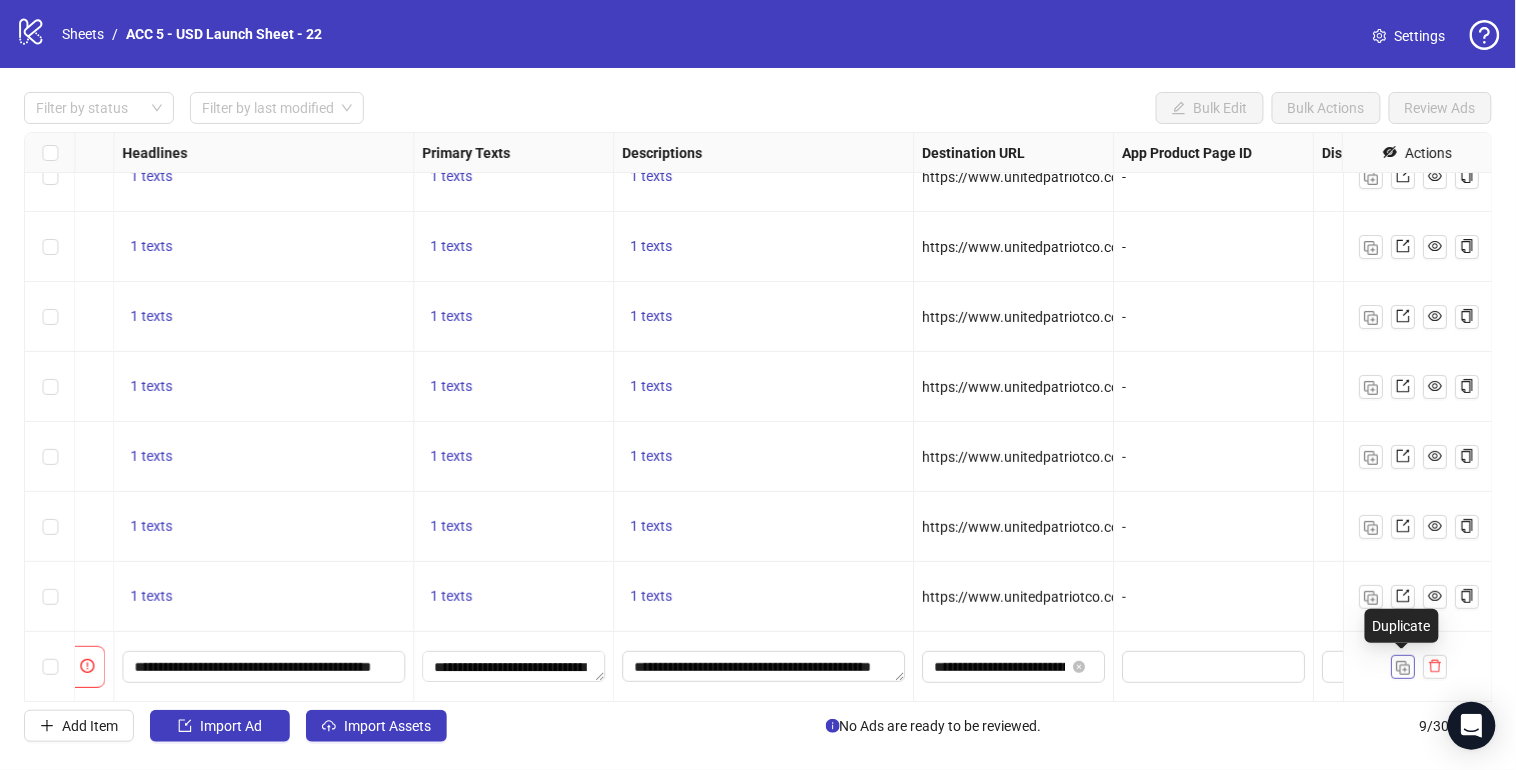 click at bounding box center (1403, 668) 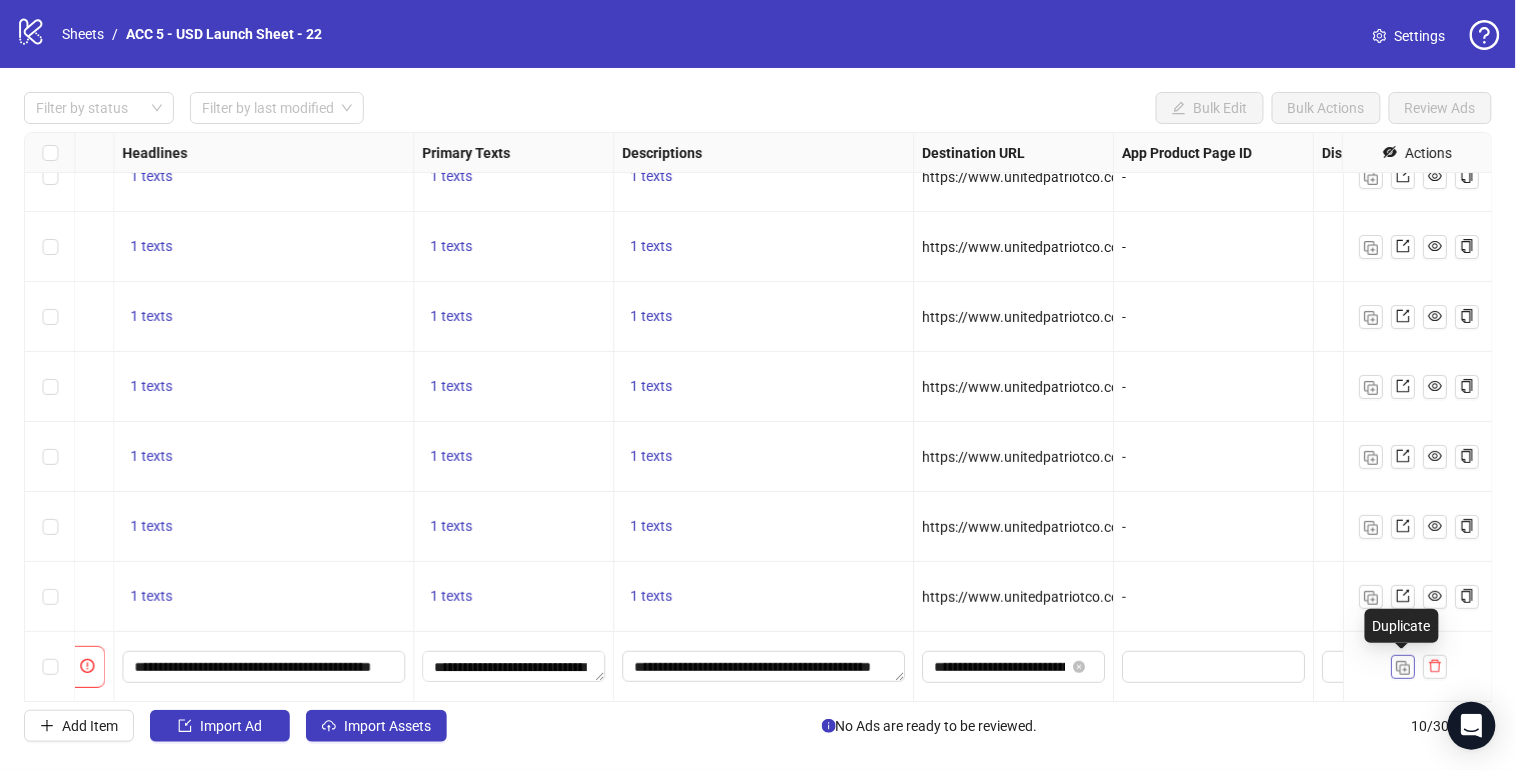 click at bounding box center [1403, 668] 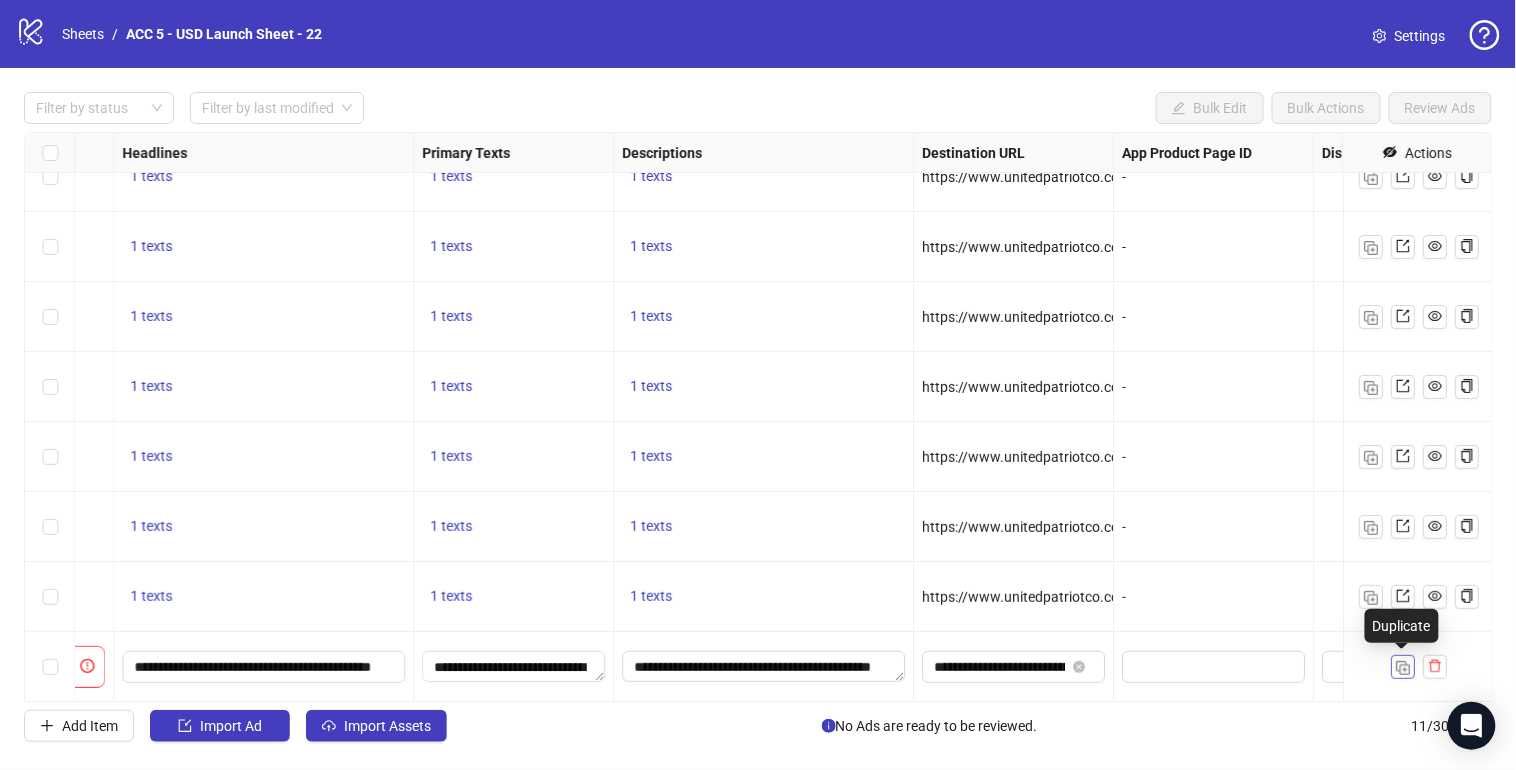 click at bounding box center (1403, 668) 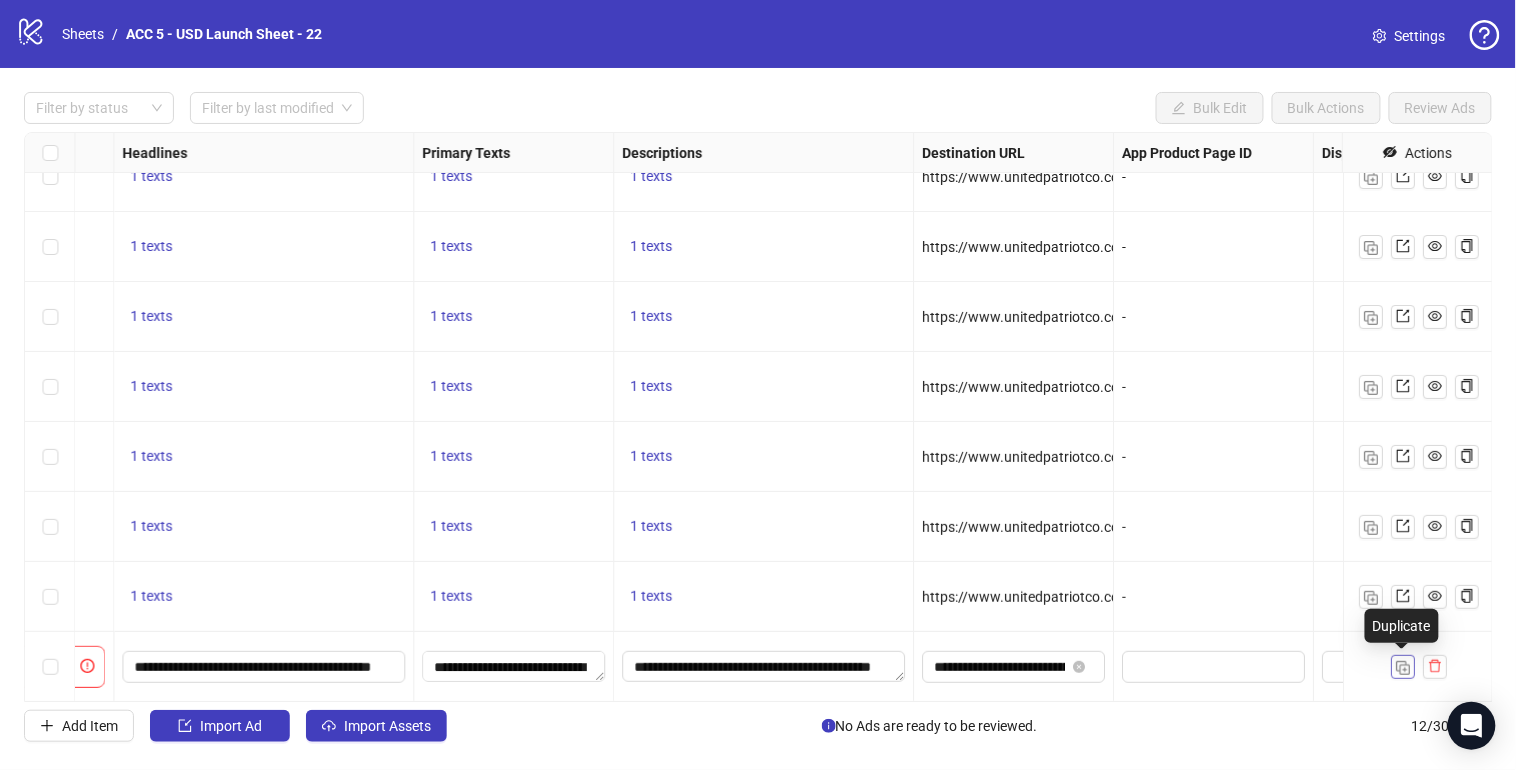 click at bounding box center [1403, 668] 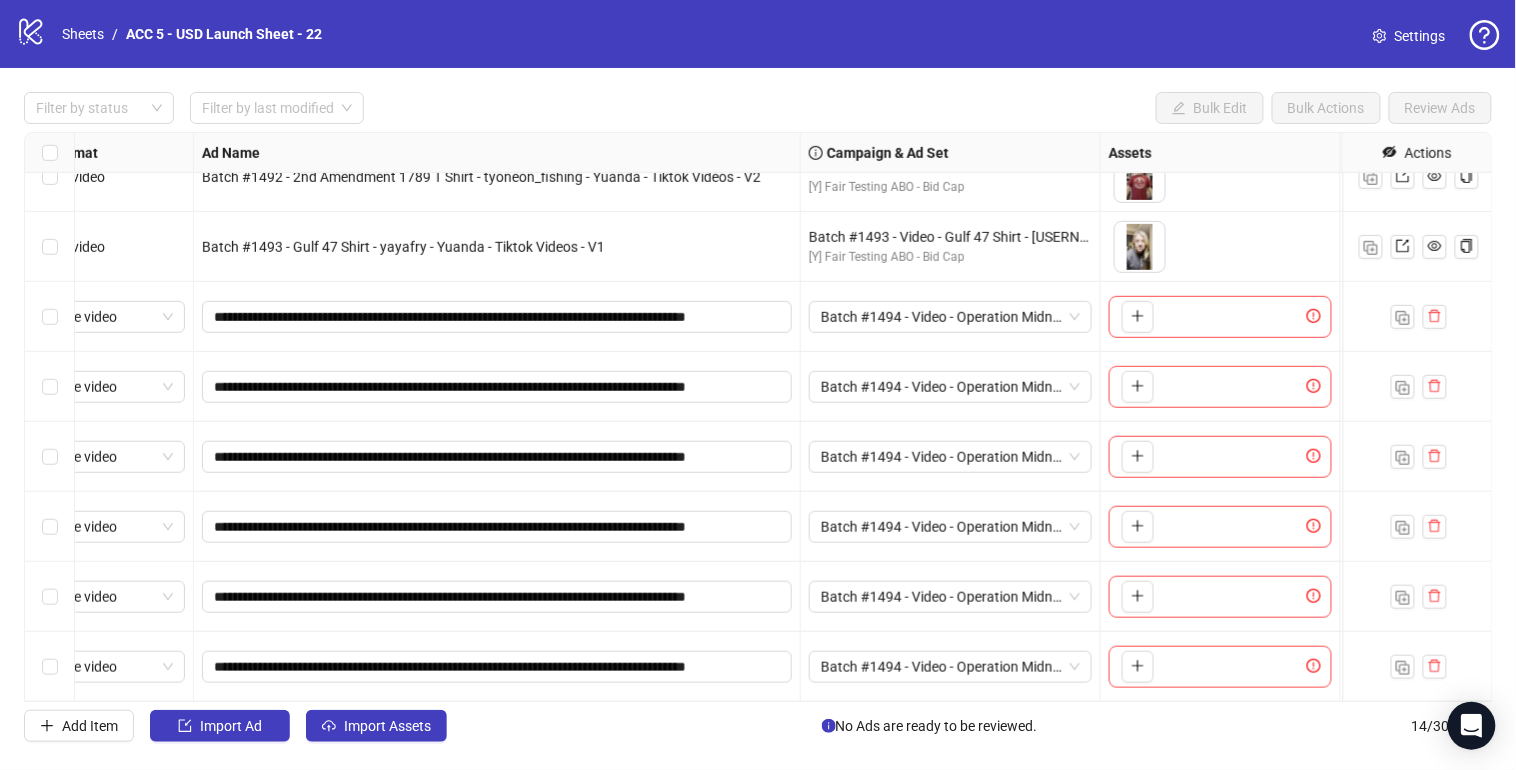 scroll, scrollTop: 451, scrollLeft: 0, axis: vertical 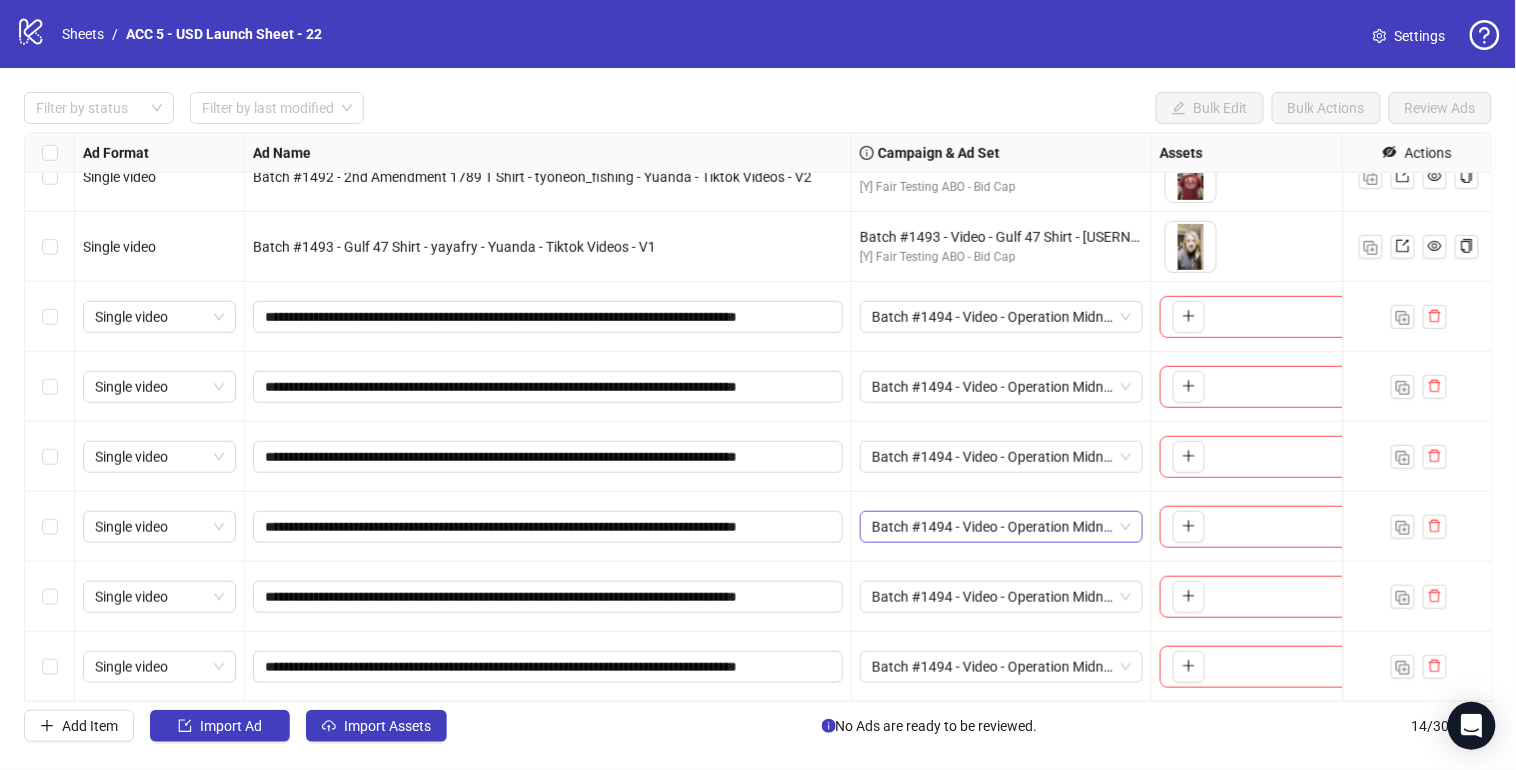 click on "Batch #1494 - Video - Operation Midnight Hammer B2 Stealth Bomber T Shirt - Yuanda - Tiktok Videos - Jul 8" at bounding box center (159, 317) 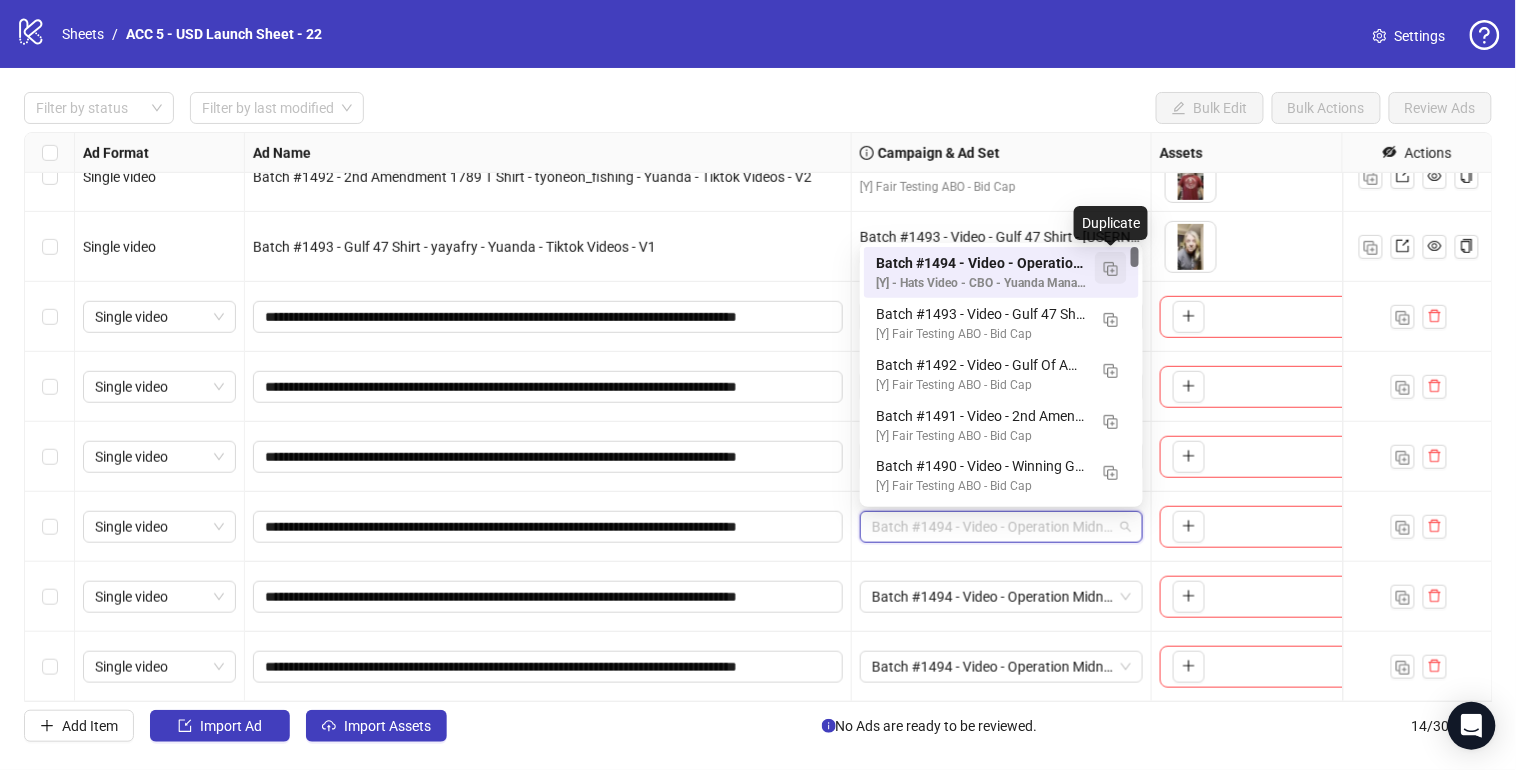 click at bounding box center [1111, 269] 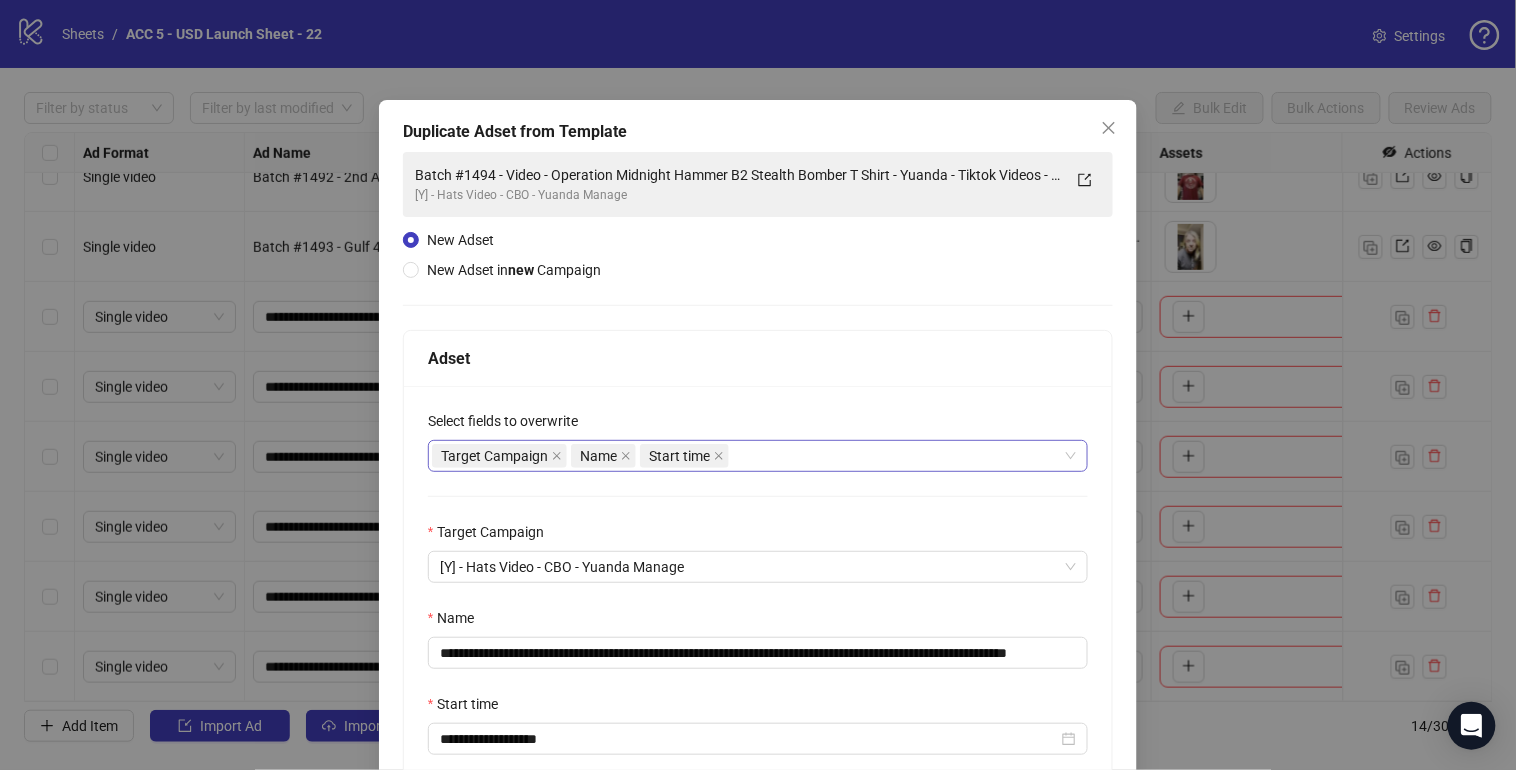 click on "Target Campaign Name Start time" at bounding box center (747, 456) 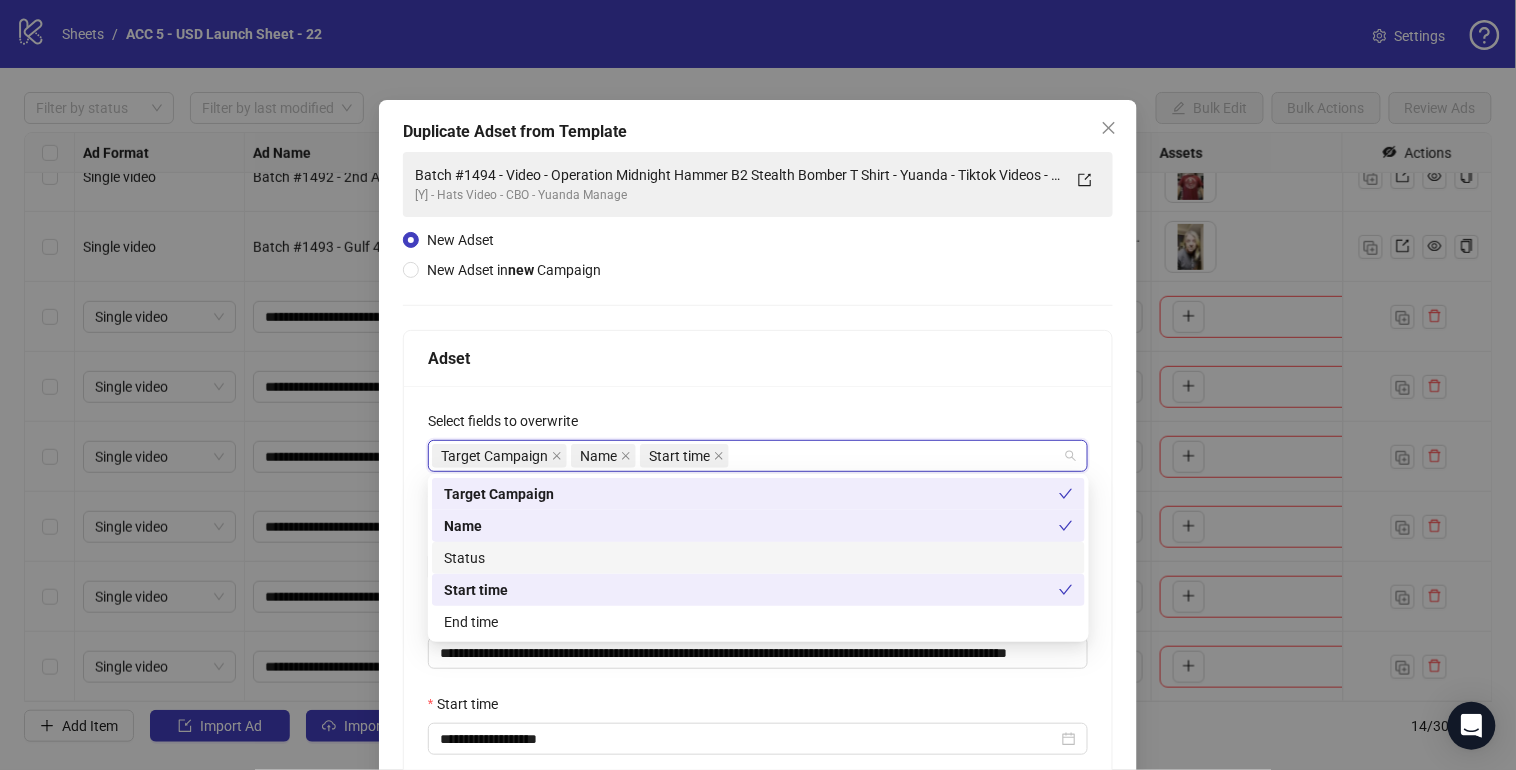 click on "Status" at bounding box center (758, 558) 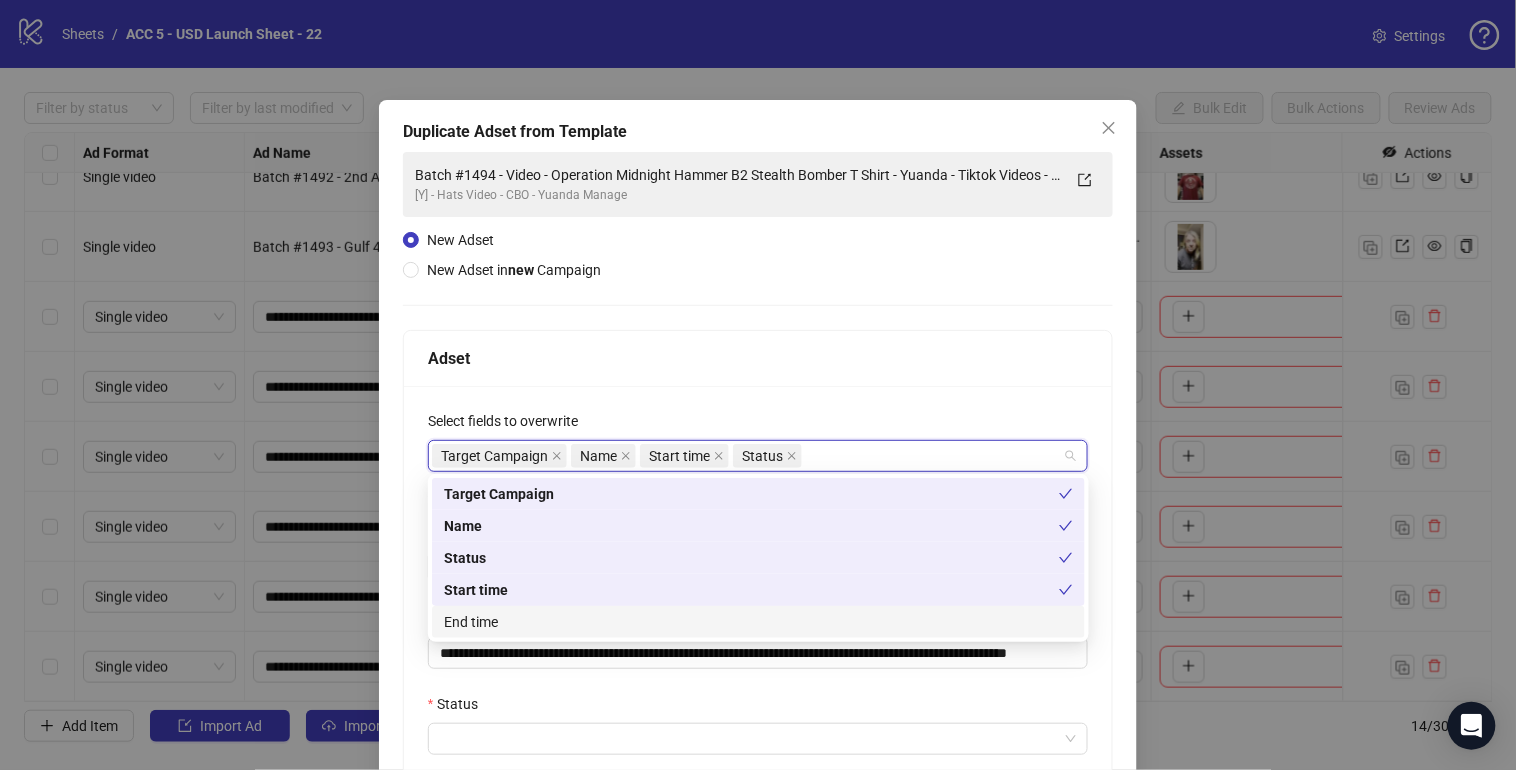 click on "End time" at bounding box center [758, 622] 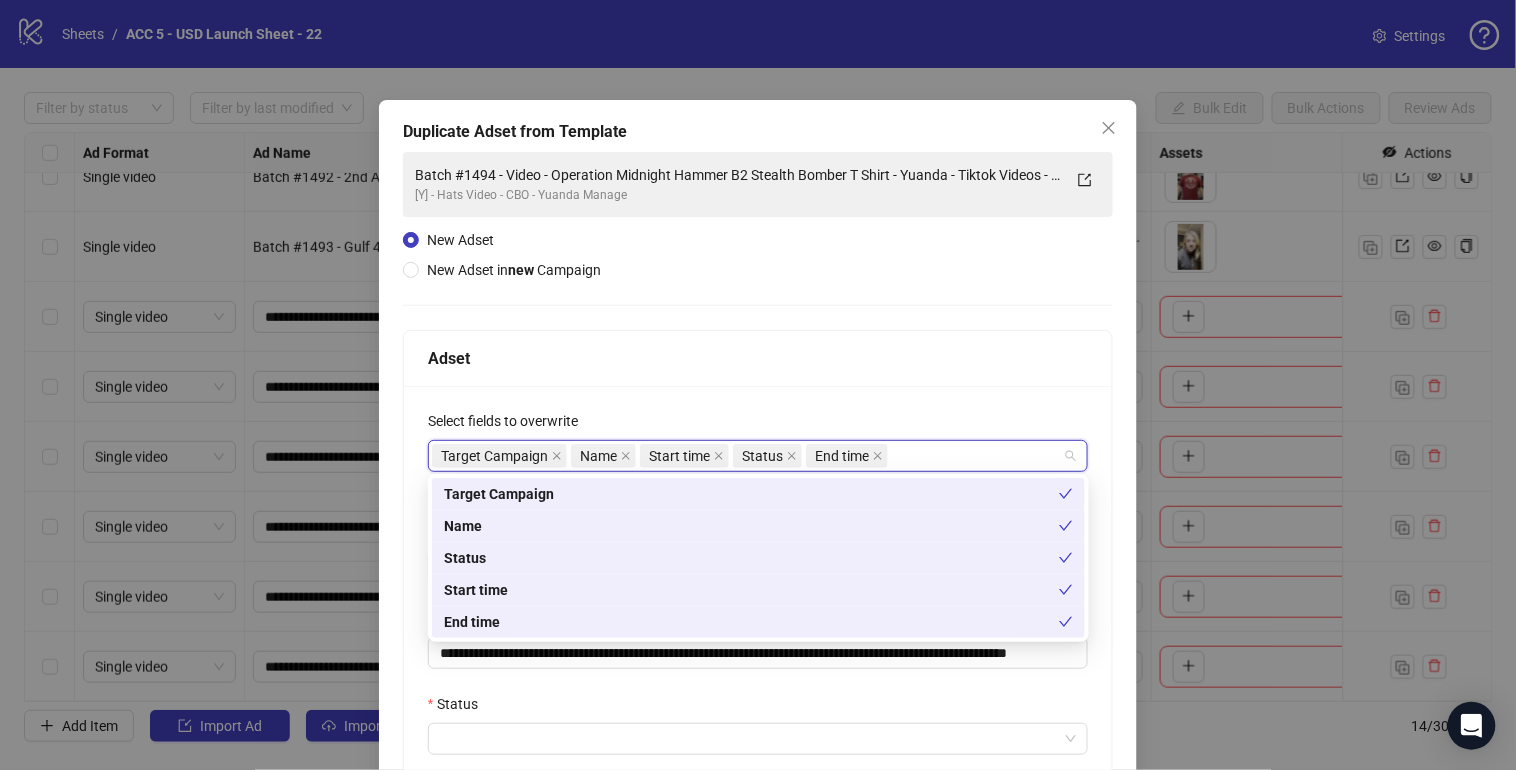 click on "**********" at bounding box center [758, 680] 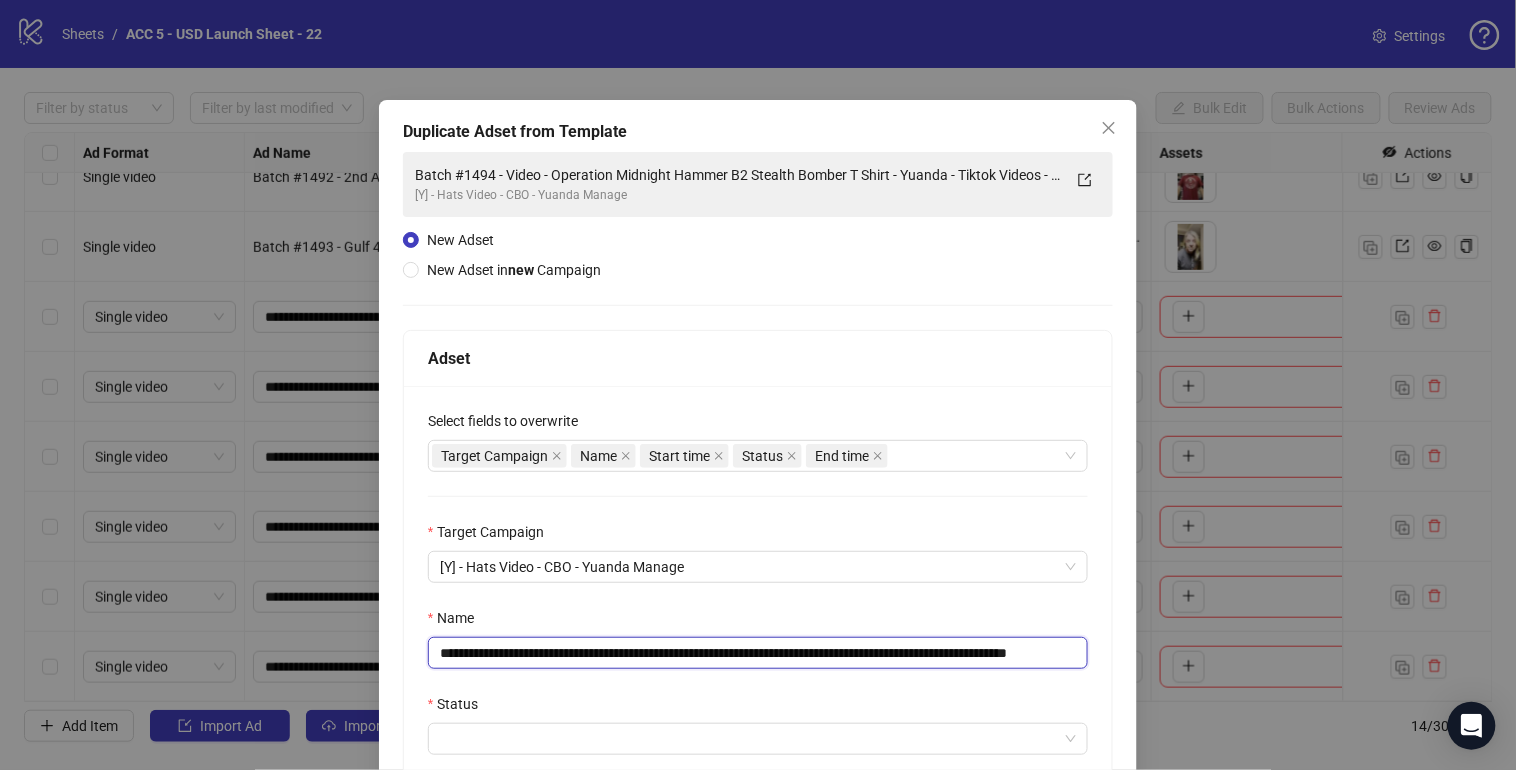 click on "**********" at bounding box center [758, 653] 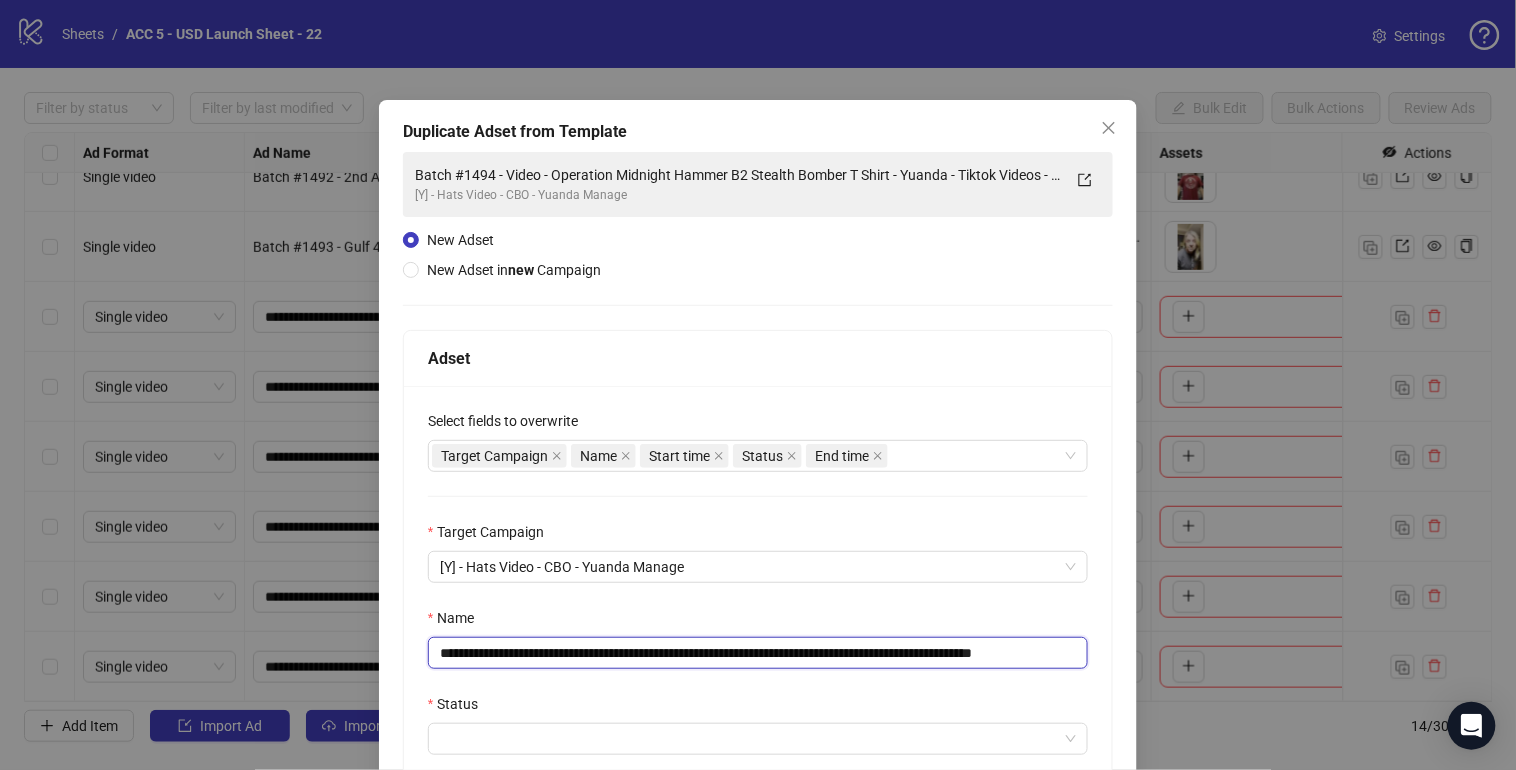 scroll, scrollTop: 0, scrollLeft: 32, axis: horizontal 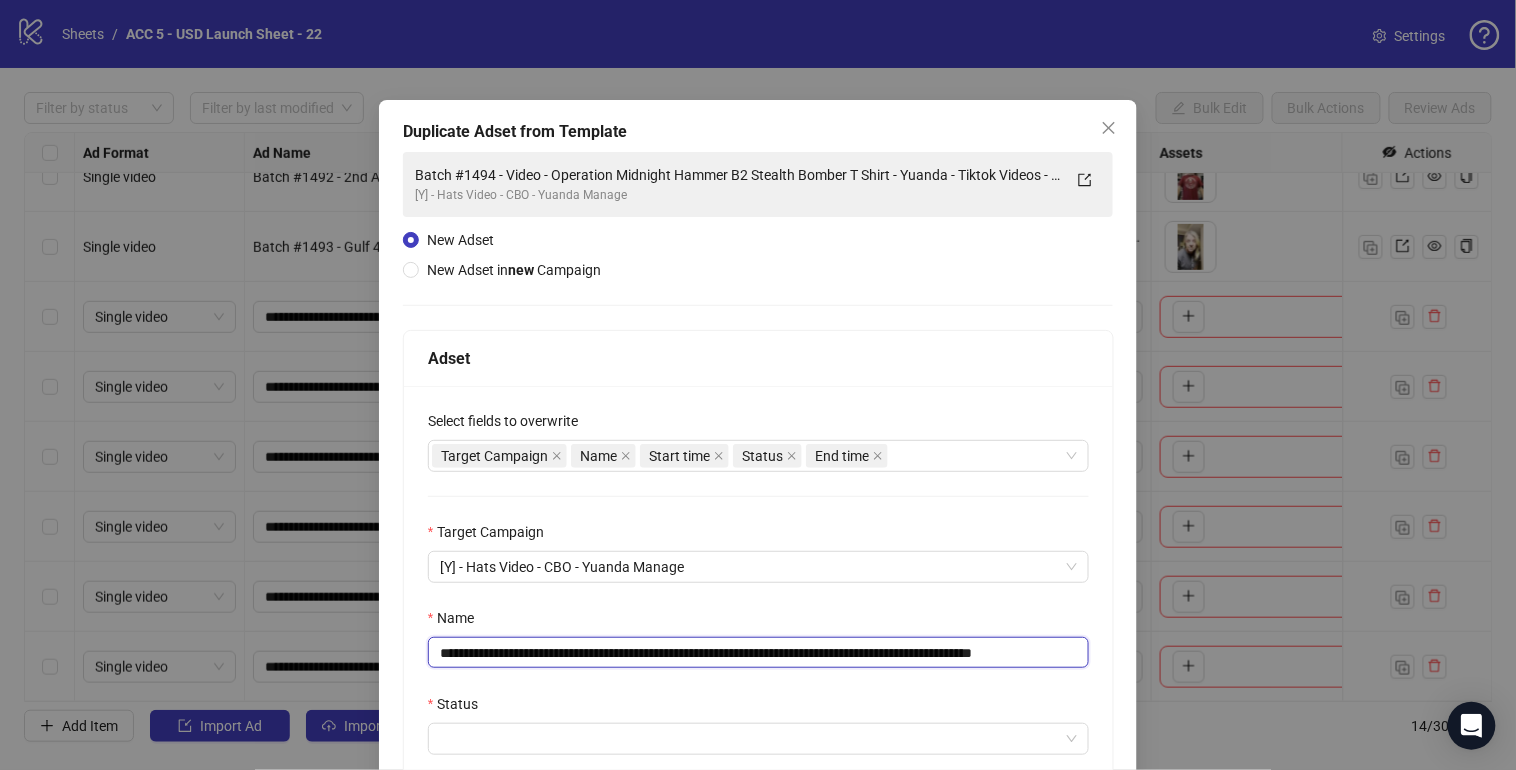 type on "**********" 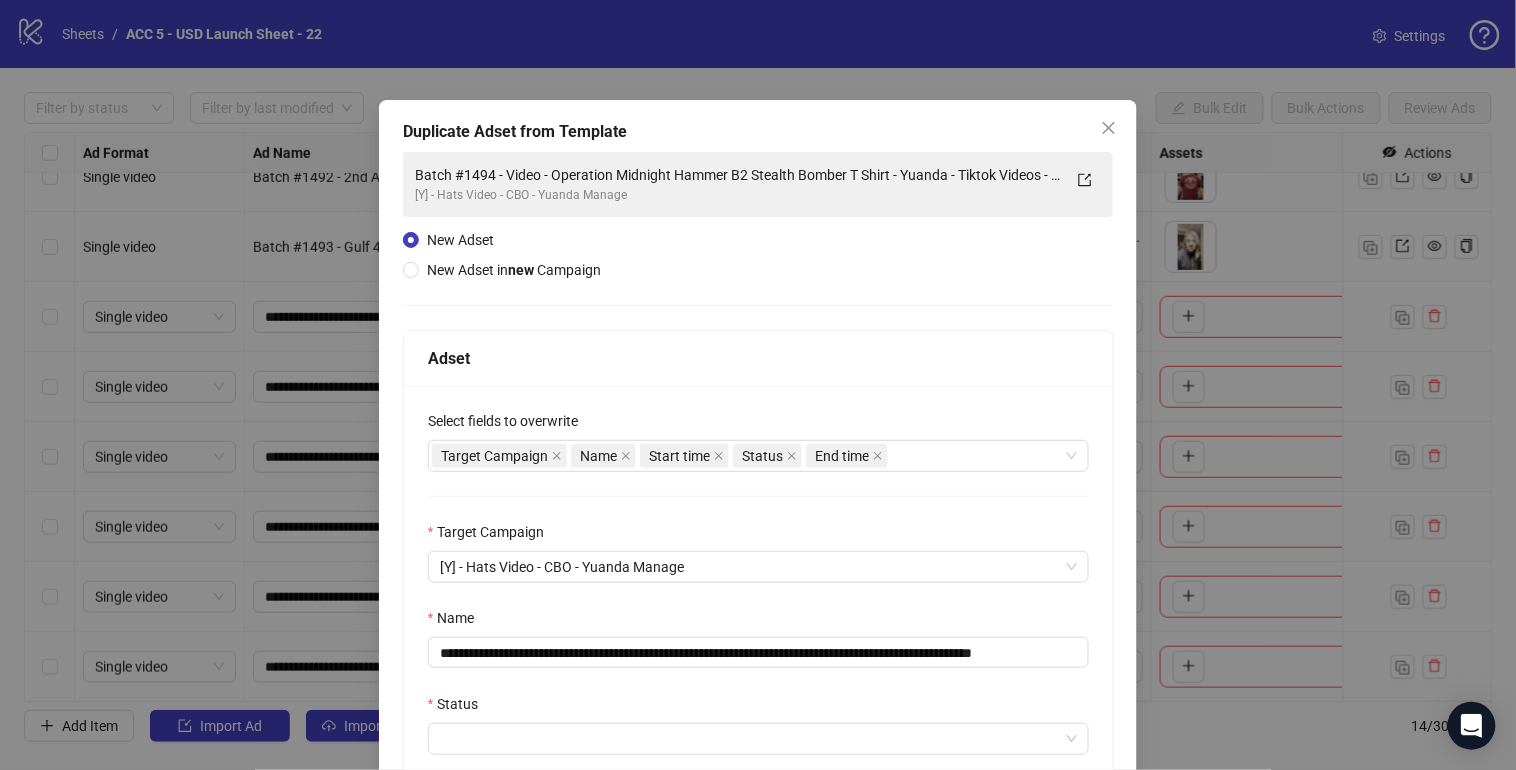 click on "Name" at bounding box center (758, 622) 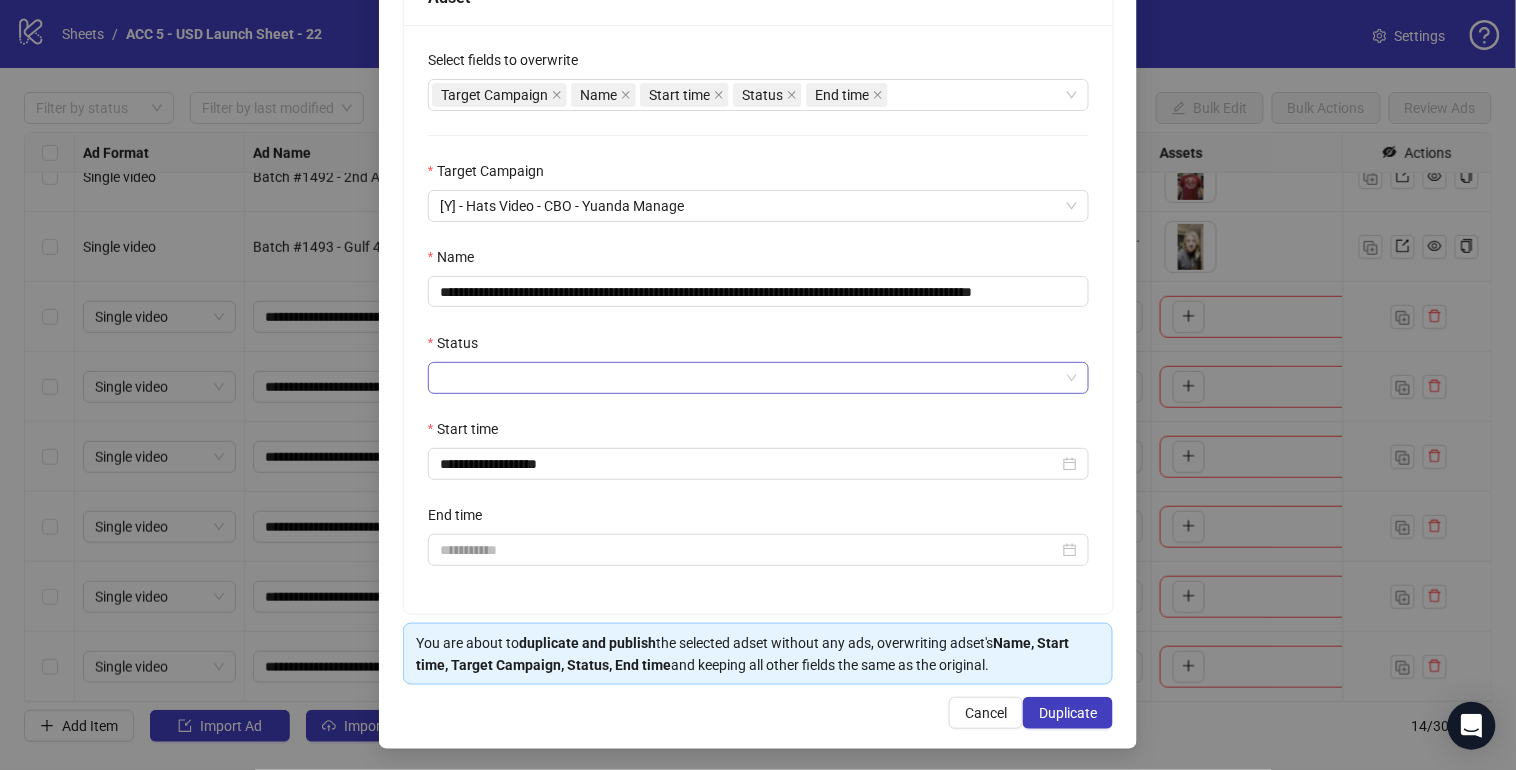 click on "Status" at bounding box center [749, 378] 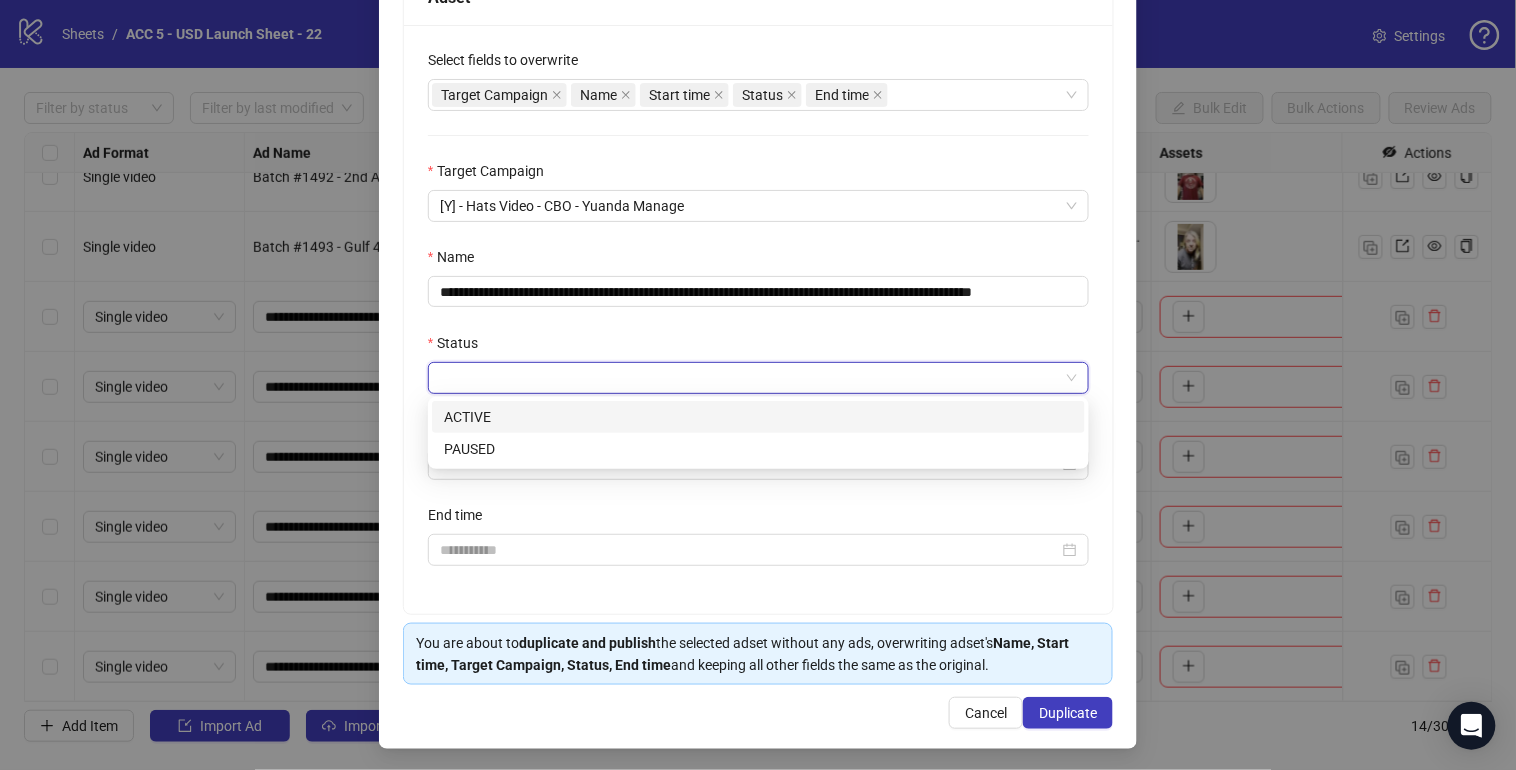 click on "ACTIVE" at bounding box center (0, 0) 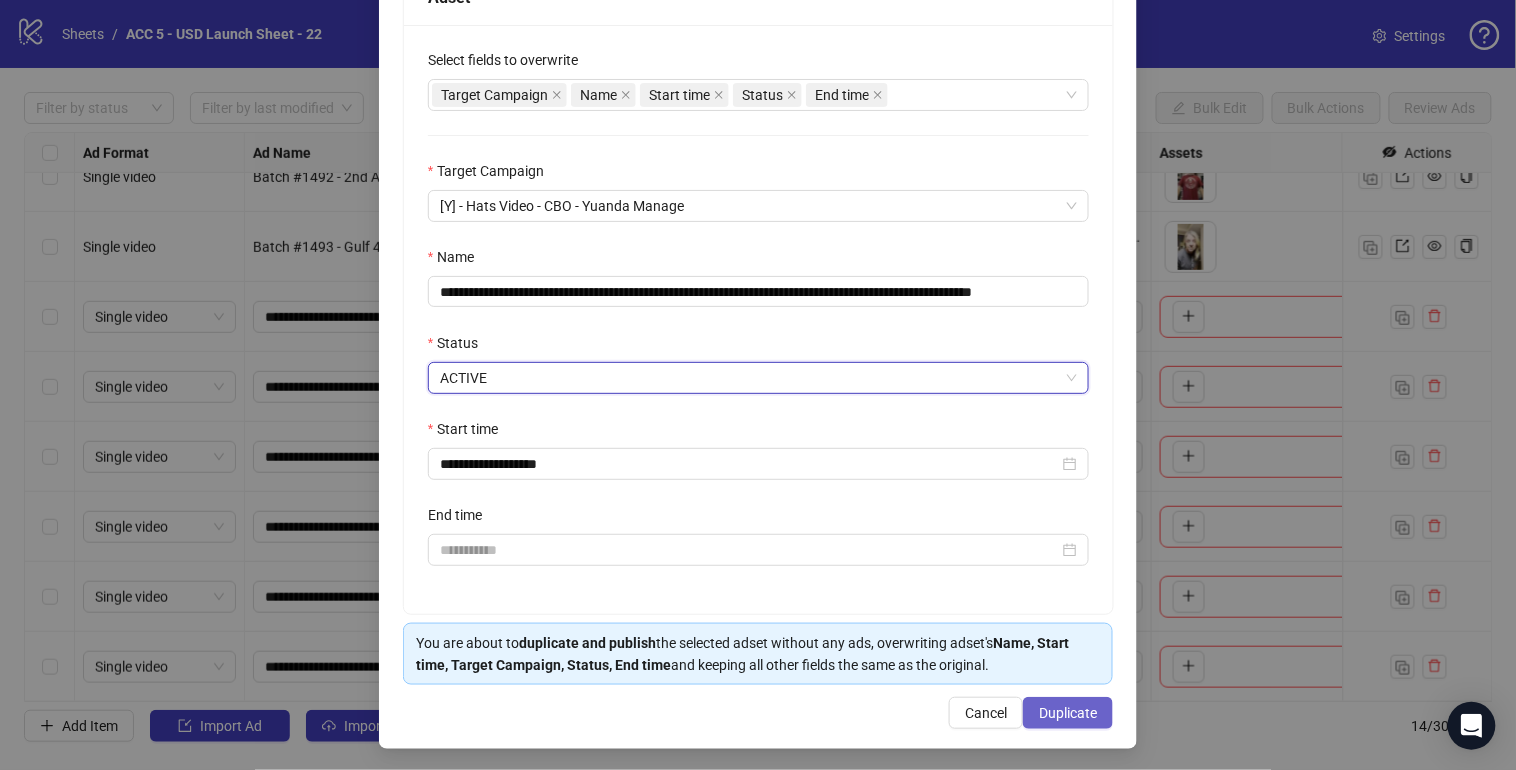 click on "Duplicate" at bounding box center [1068, 713] 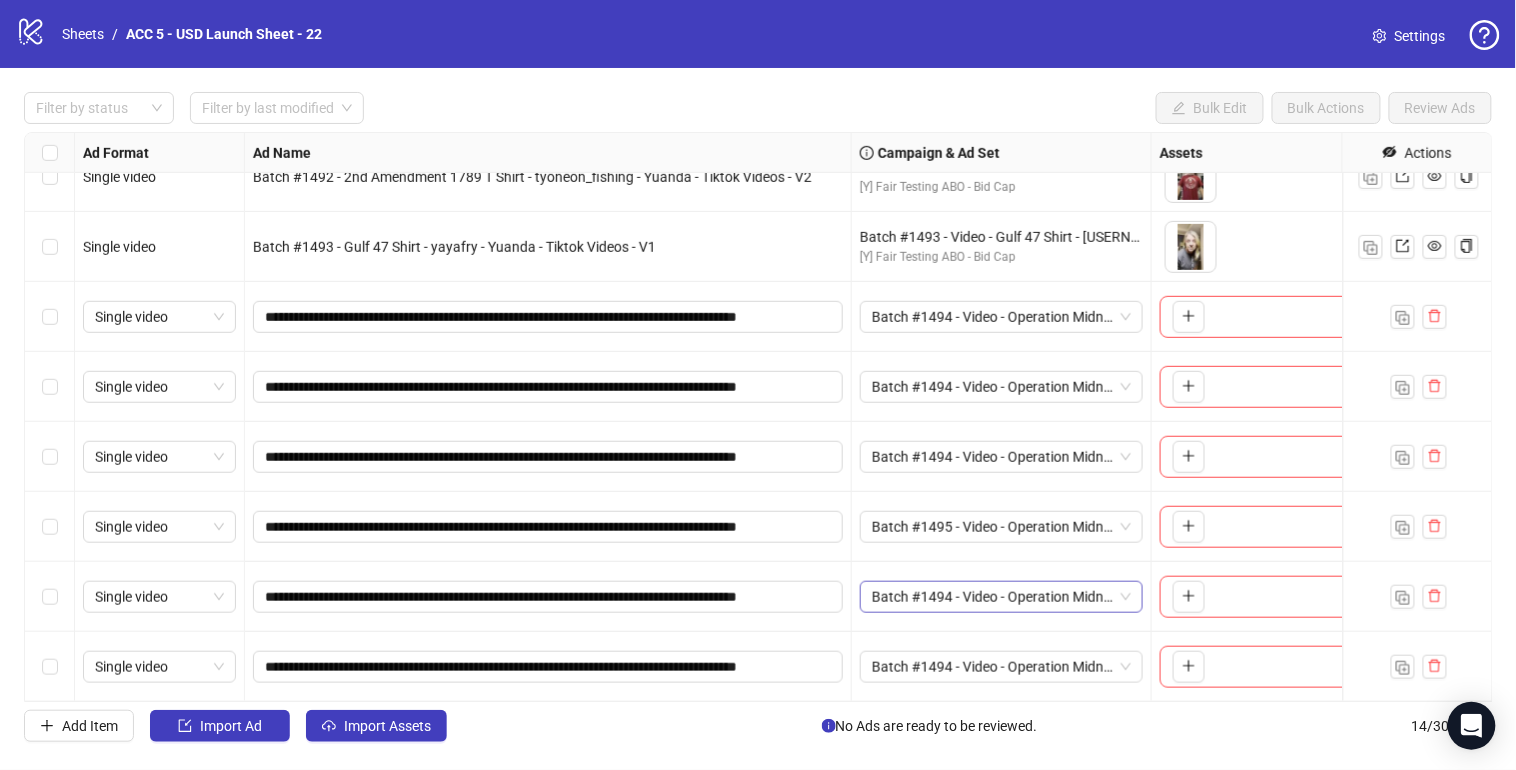 click on "Batch #1494 - Video - Operation Midnight Hammer B2 Stealth Bomber T Shirt - Yuanda - Tiktok Videos - Jul 8" at bounding box center (159, 317) 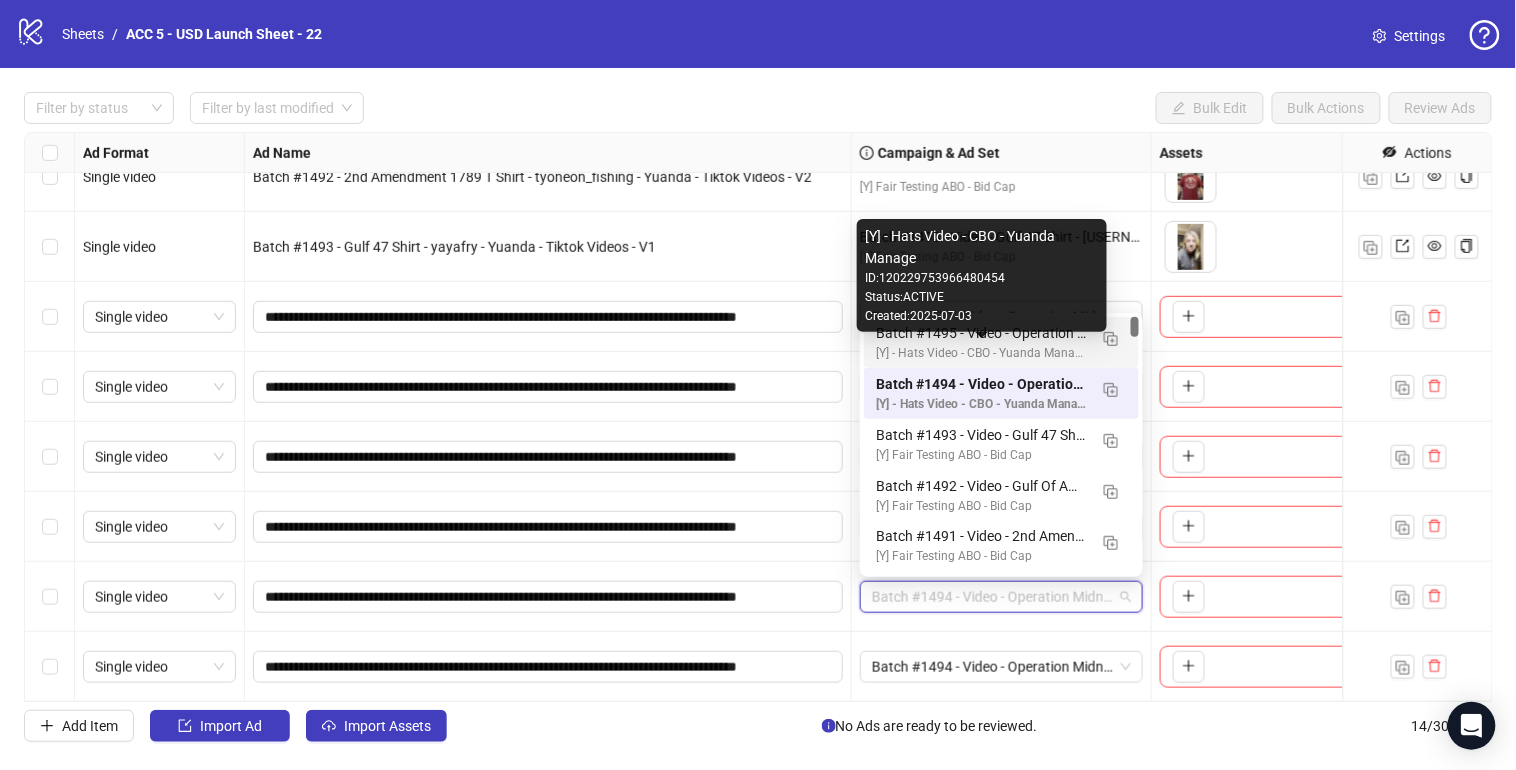 click on "[Y] - Hats Video - CBO - Yuanda Manage" at bounding box center (981, 353) 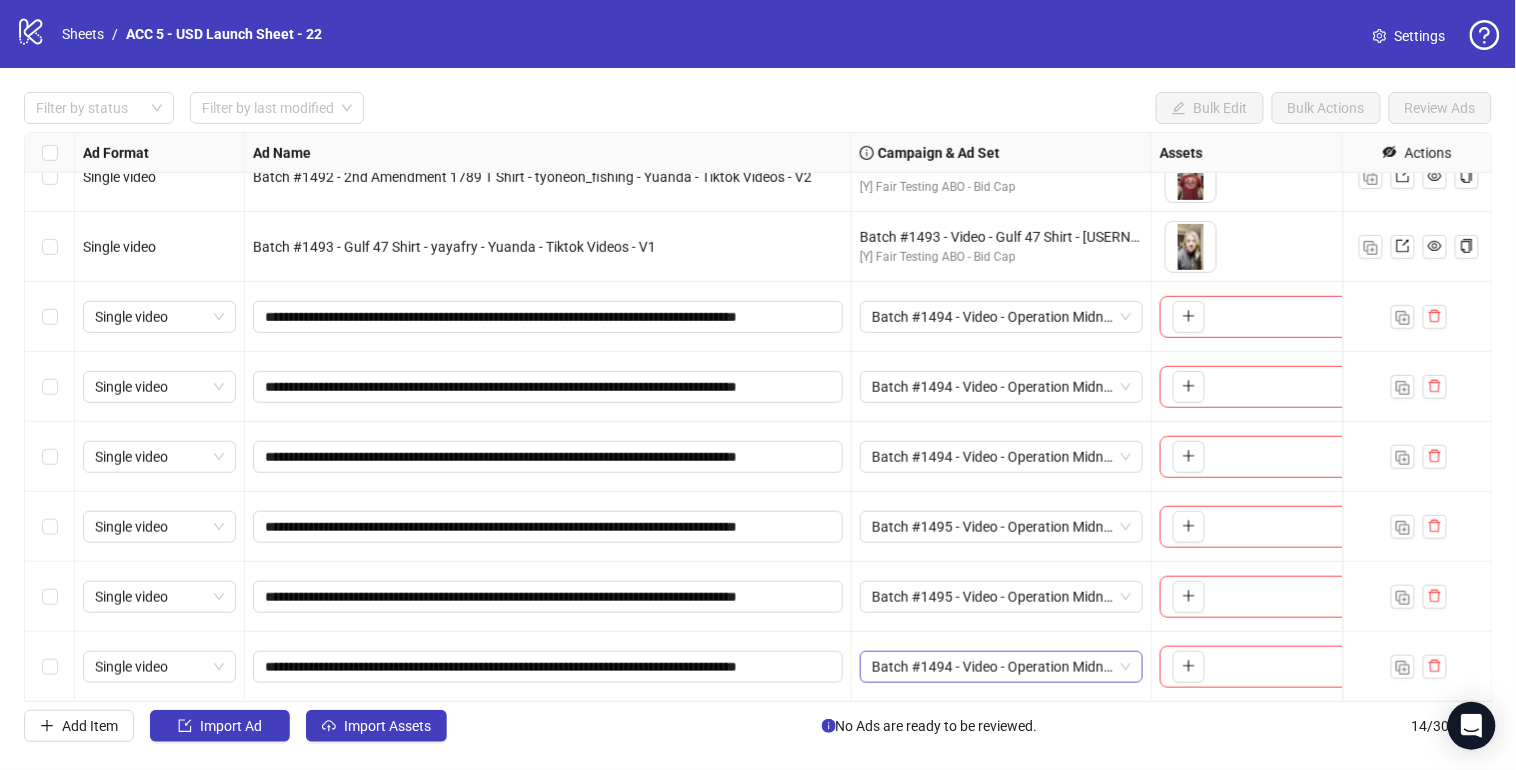 click on "Batch #1494 - Video - Operation Midnight Hammer B2 Stealth Bomber T Shirt - Yuanda - Tiktok Videos - Jul 8" at bounding box center [159, 317] 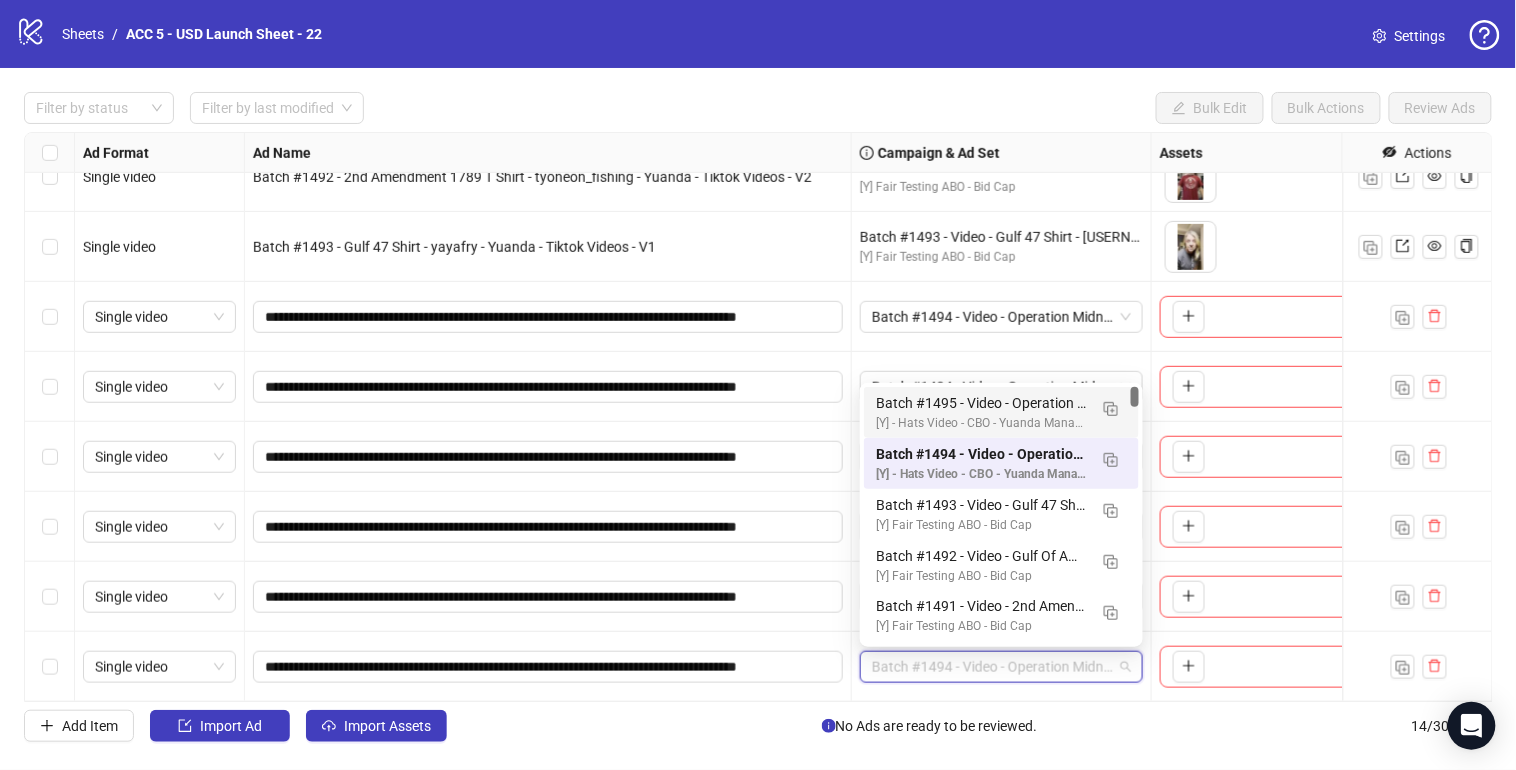 click on "Batch #1495 - Video - Operation Midnight Hammer B2 Stealth Bomber T Shirt - Yuanda - Tiktok Videos - Jul 8" at bounding box center [981, 403] 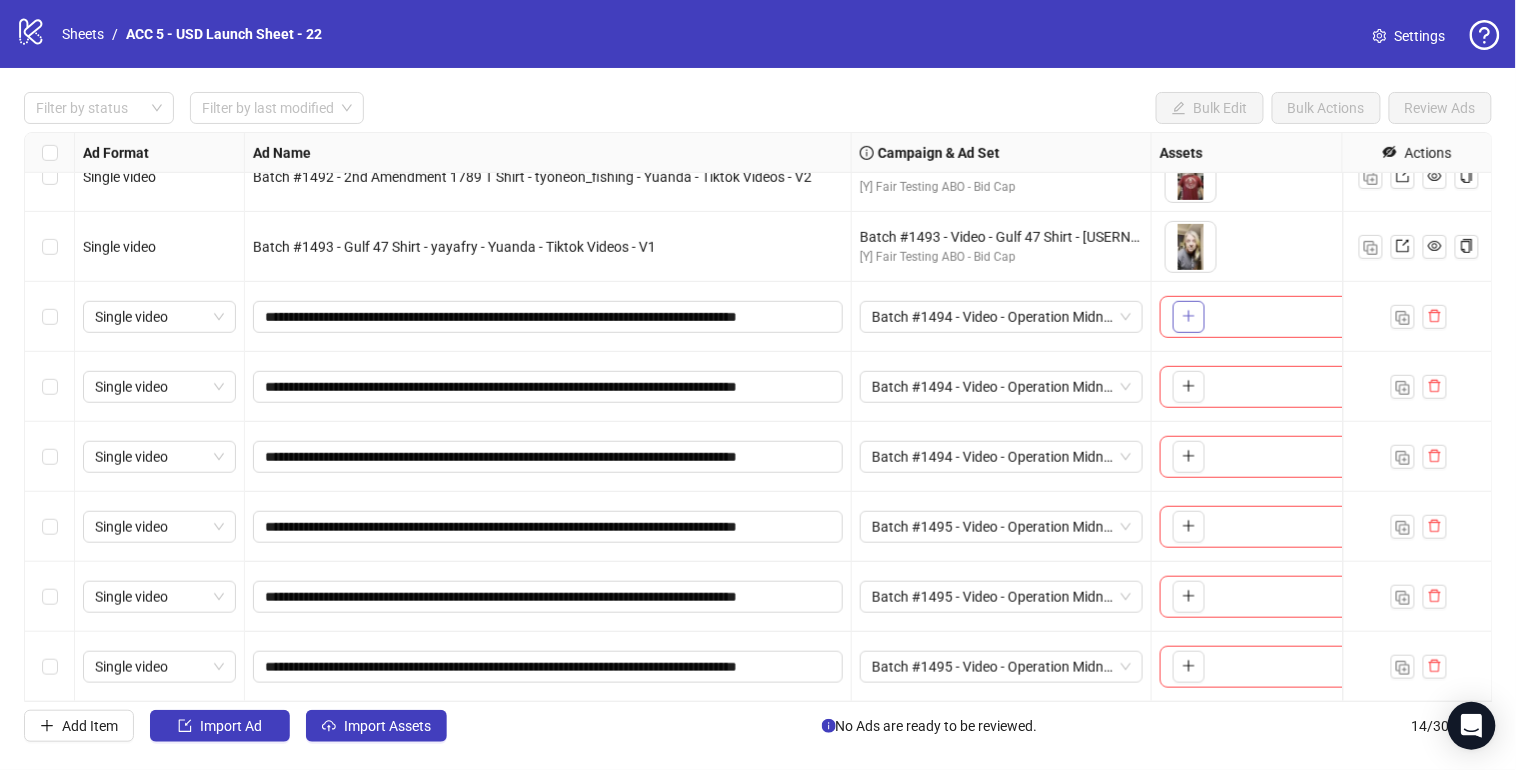 click at bounding box center (1189, 316) 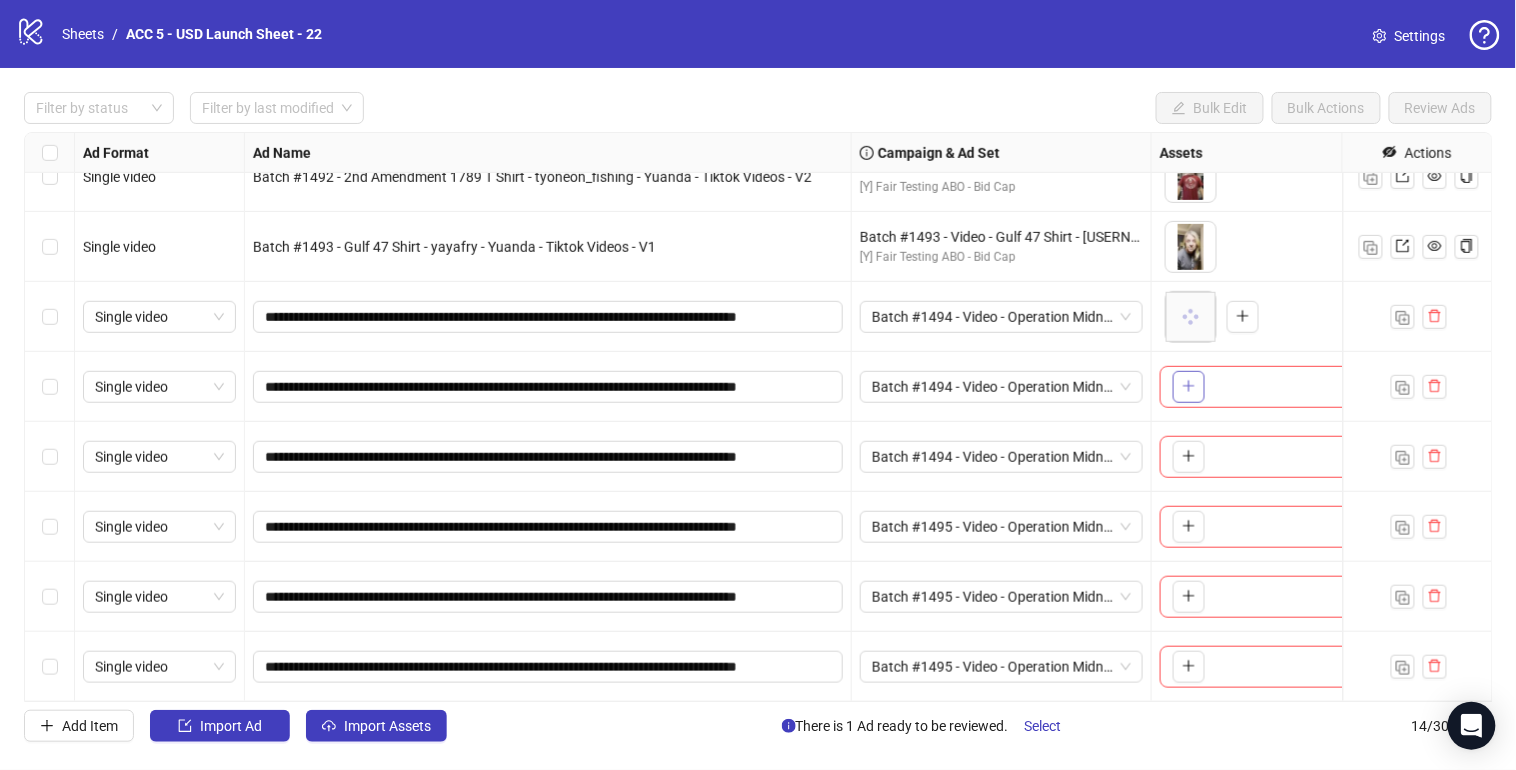 click at bounding box center (1189, 386) 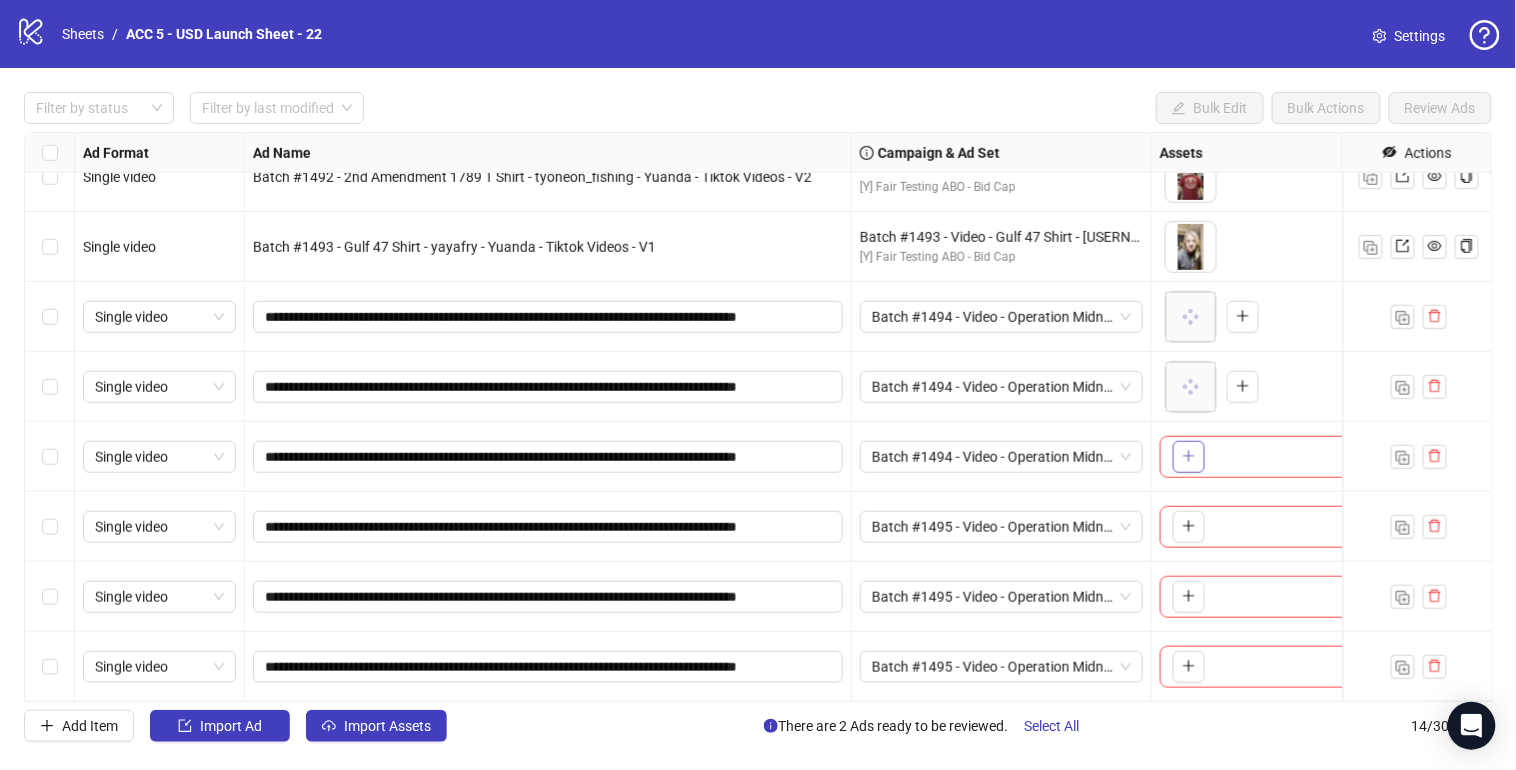 click at bounding box center [1189, 457] 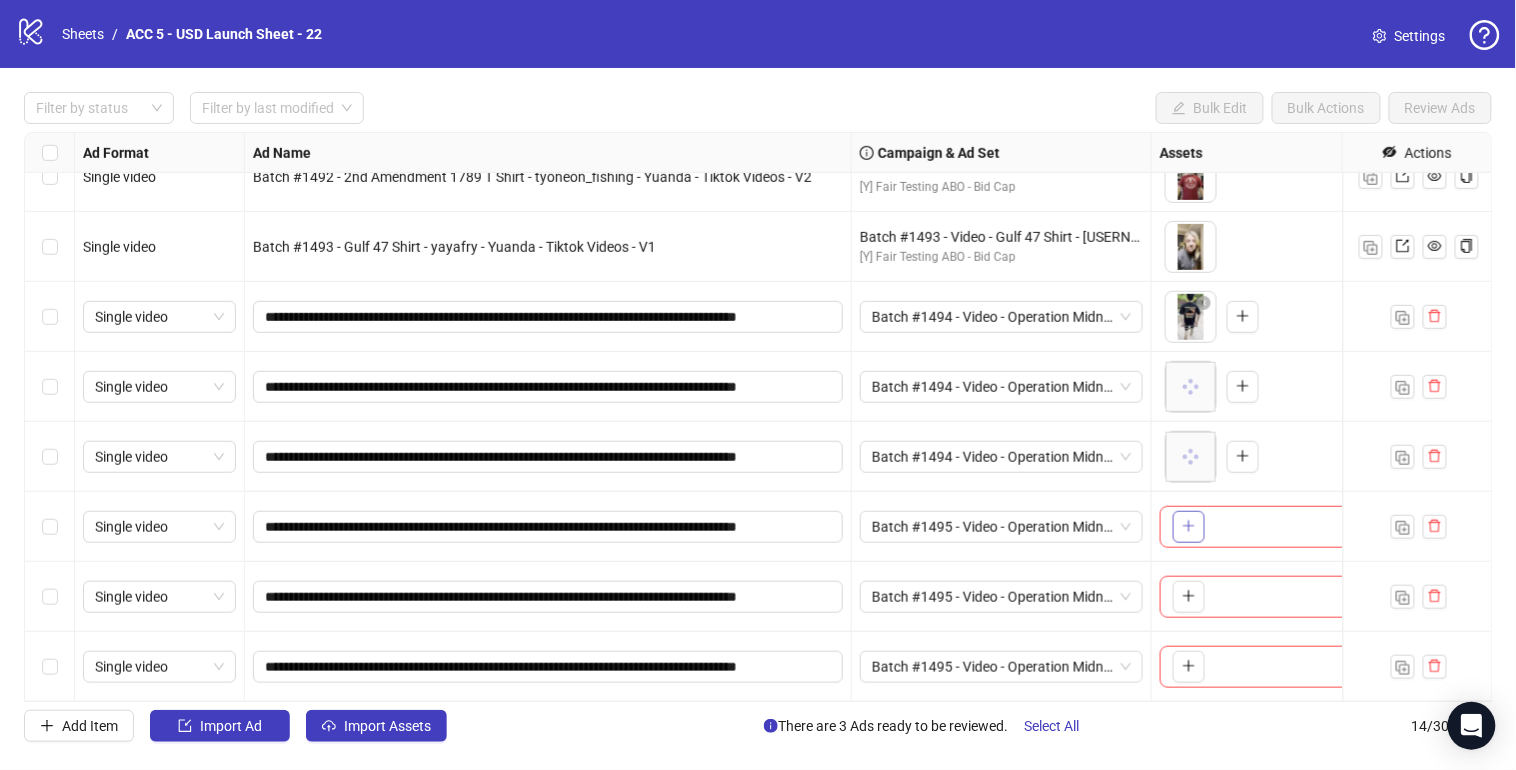 click at bounding box center (1189, 527) 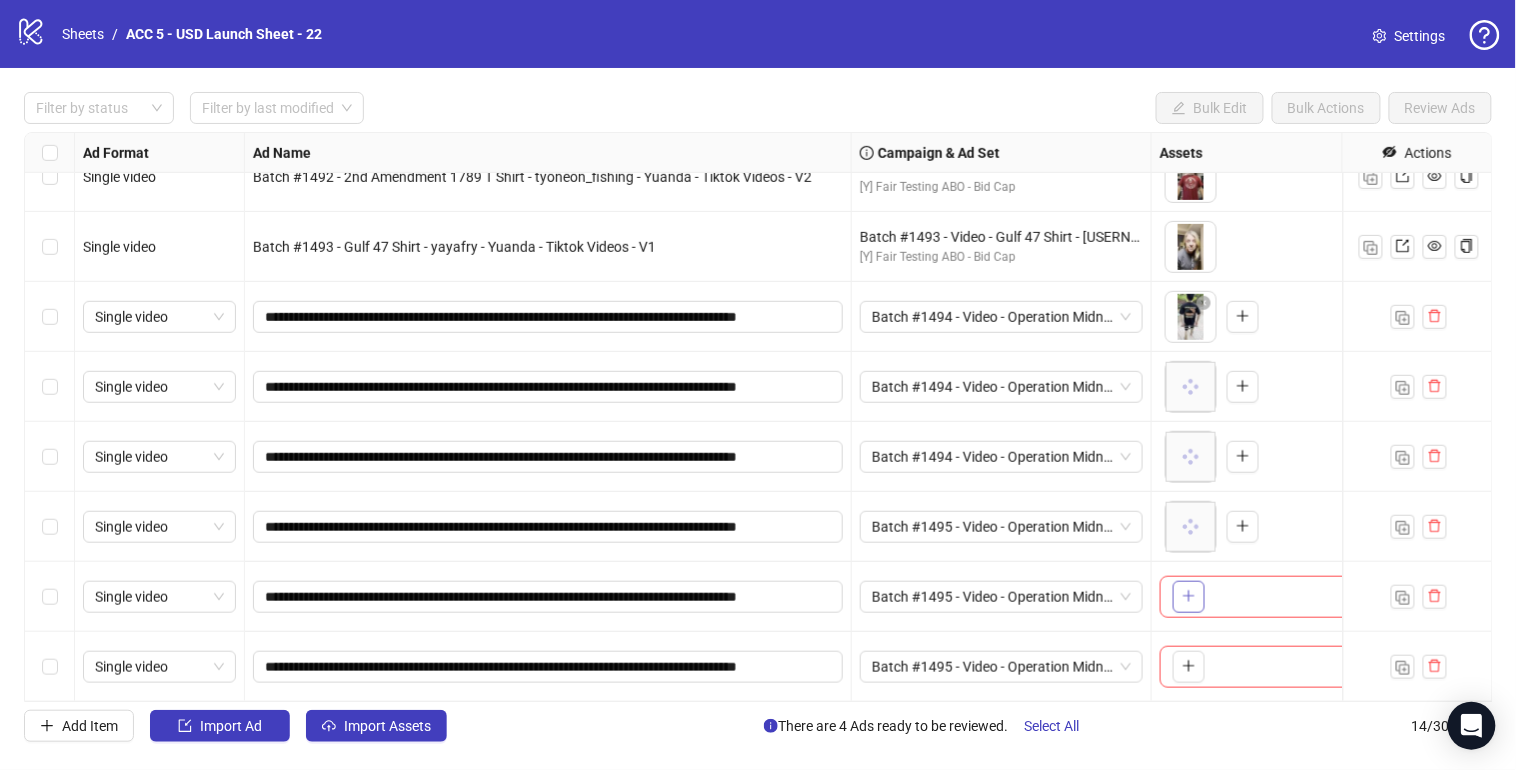 click at bounding box center [1189, 596] 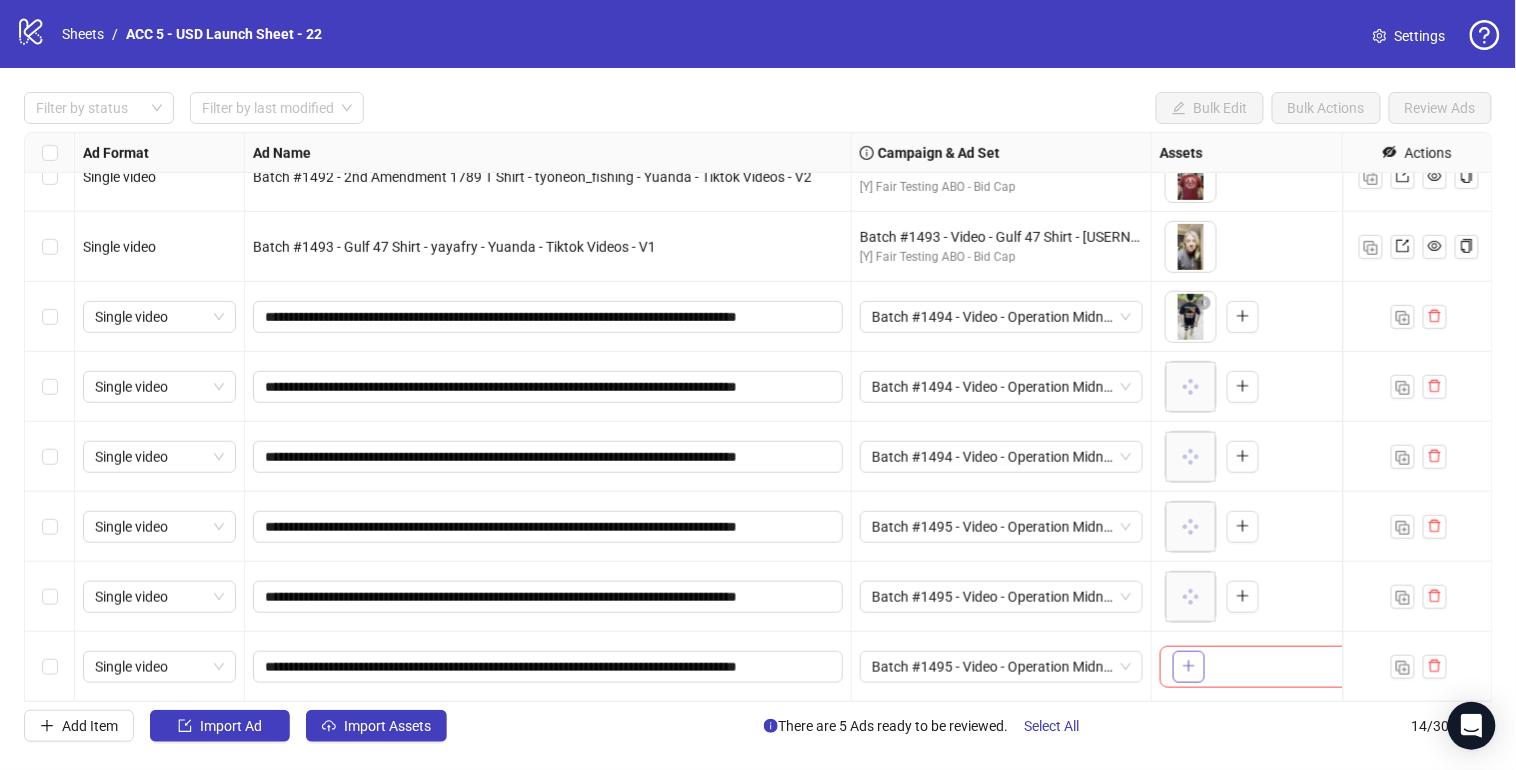 click at bounding box center (1189, 667) 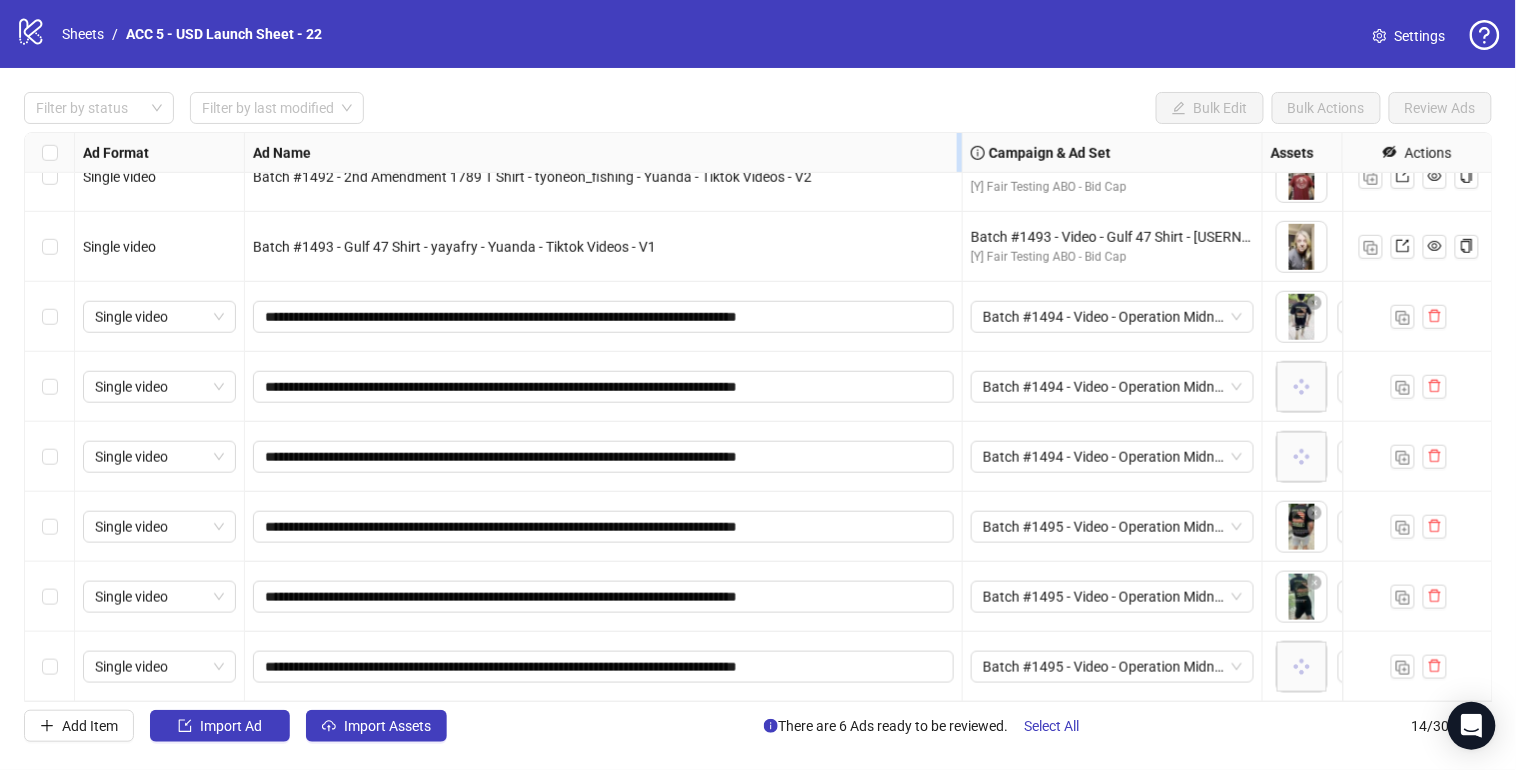 drag, startPoint x: 848, startPoint y: 153, endPoint x: 959, endPoint y: 156, distance: 111.040535 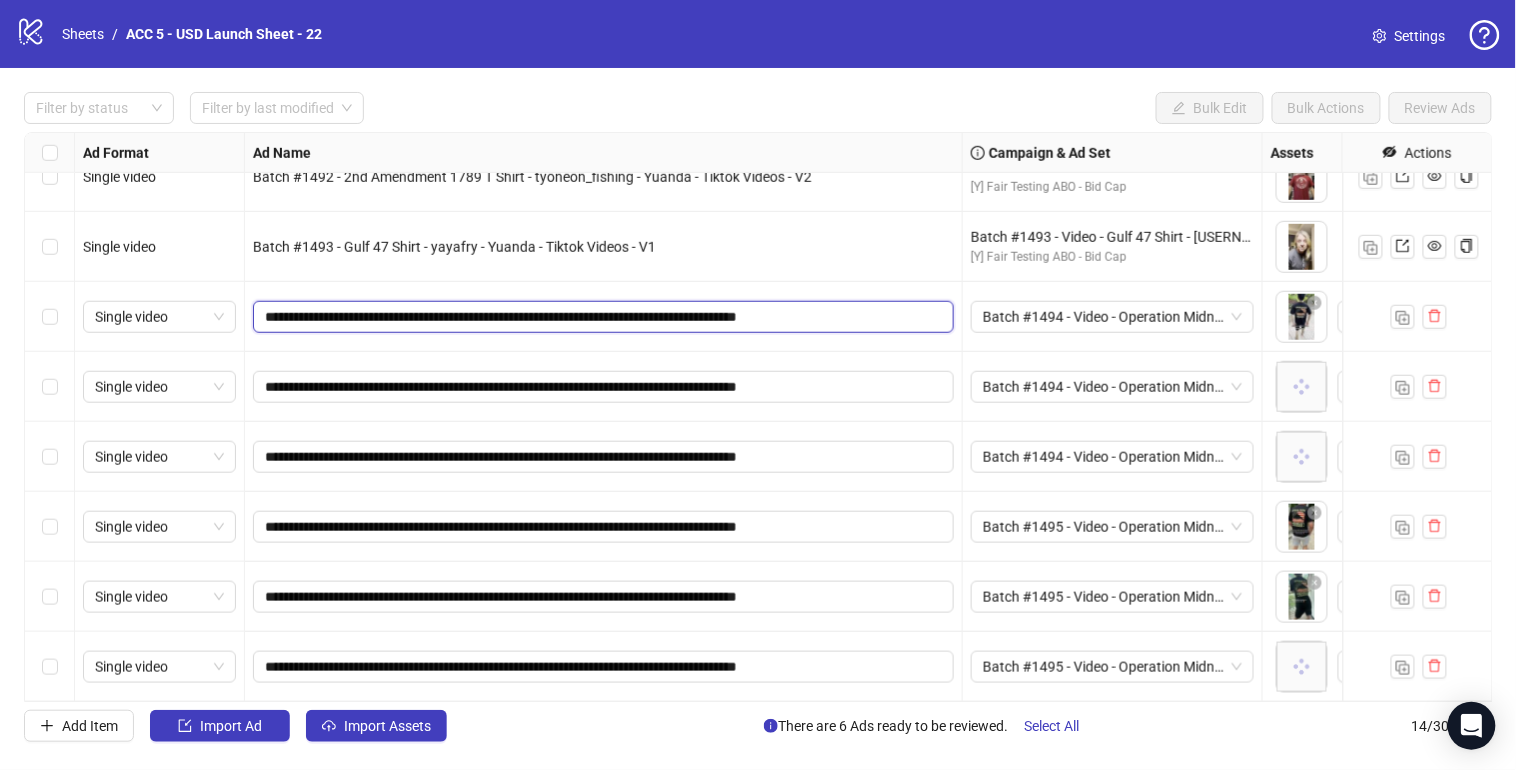 click on "**********" at bounding box center [601, 317] 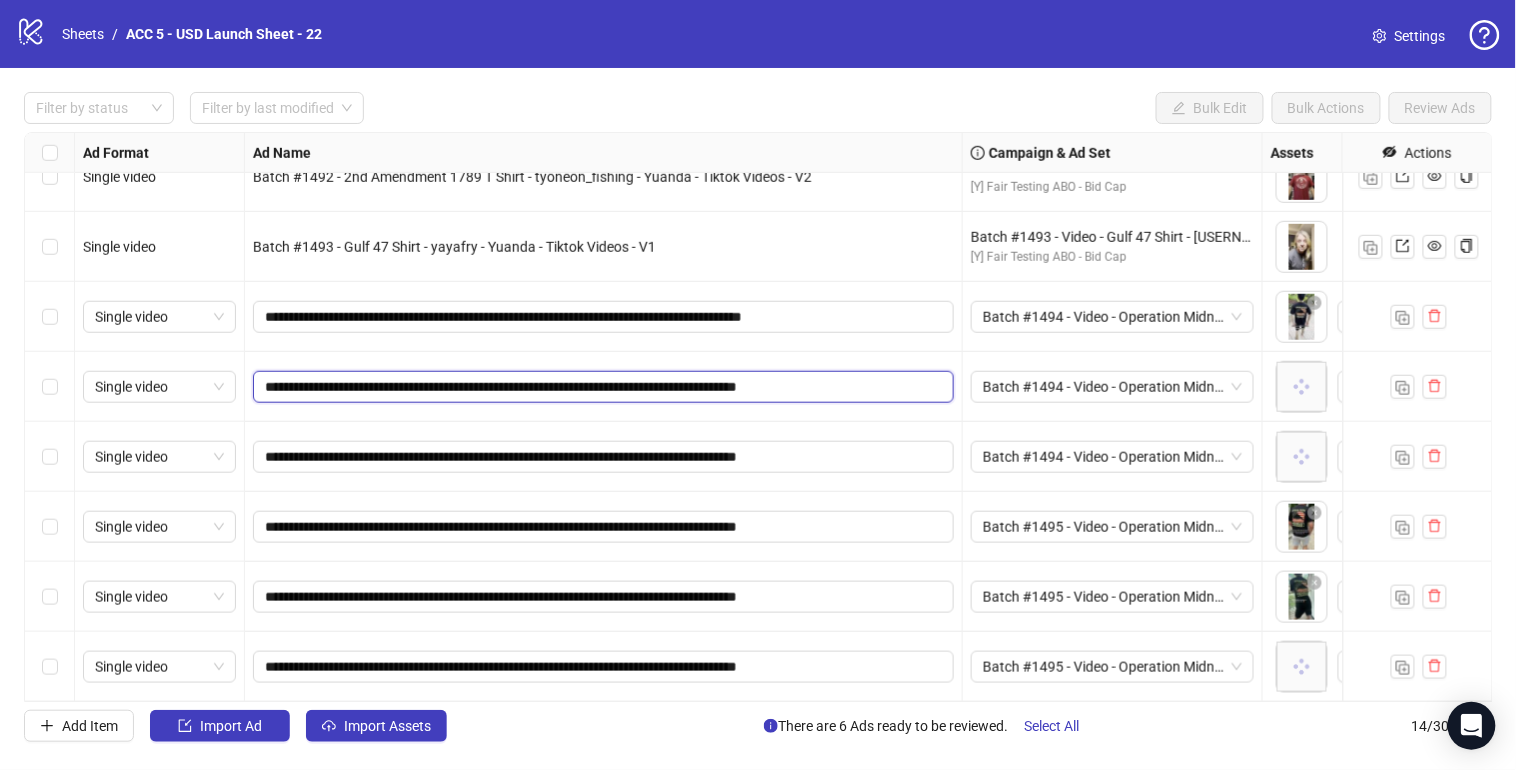 click on "**********" at bounding box center (601, 387) 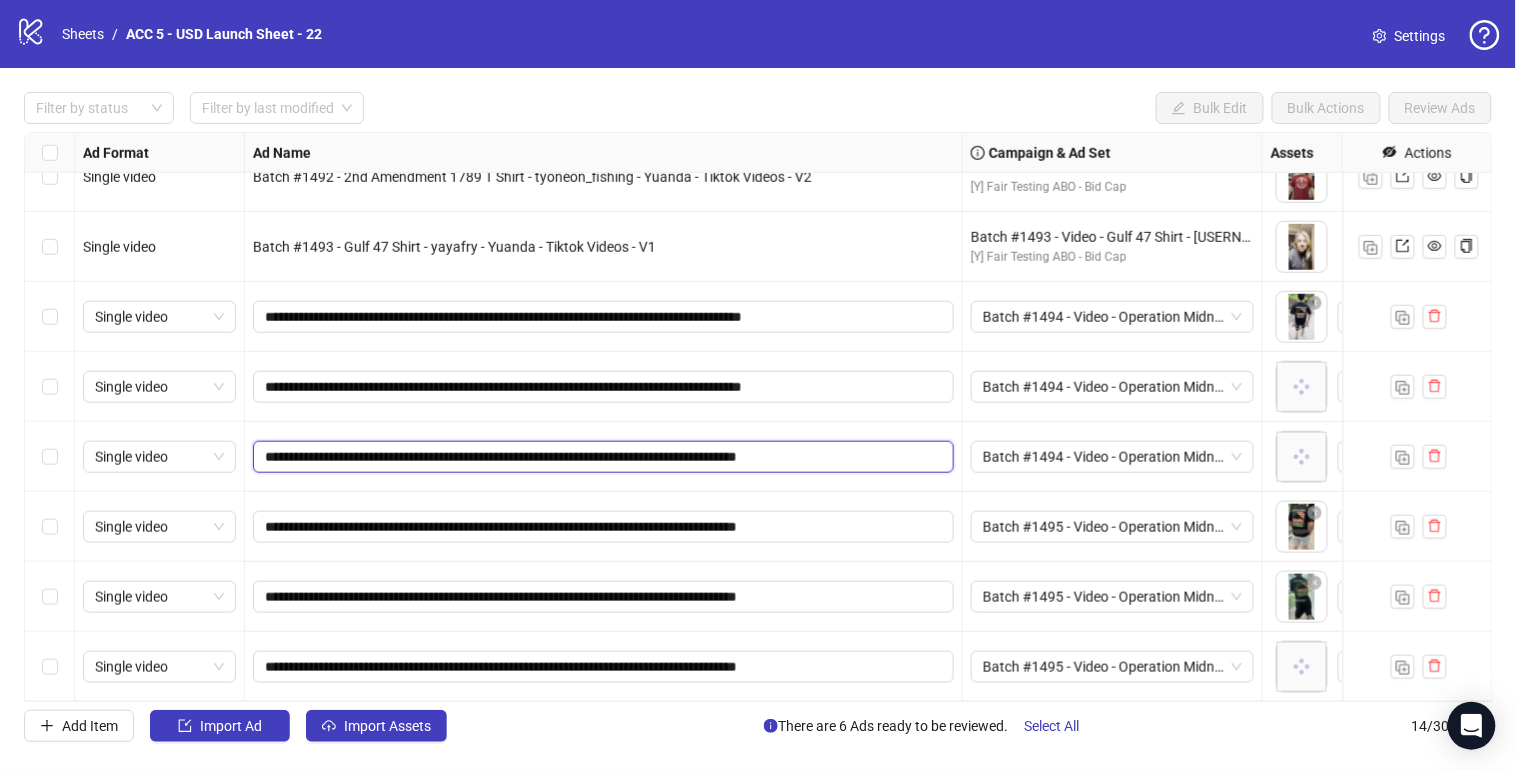 click on "**********" at bounding box center (601, 457) 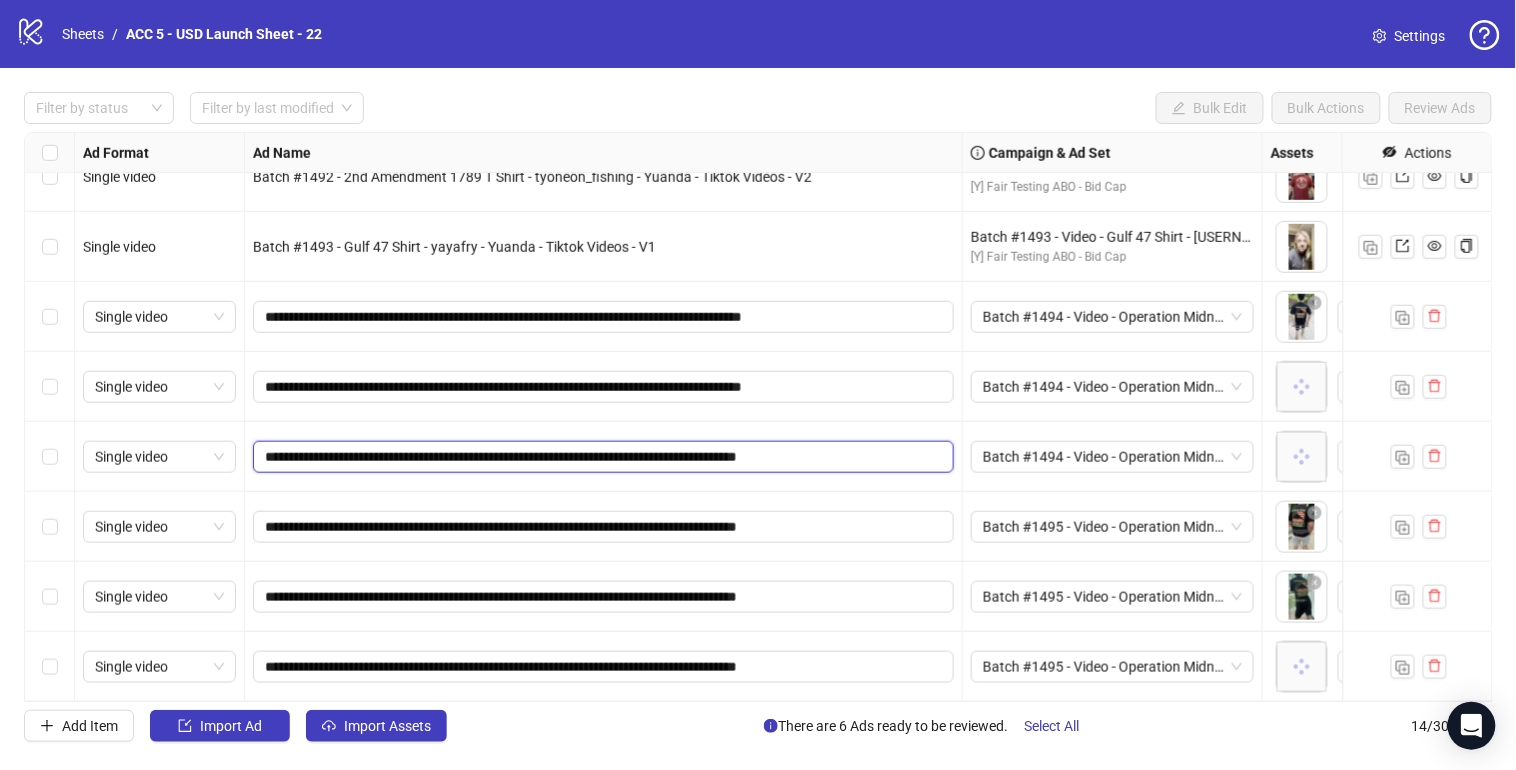 type on "**********" 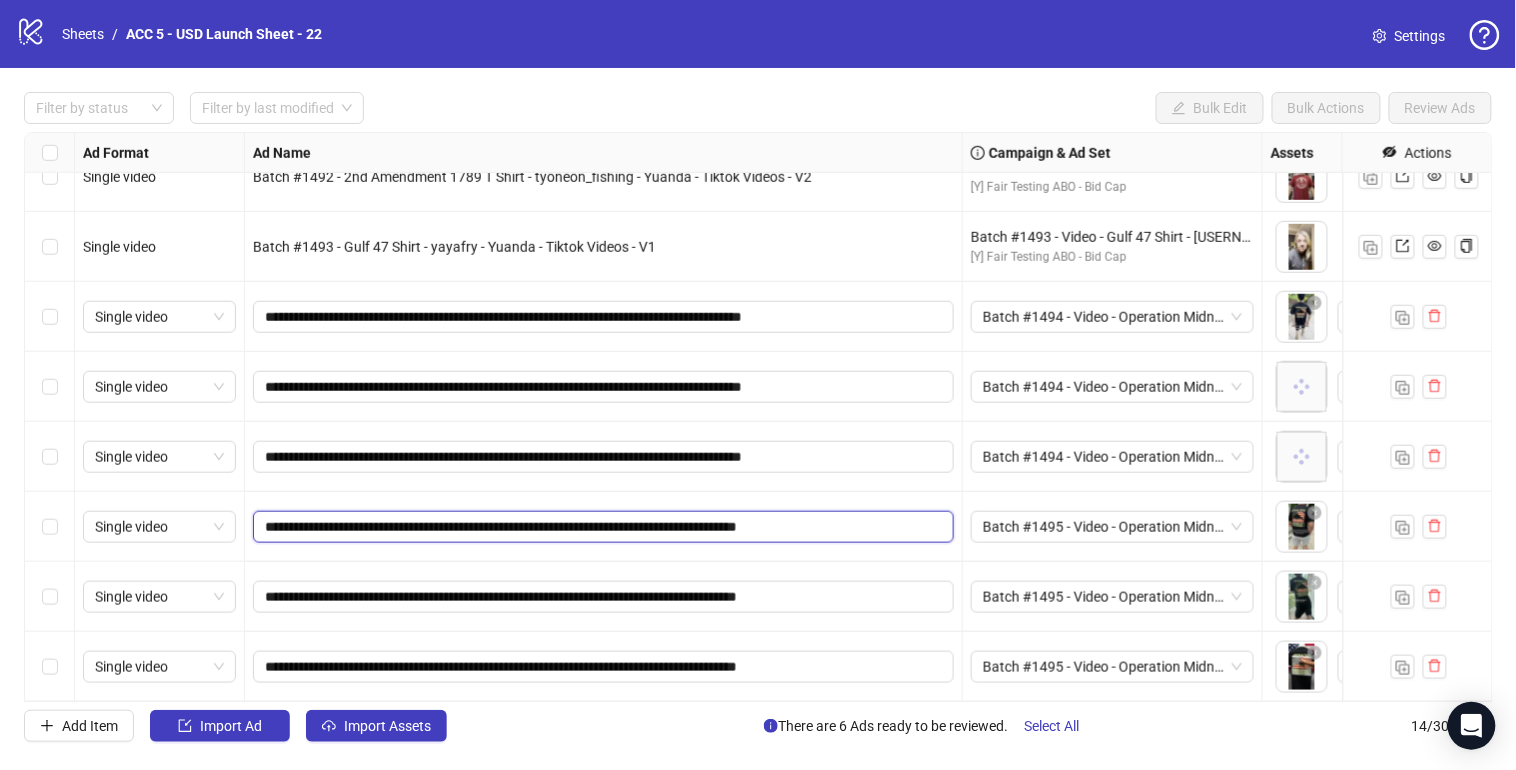 click on "**********" at bounding box center [601, 527] 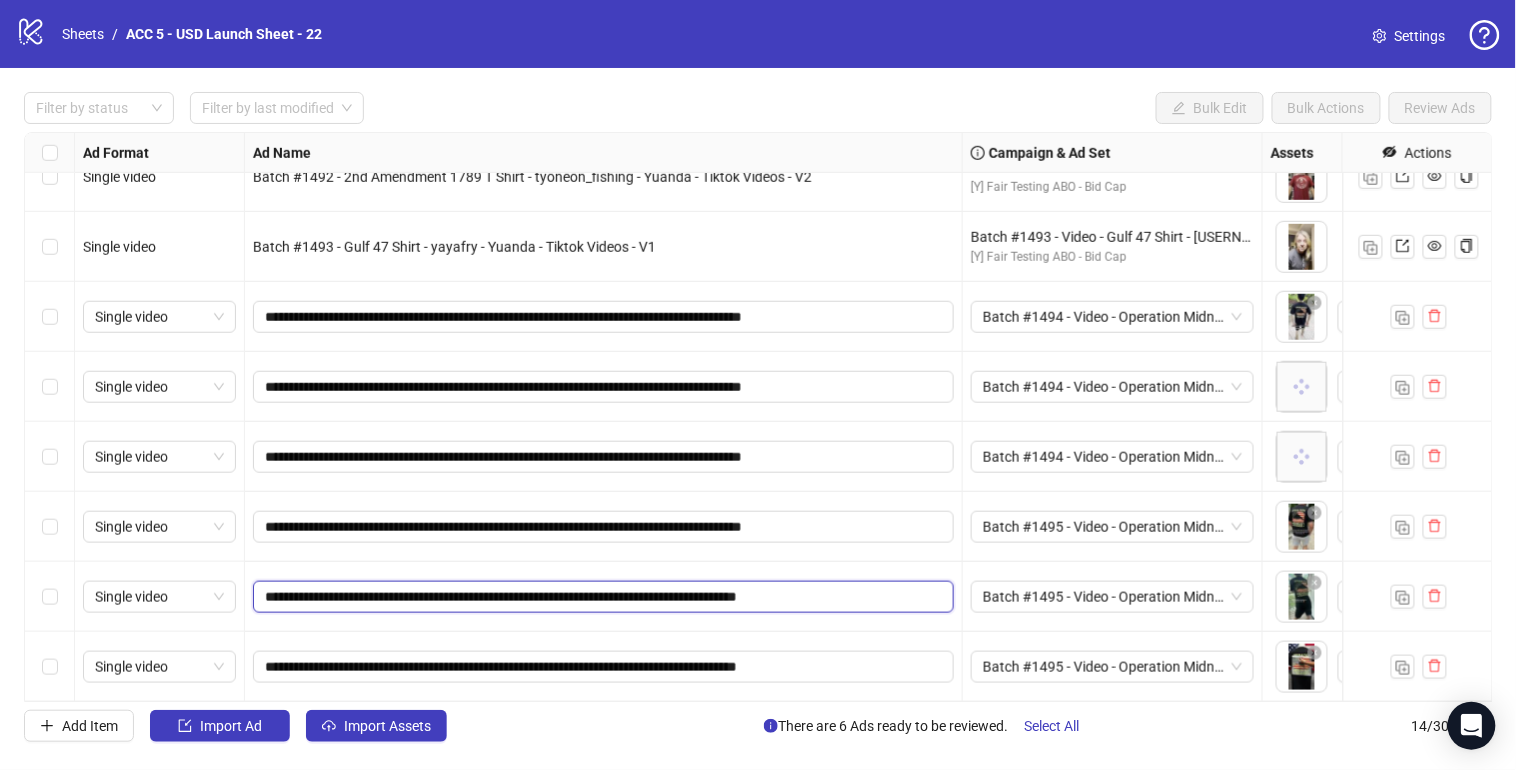 click on "**********" at bounding box center [601, 597] 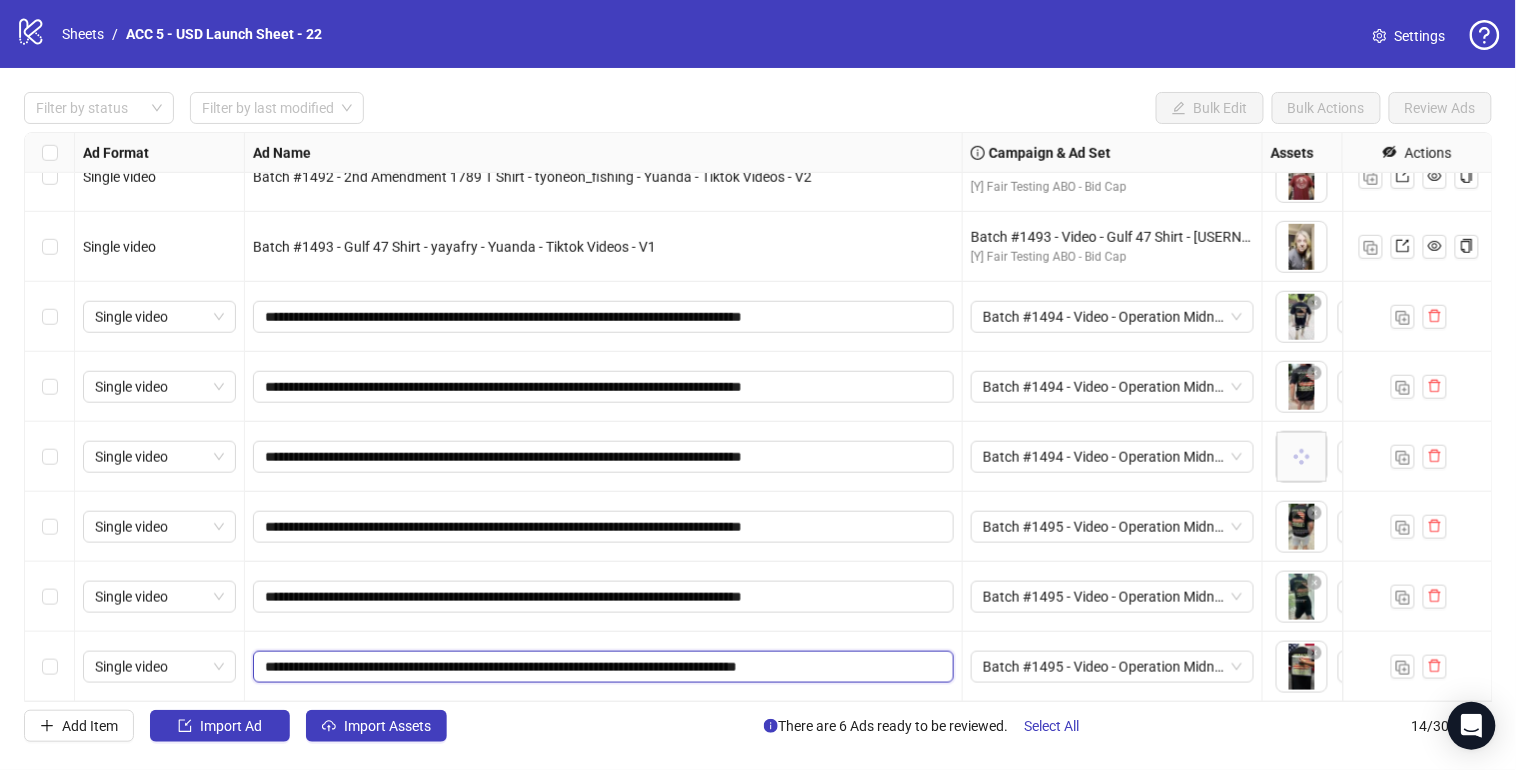 click on "**********" at bounding box center [601, 667] 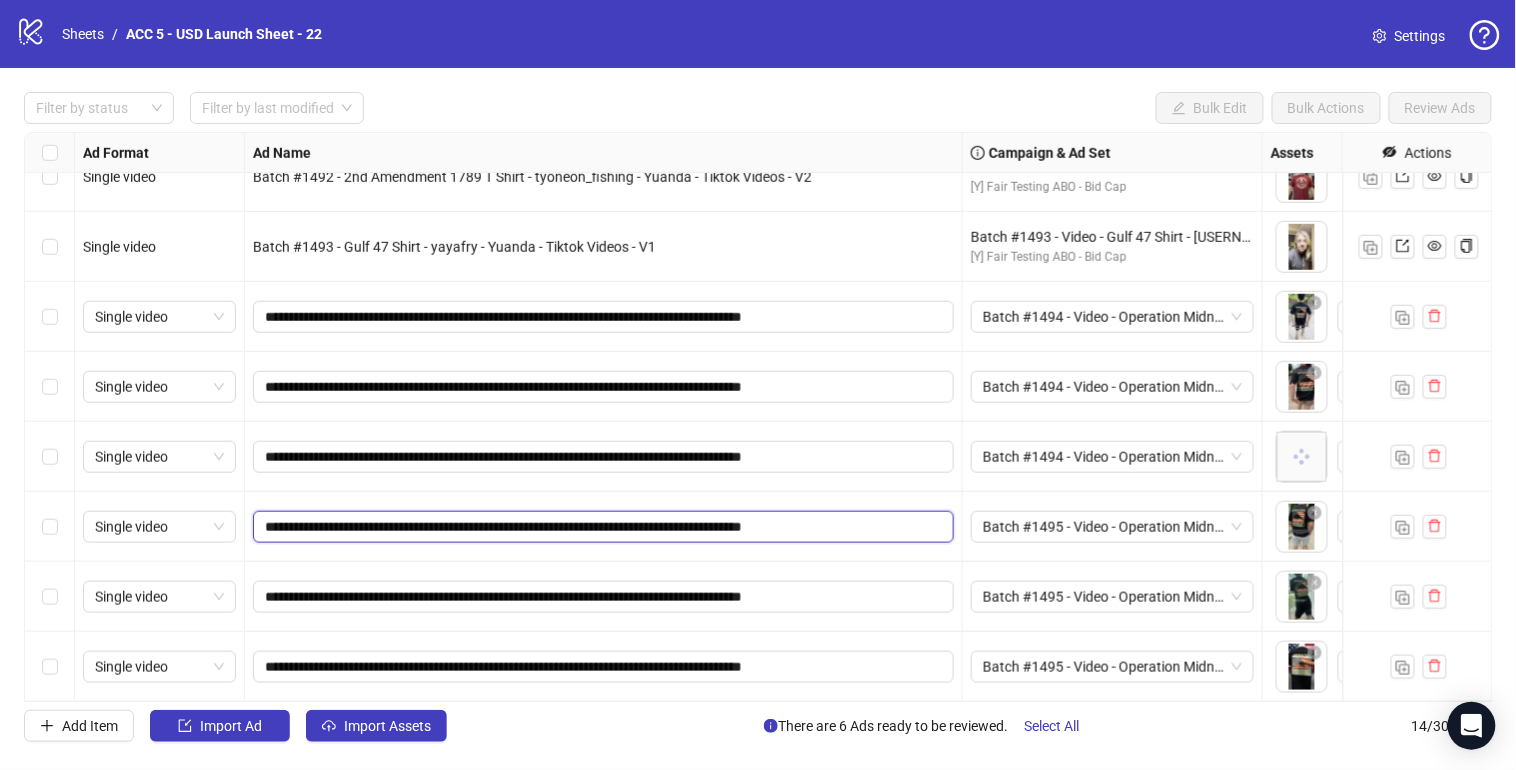 click on "**********" at bounding box center [601, 527] 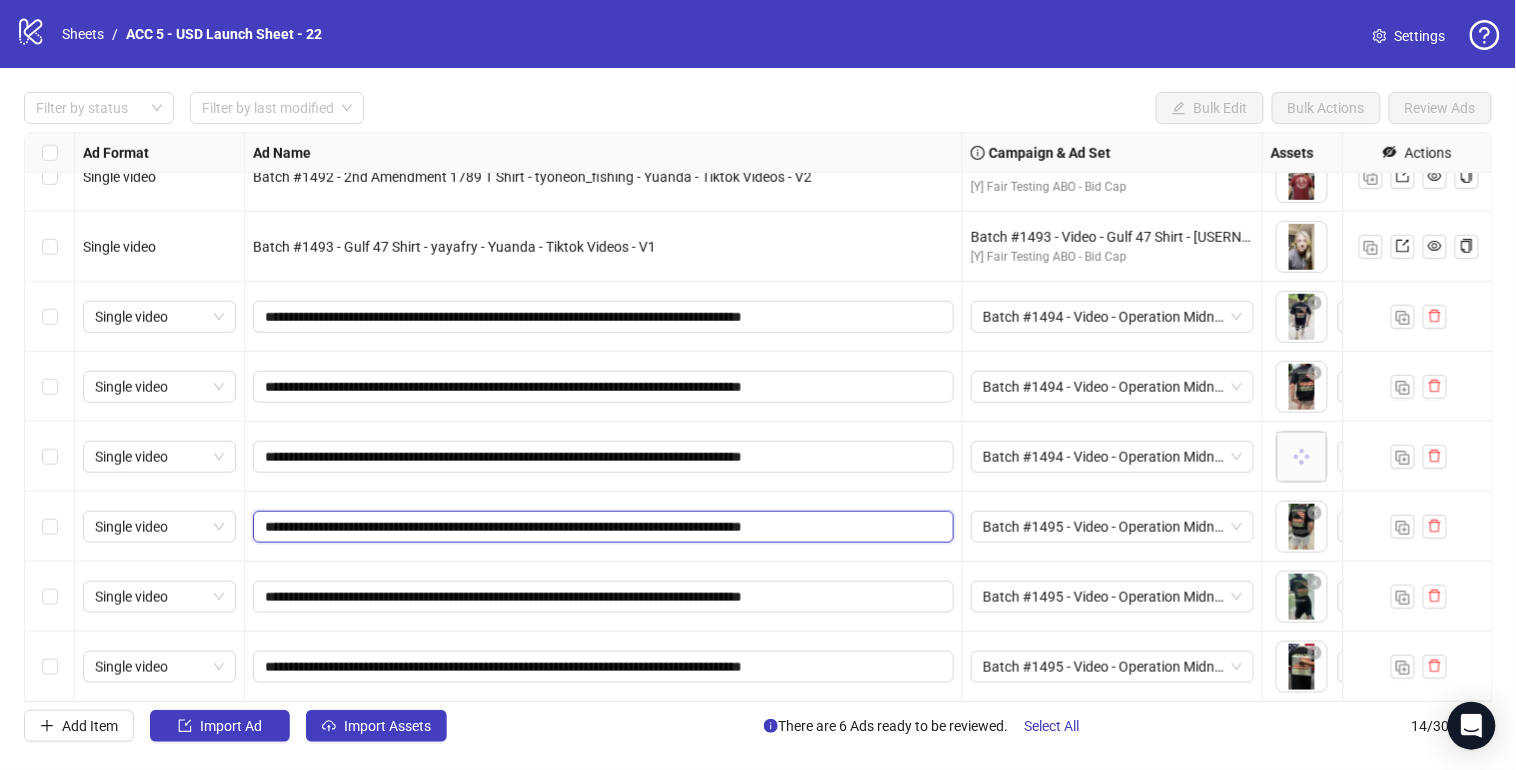click on "**********" at bounding box center (601, 527) 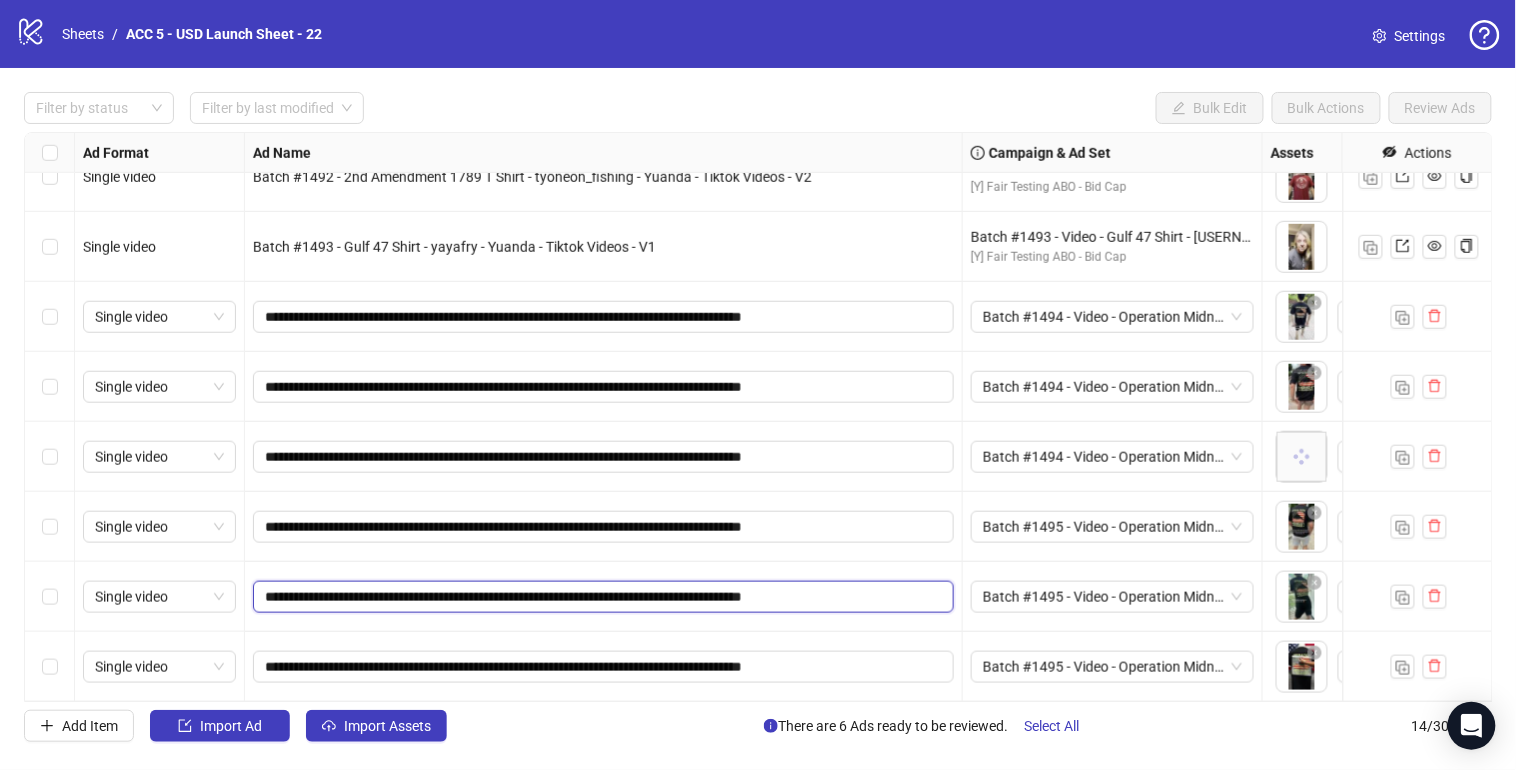 click on "**********" at bounding box center (601, 597) 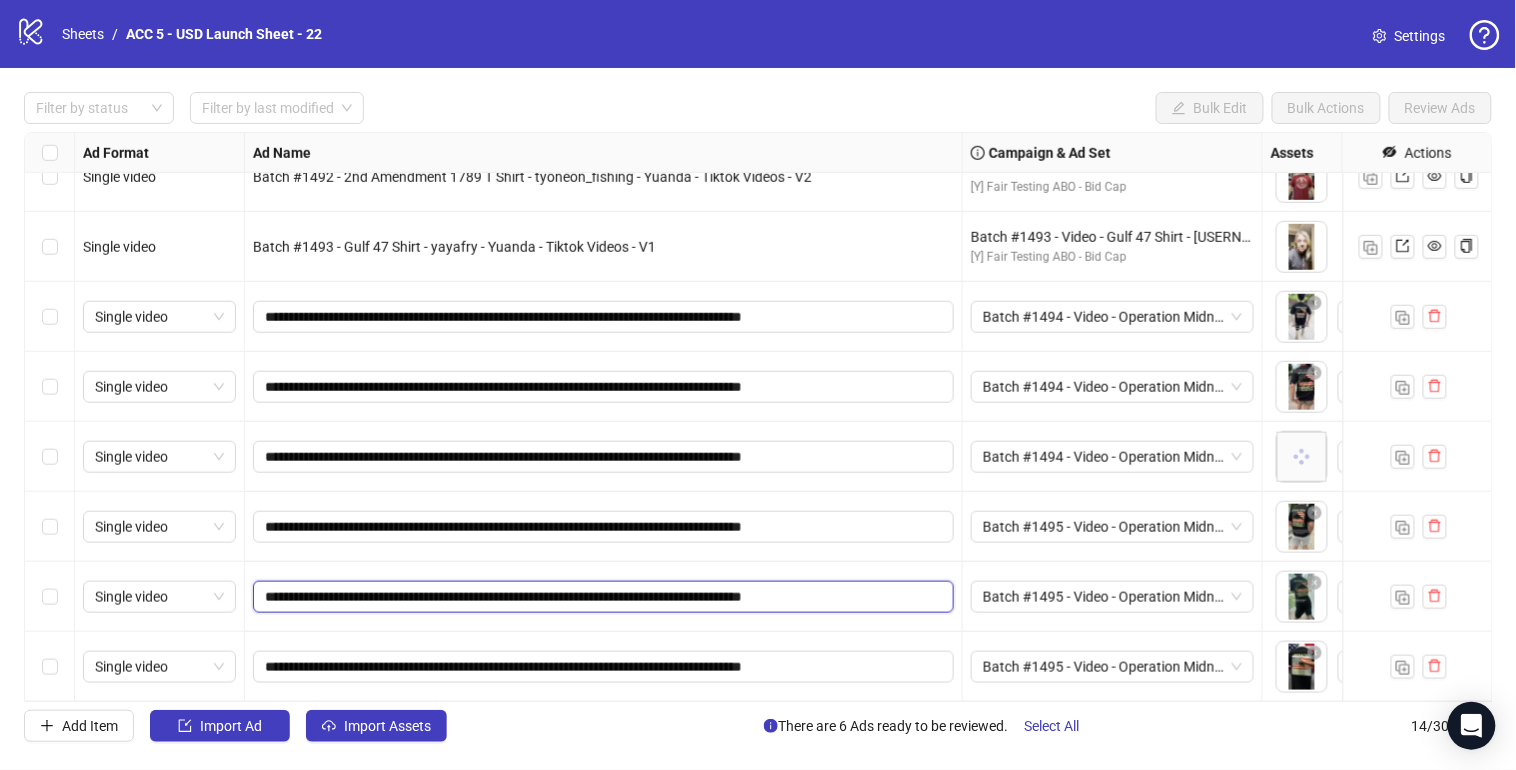 click on "**********" at bounding box center (601, 597) 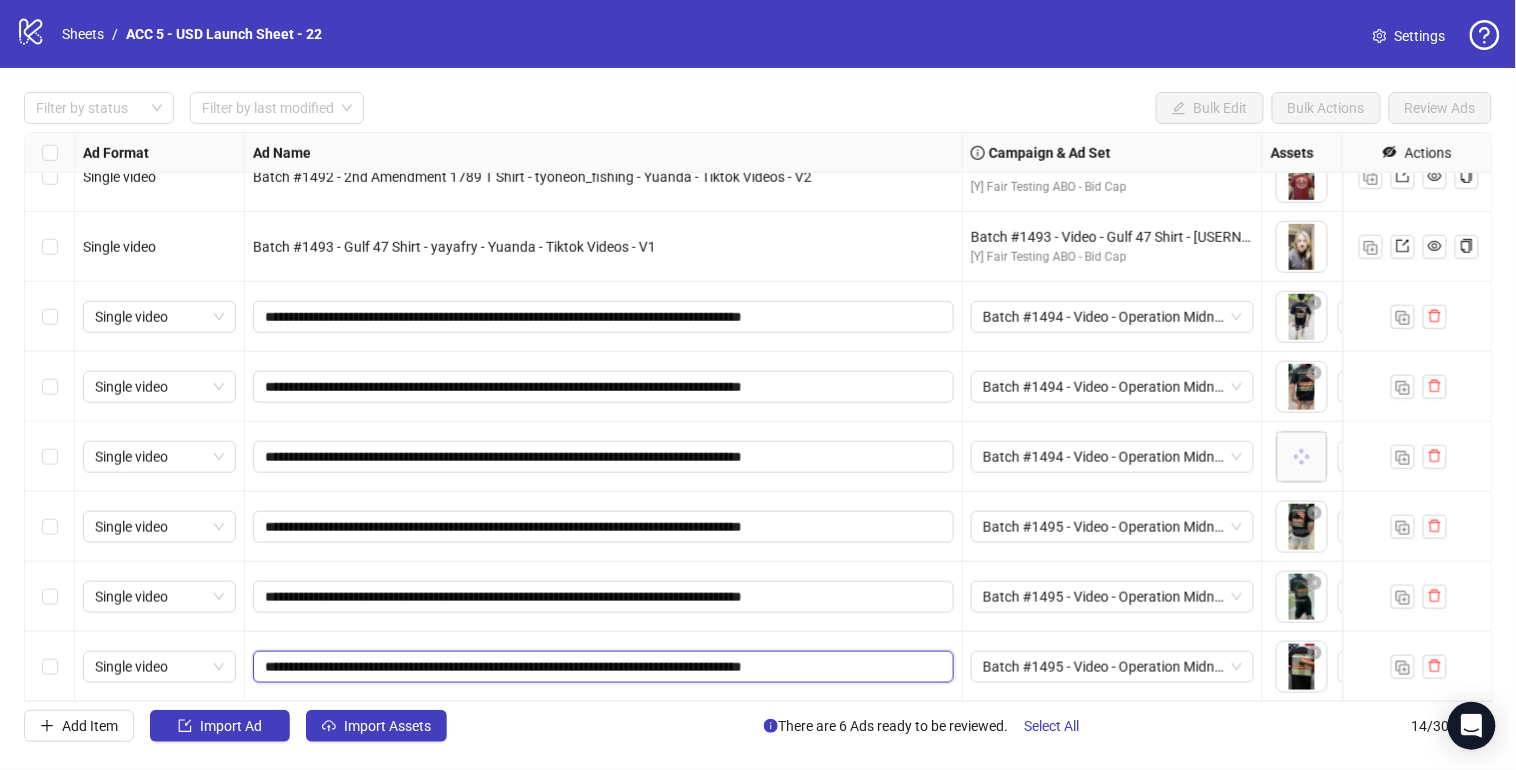 click on "**********" at bounding box center (601, 667) 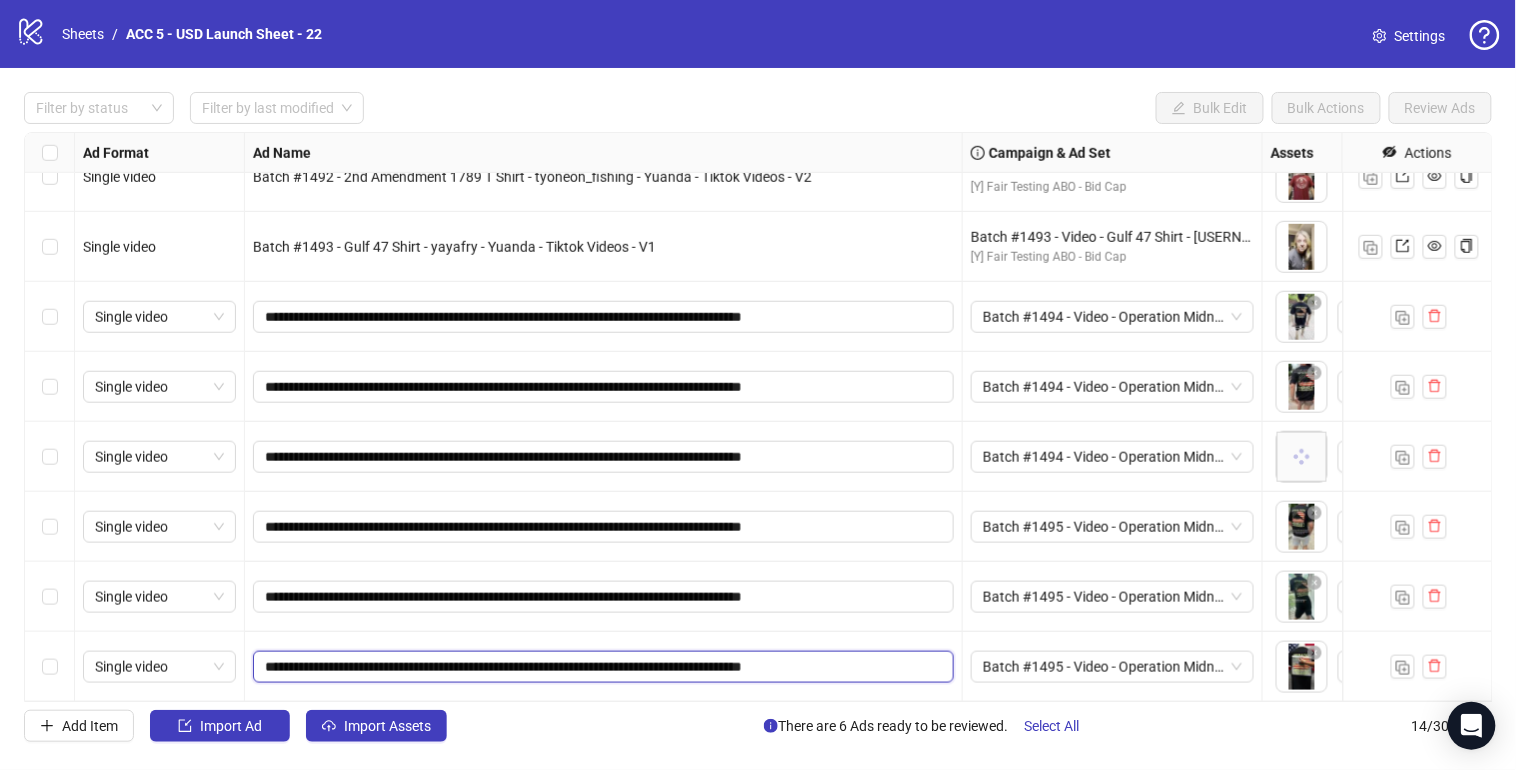 click on "**********" at bounding box center (601, 667) 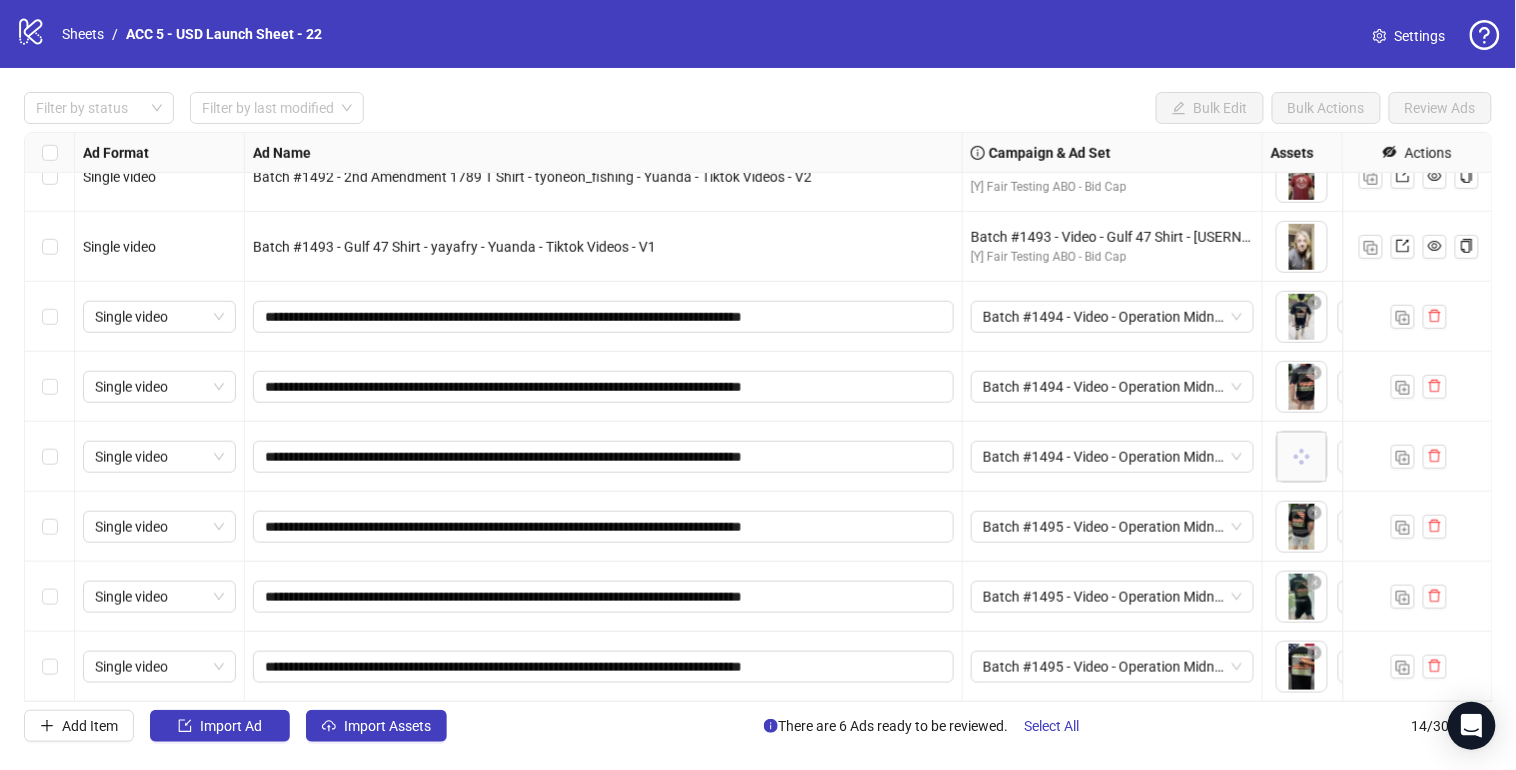click on "**********" at bounding box center (604, 597) 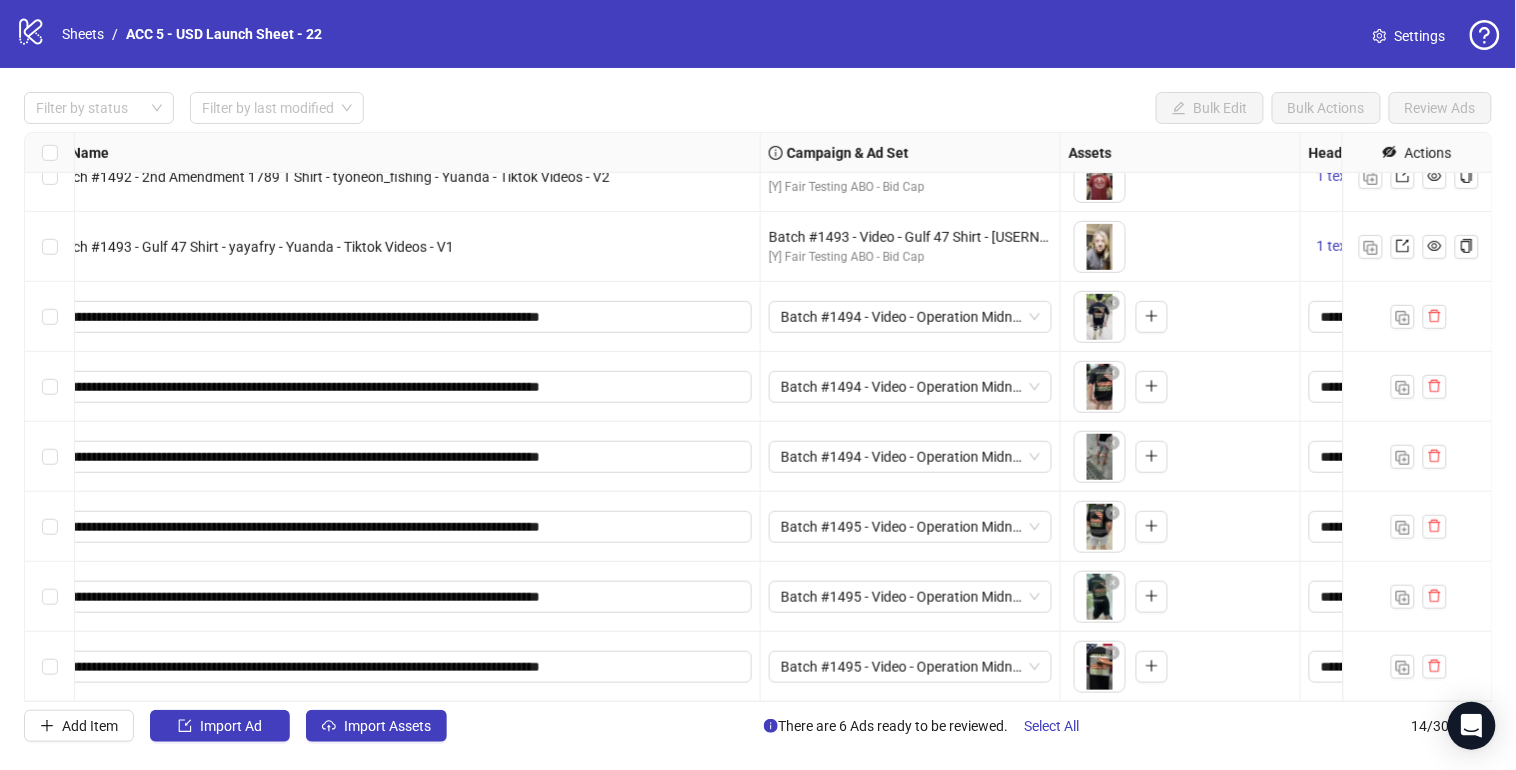 scroll, scrollTop: 451, scrollLeft: 0, axis: vertical 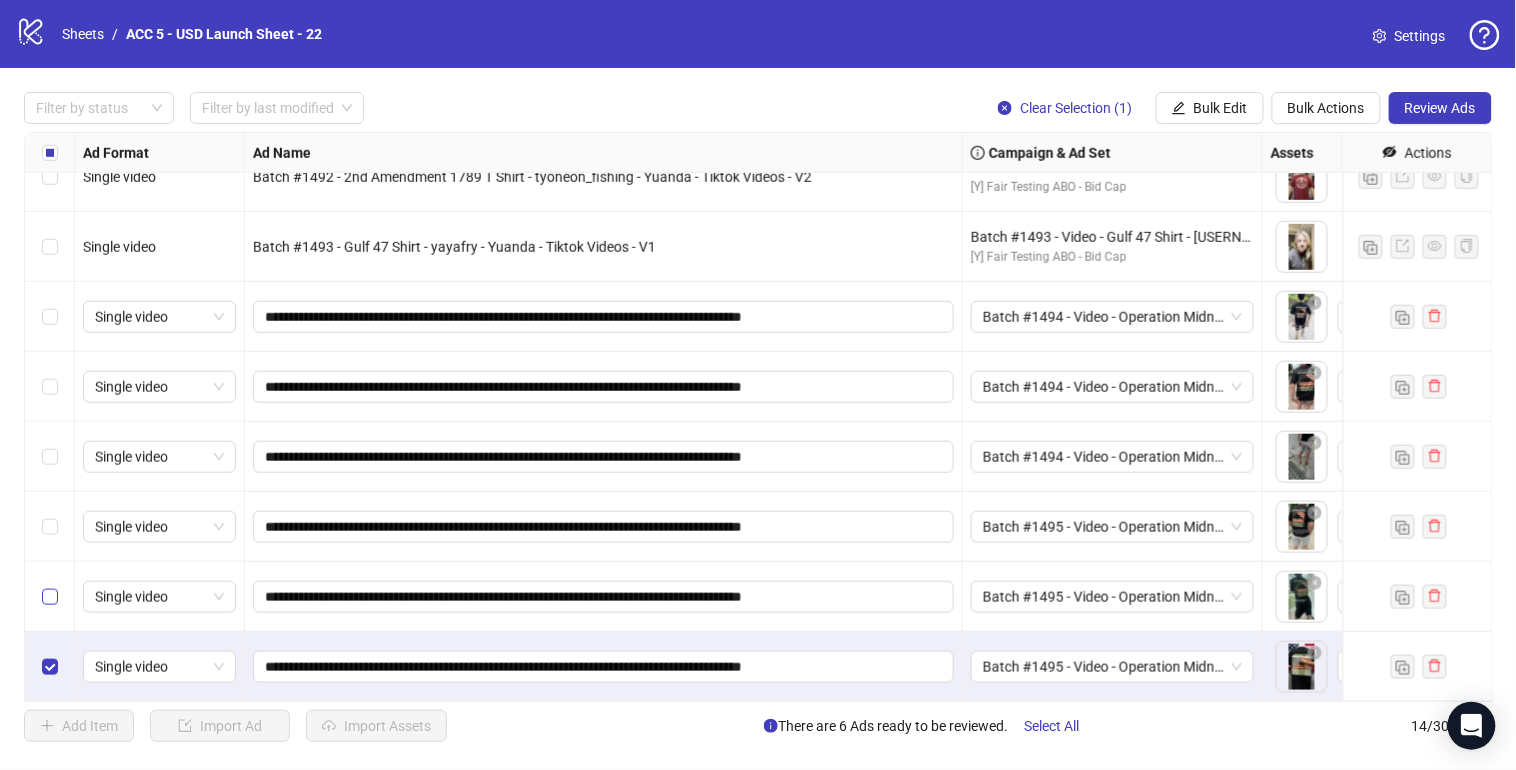 click at bounding box center (50, 597) 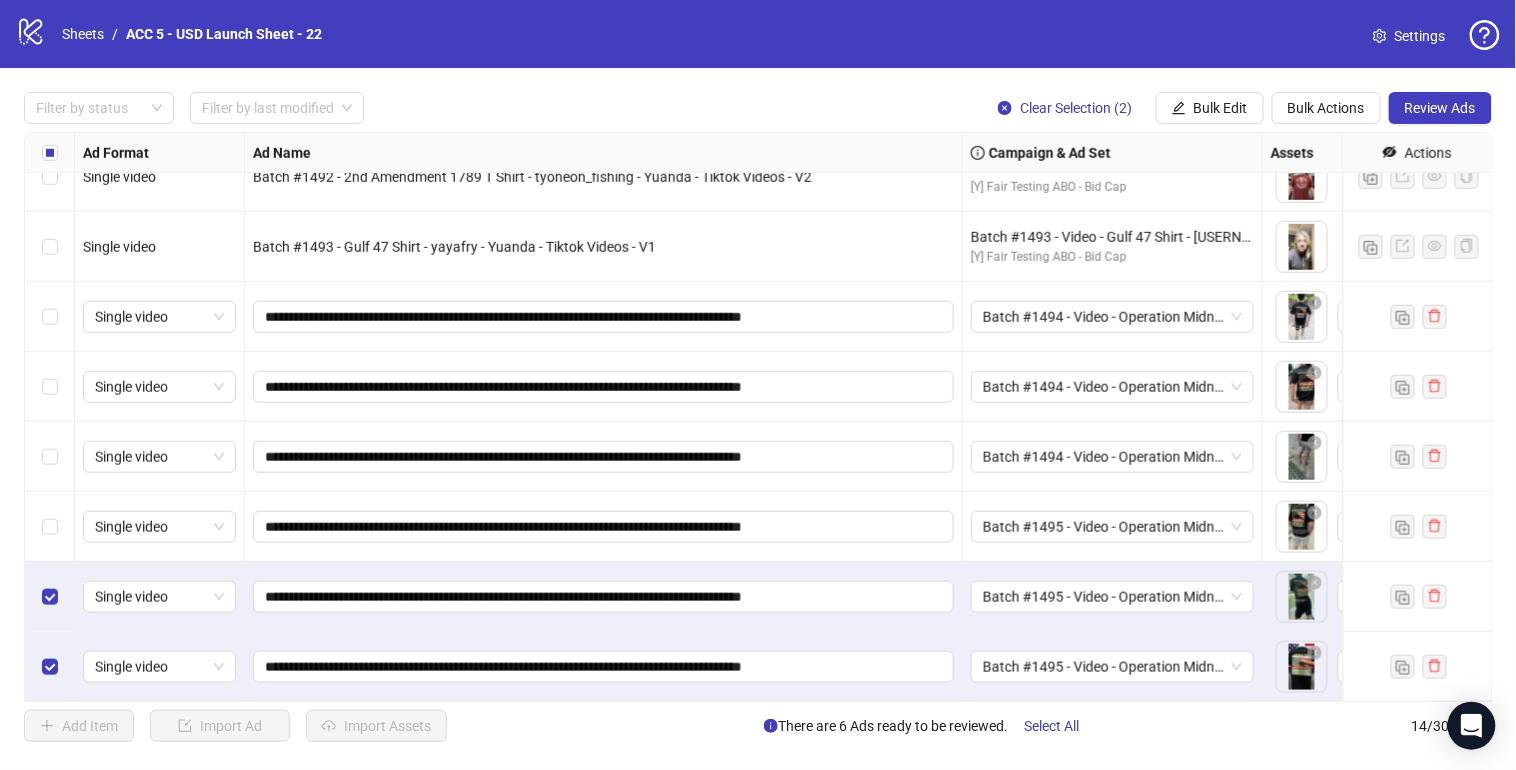 click at bounding box center [50, 527] 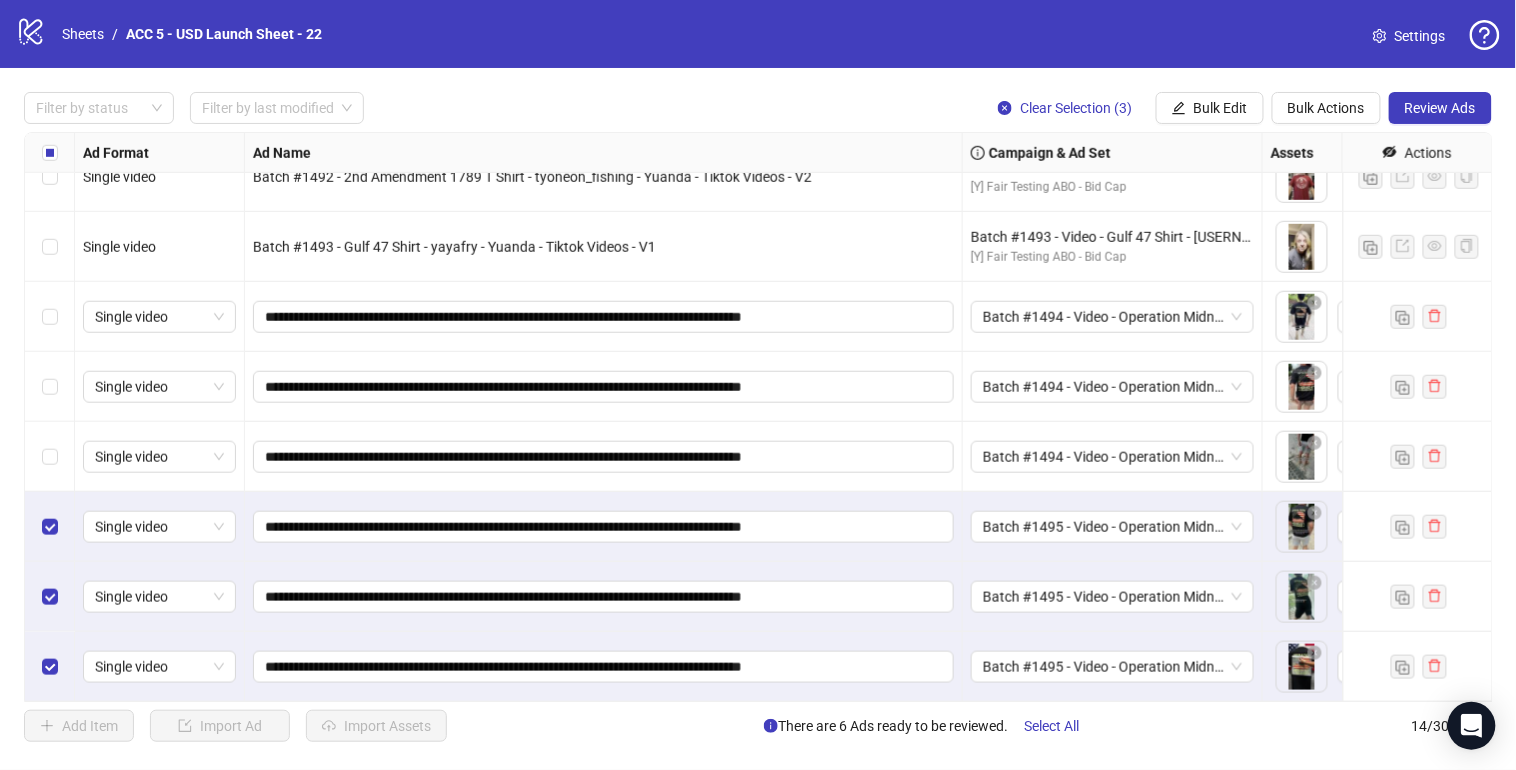 click at bounding box center [50, 457] 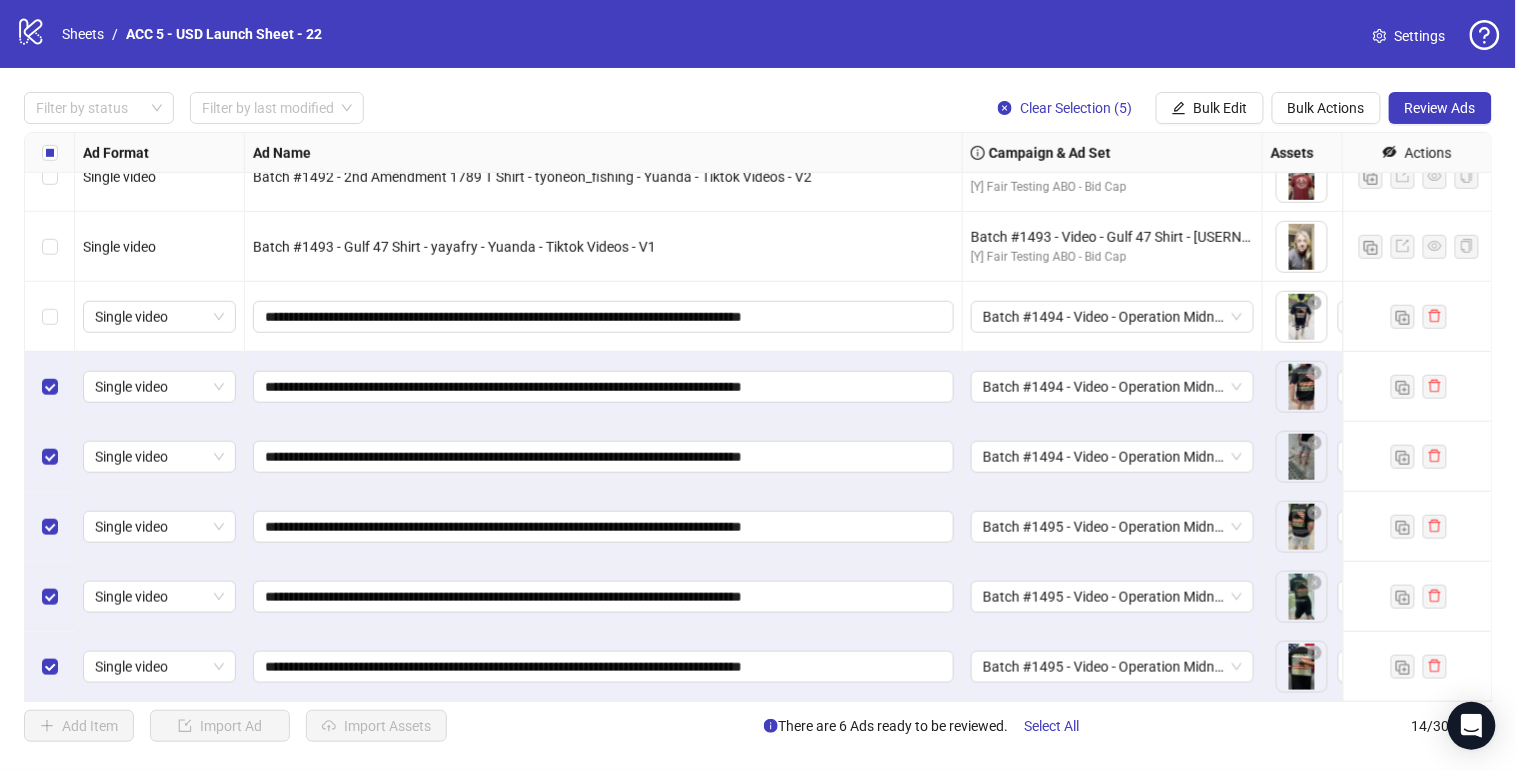 click at bounding box center (50, 317) 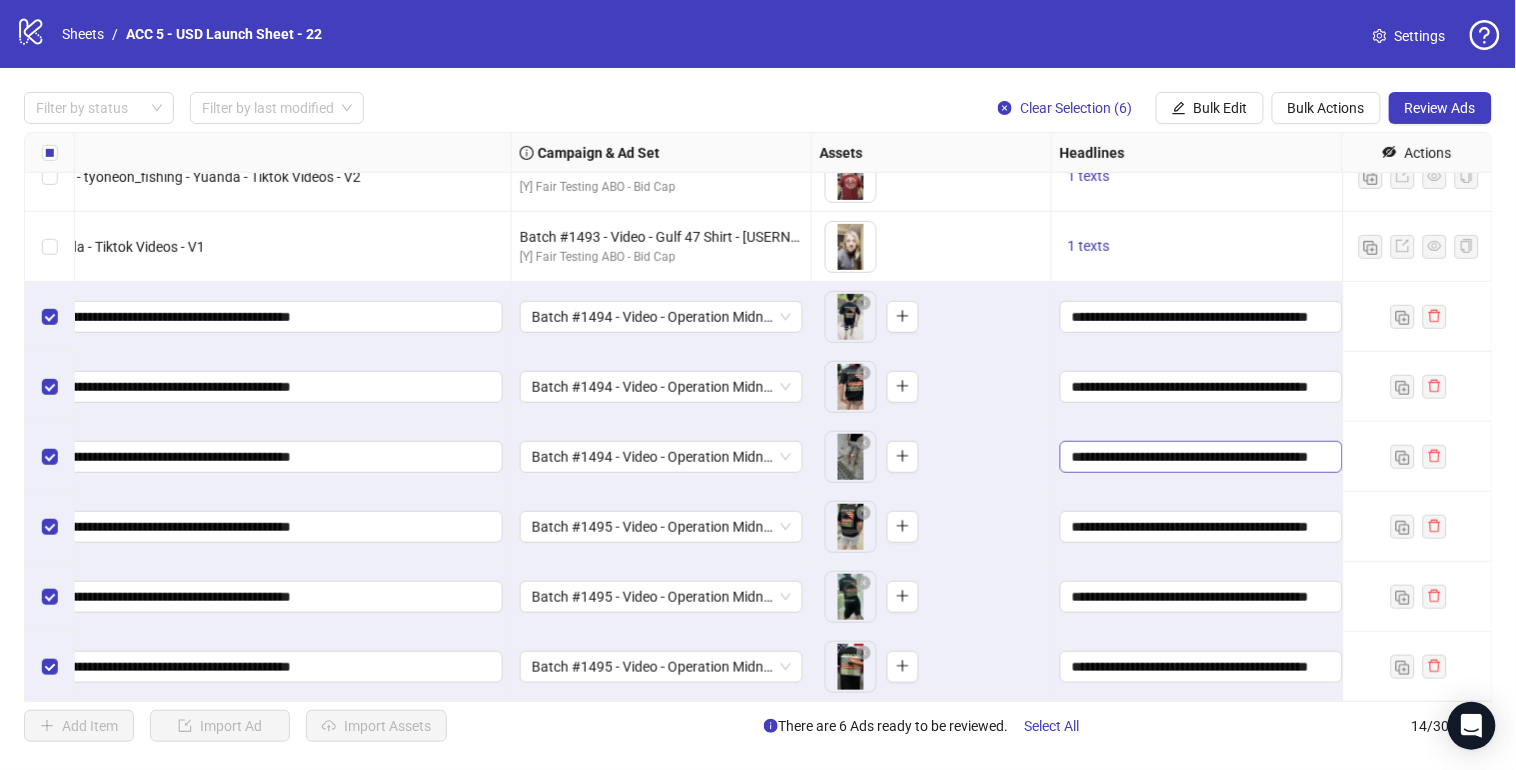 scroll, scrollTop: 451, scrollLeft: 80, axis: both 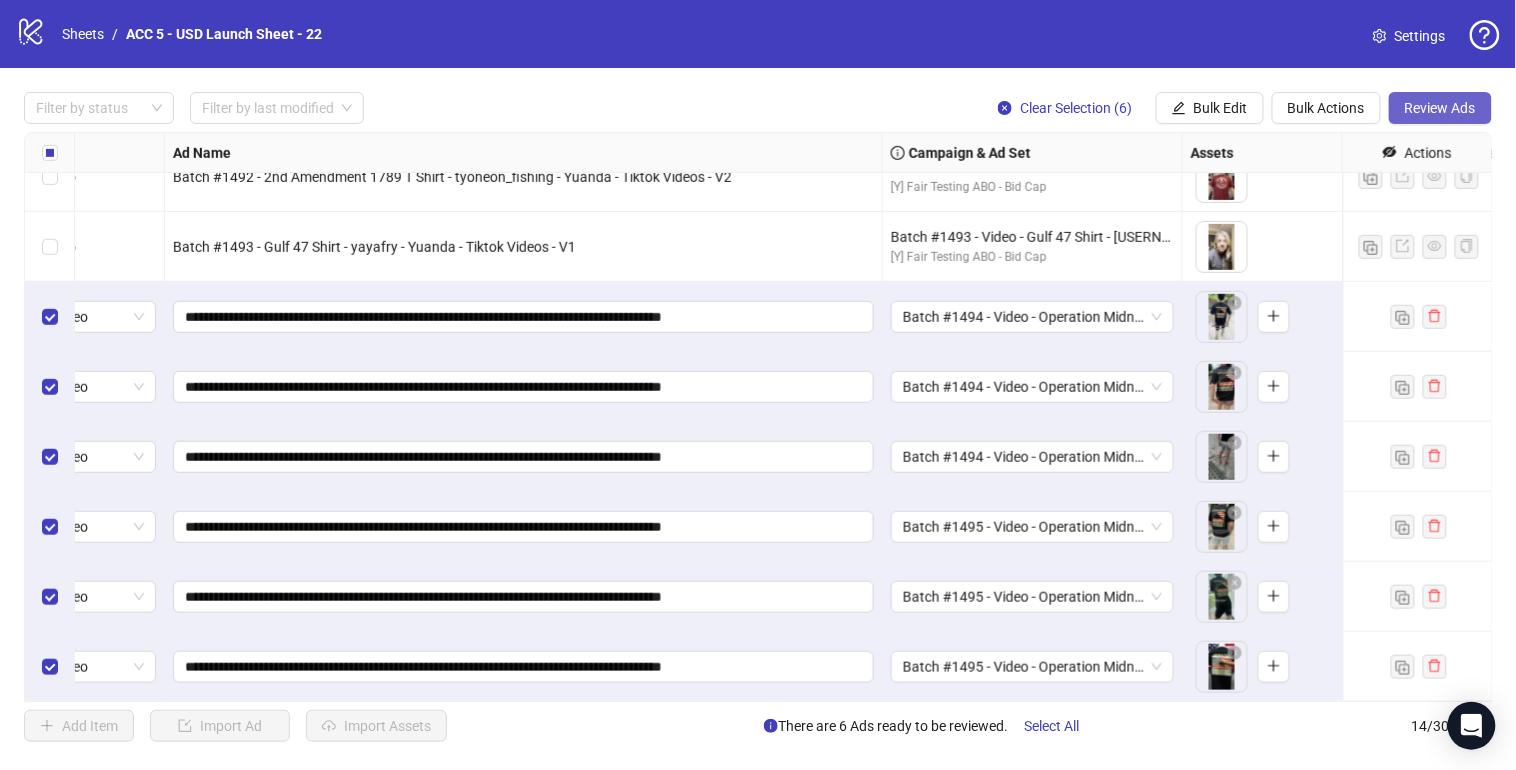 click on "Review Ads" at bounding box center (1440, 108) 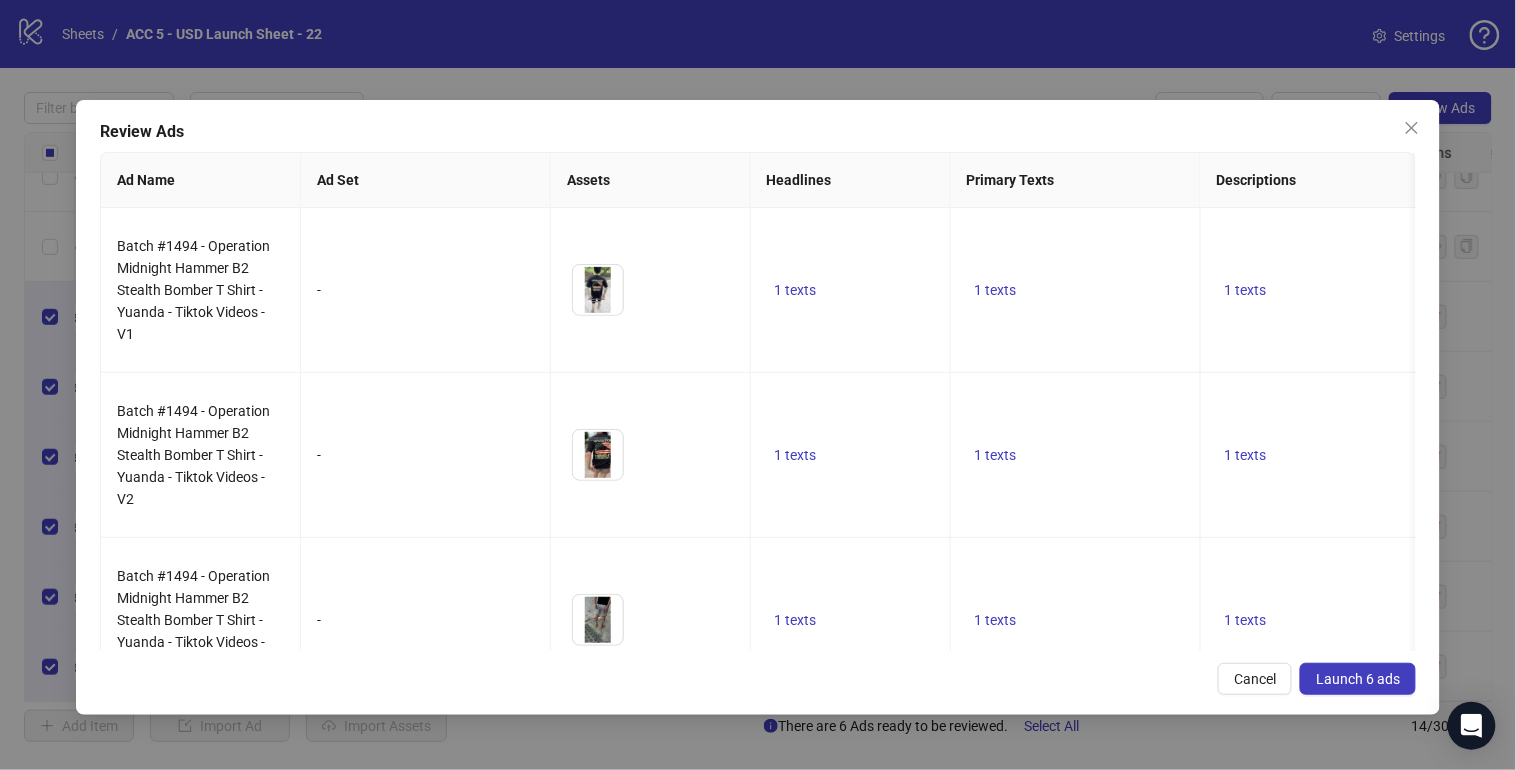 click on "Launch 6 ads" at bounding box center [1358, 679] 